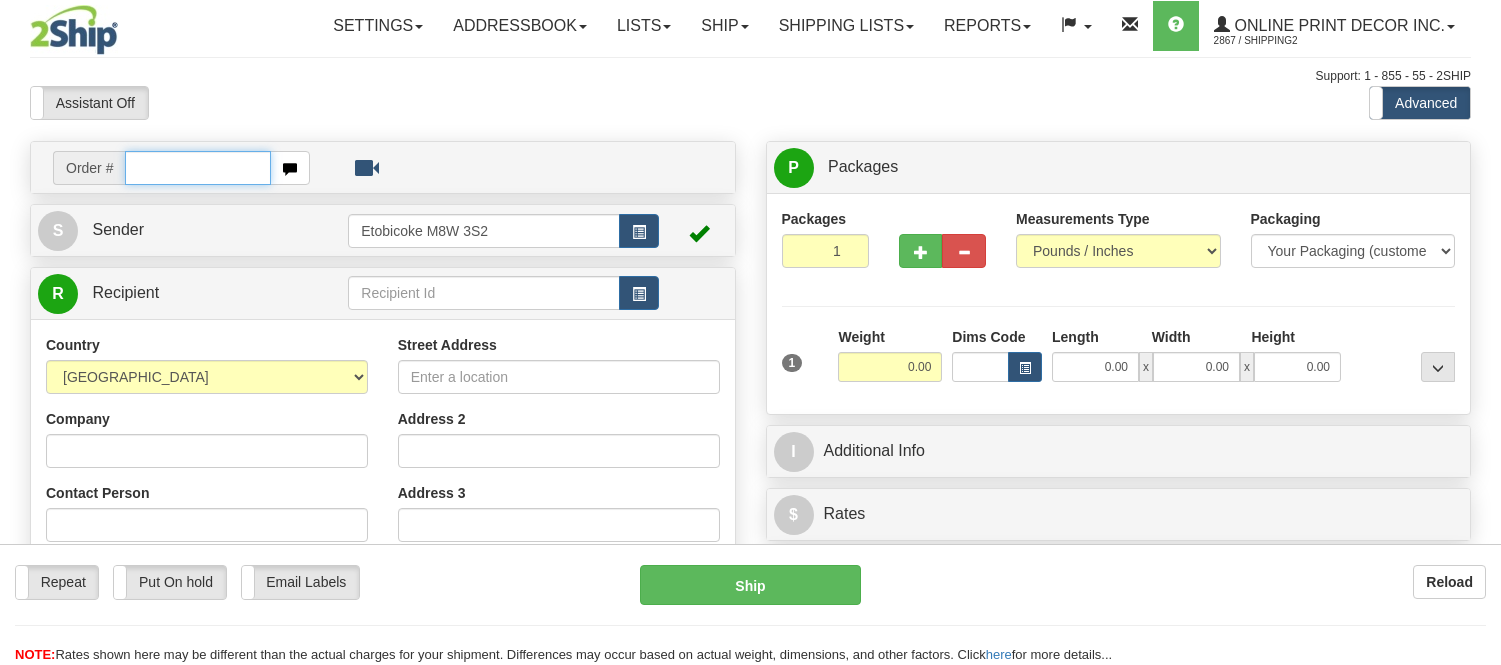 scroll, scrollTop: 0, scrollLeft: 0, axis: both 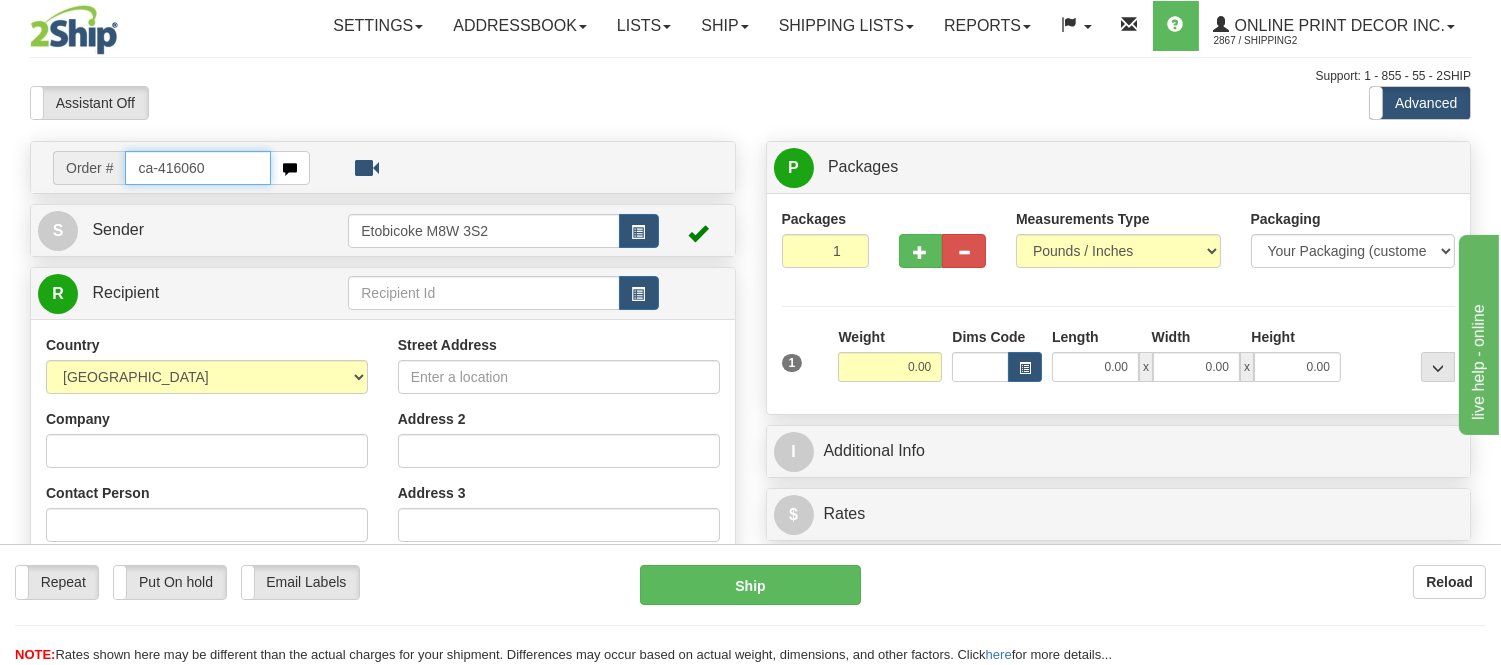 type on "ca-416060" 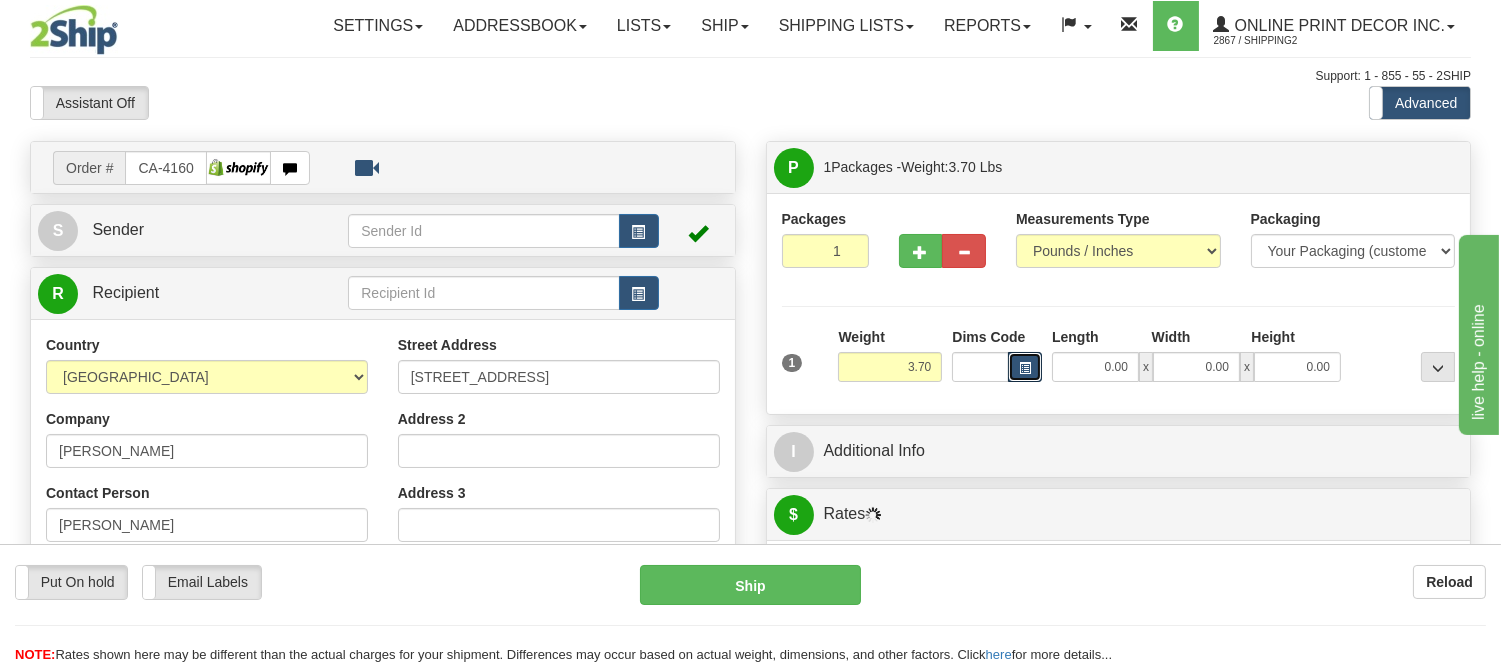 click at bounding box center [1025, 367] 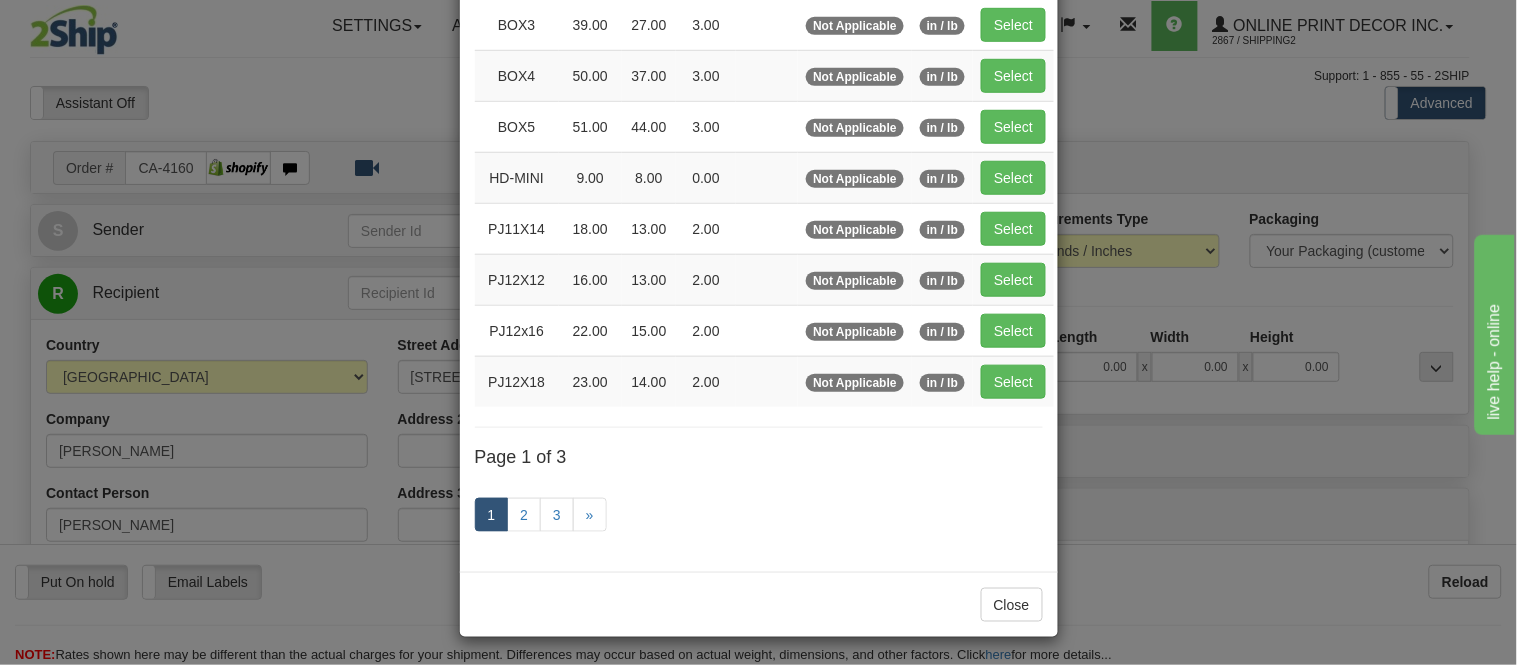 scroll, scrollTop: 333, scrollLeft: 0, axis: vertical 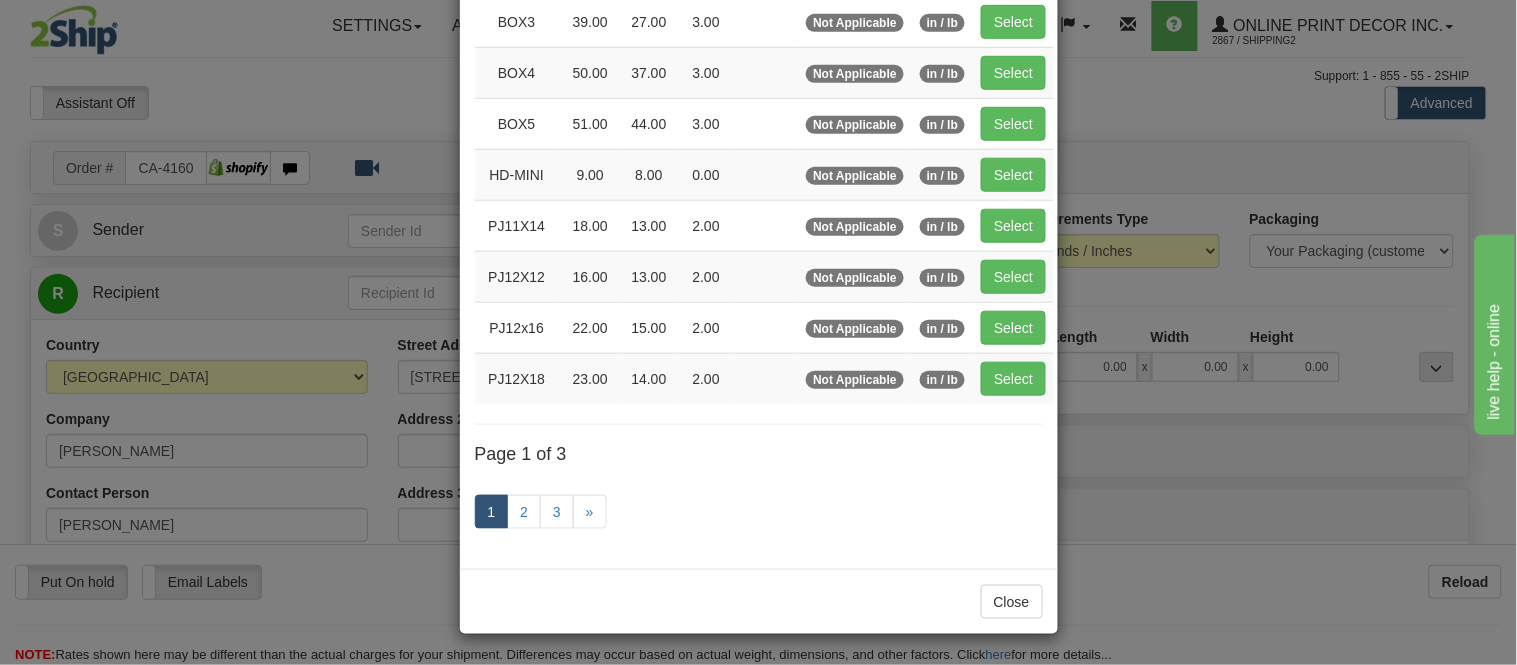 click on "1 2 3 »" at bounding box center (759, 514) 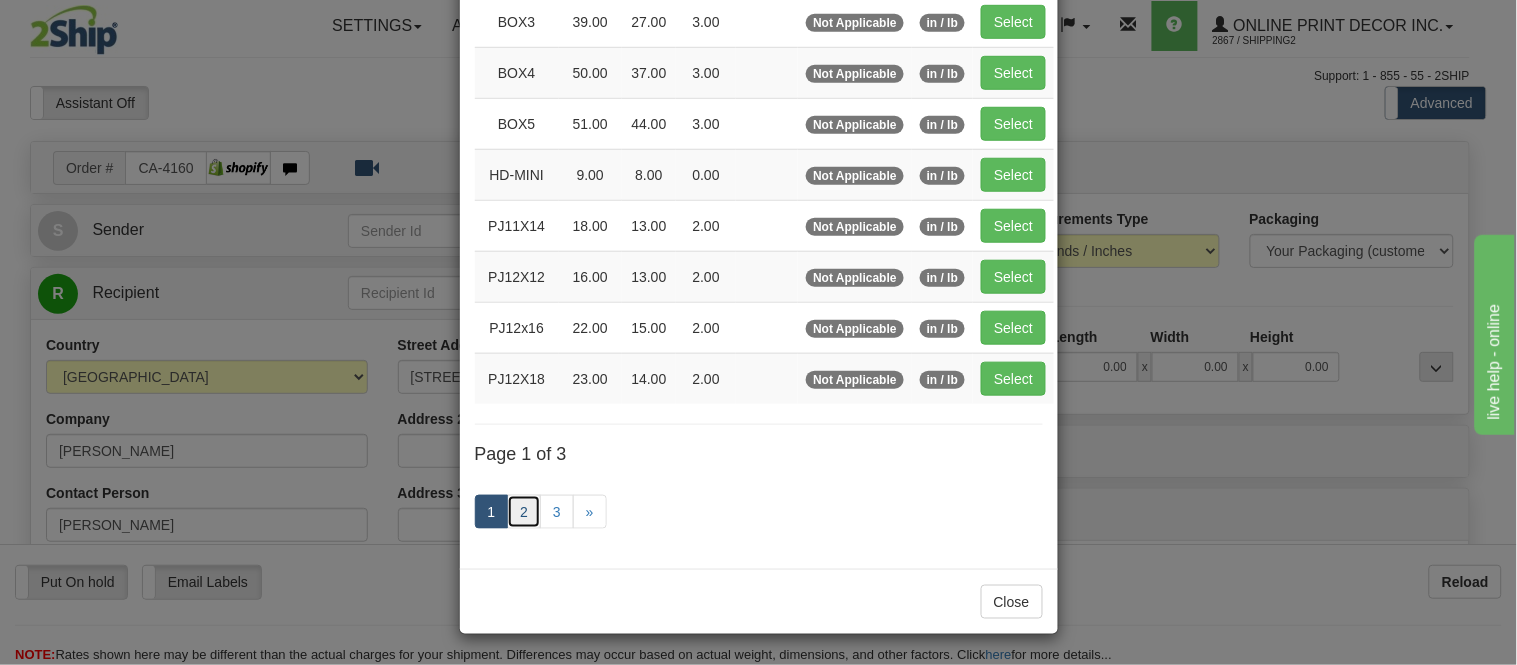 click on "2" at bounding box center (524, 512) 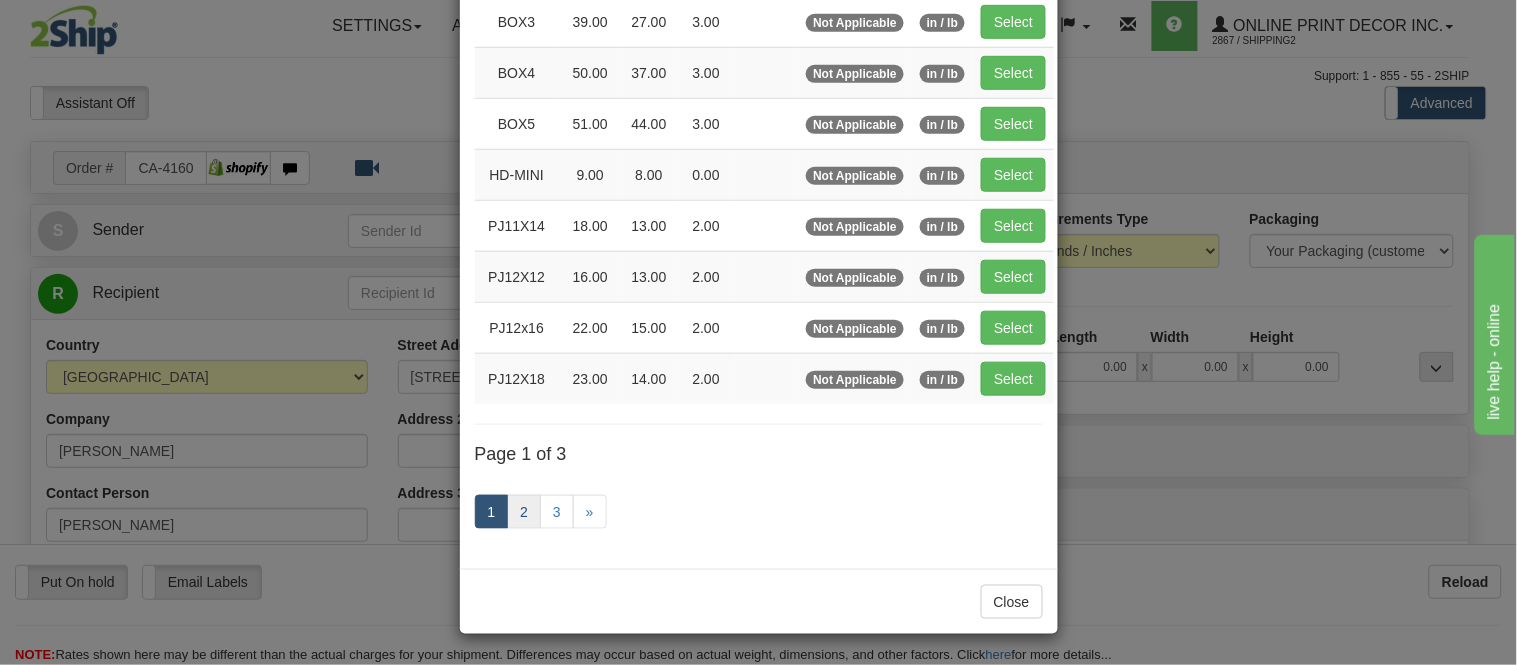 scroll, scrollTop: 325, scrollLeft: 0, axis: vertical 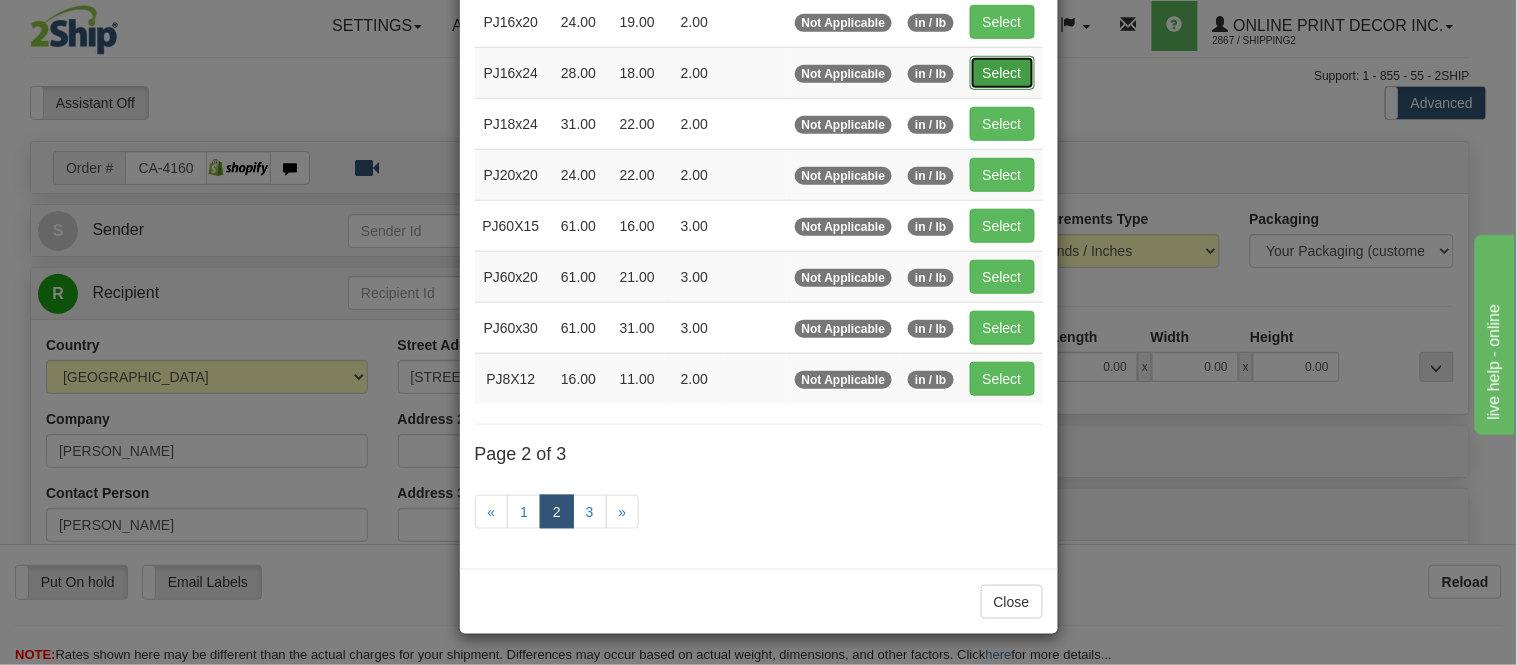 click on "Select" at bounding box center [1002, 73] 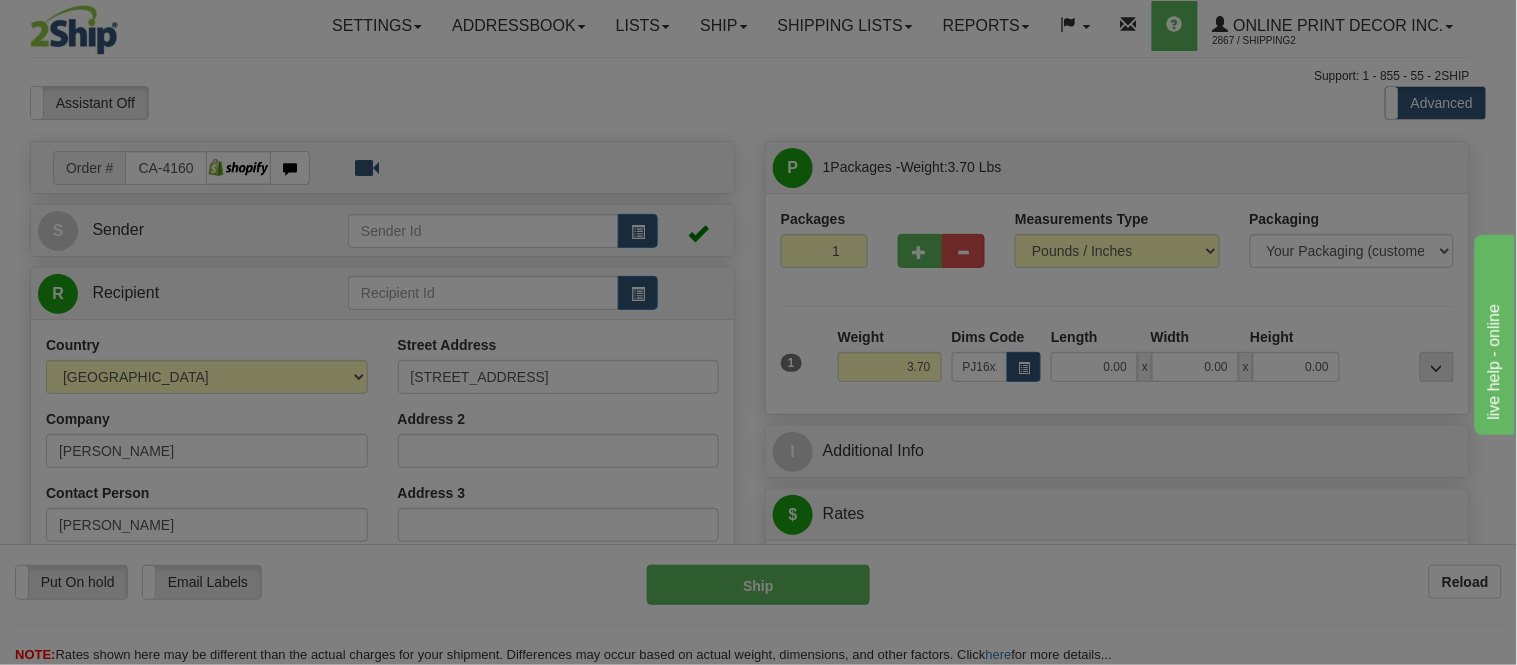 type on "28.00" 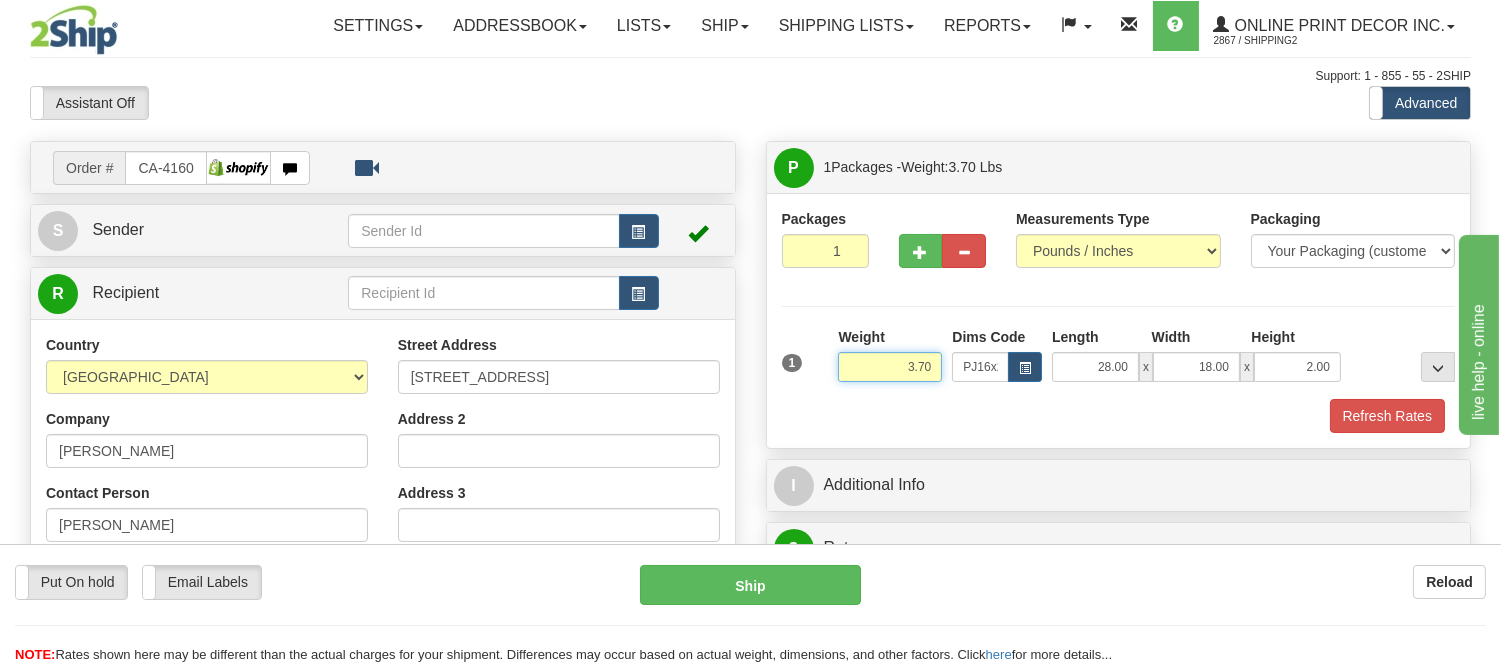 drag, startPoint x: 934, startPoint y: 368, endPoint x: 795, endPoint y: 387, distance: 140.29256 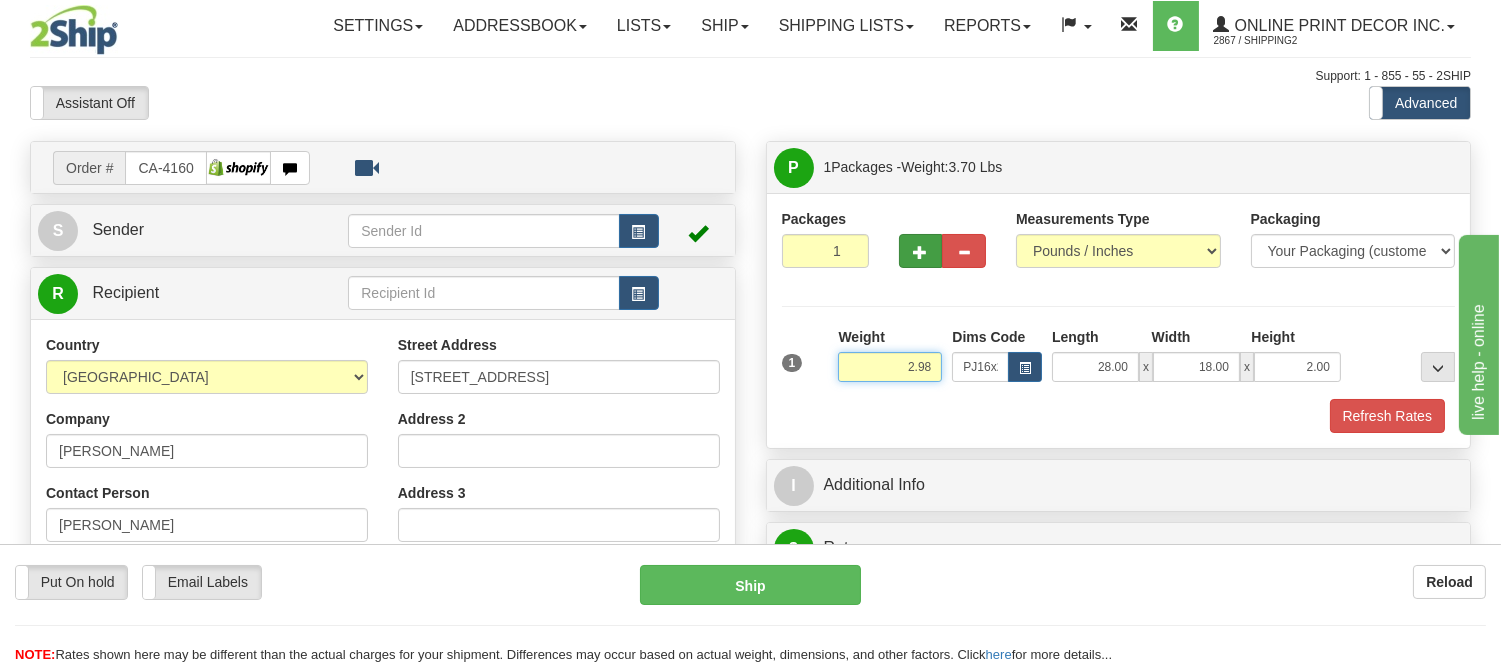type on "2.98" 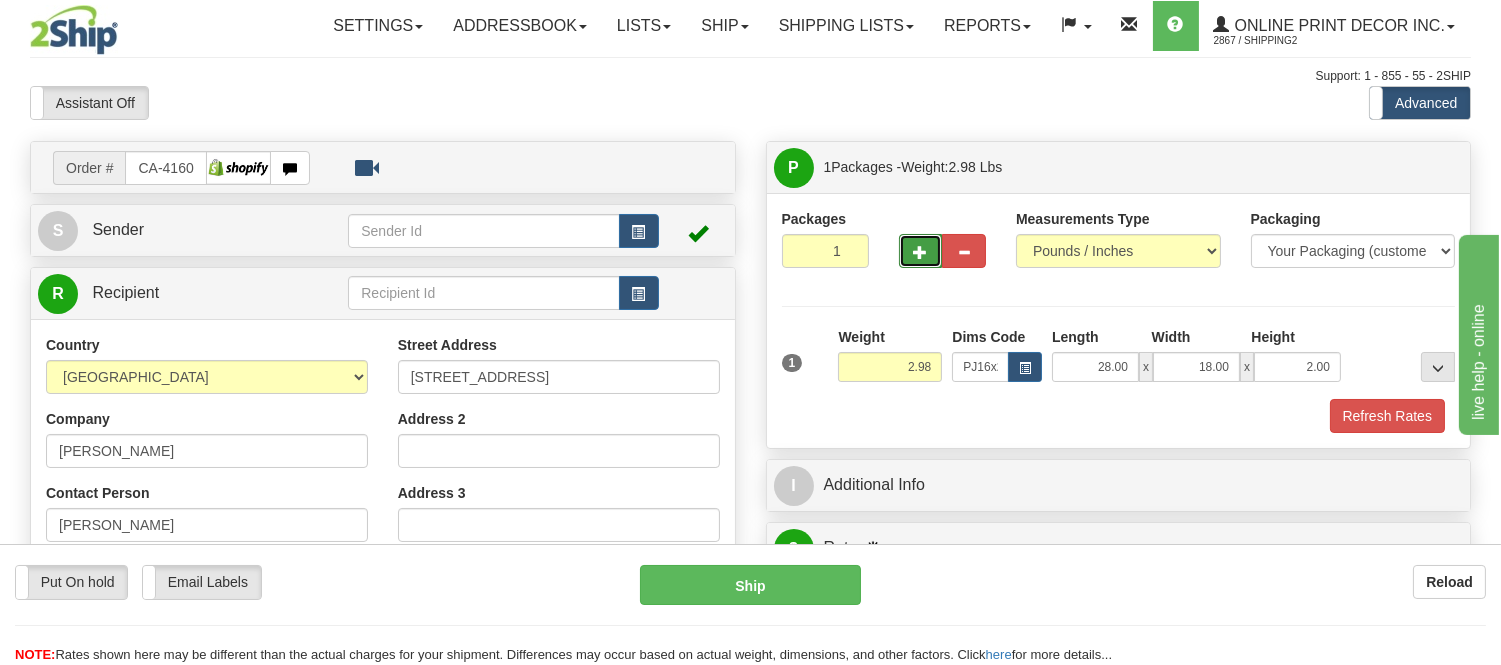 click at bounding box center [921, 252] 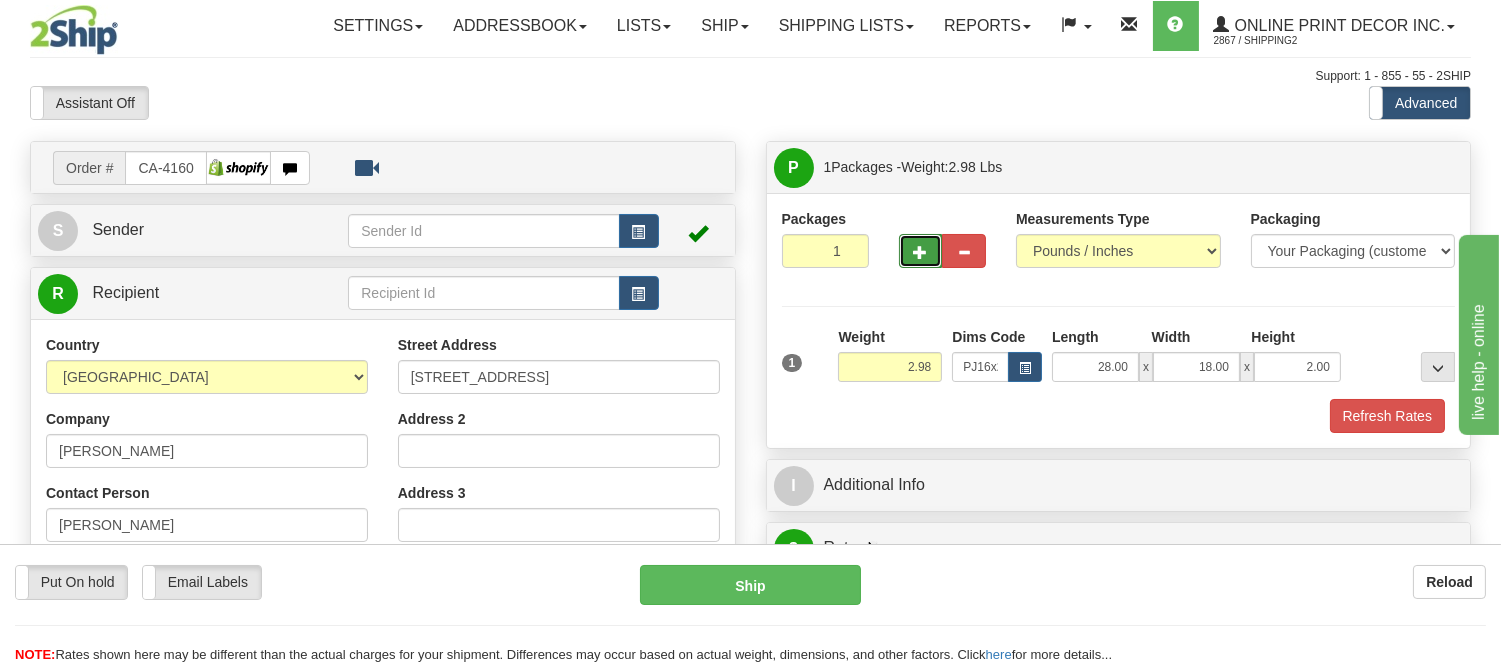 radio on "true" 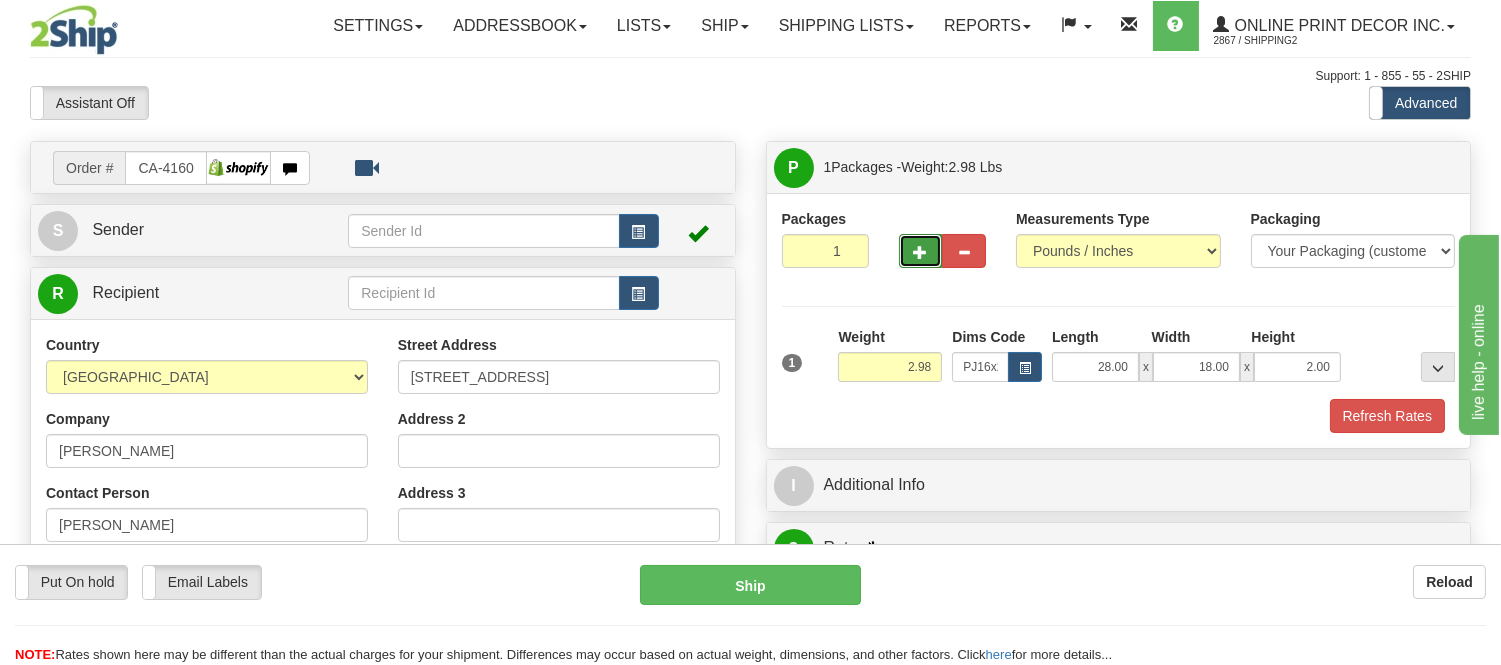 type on "2" 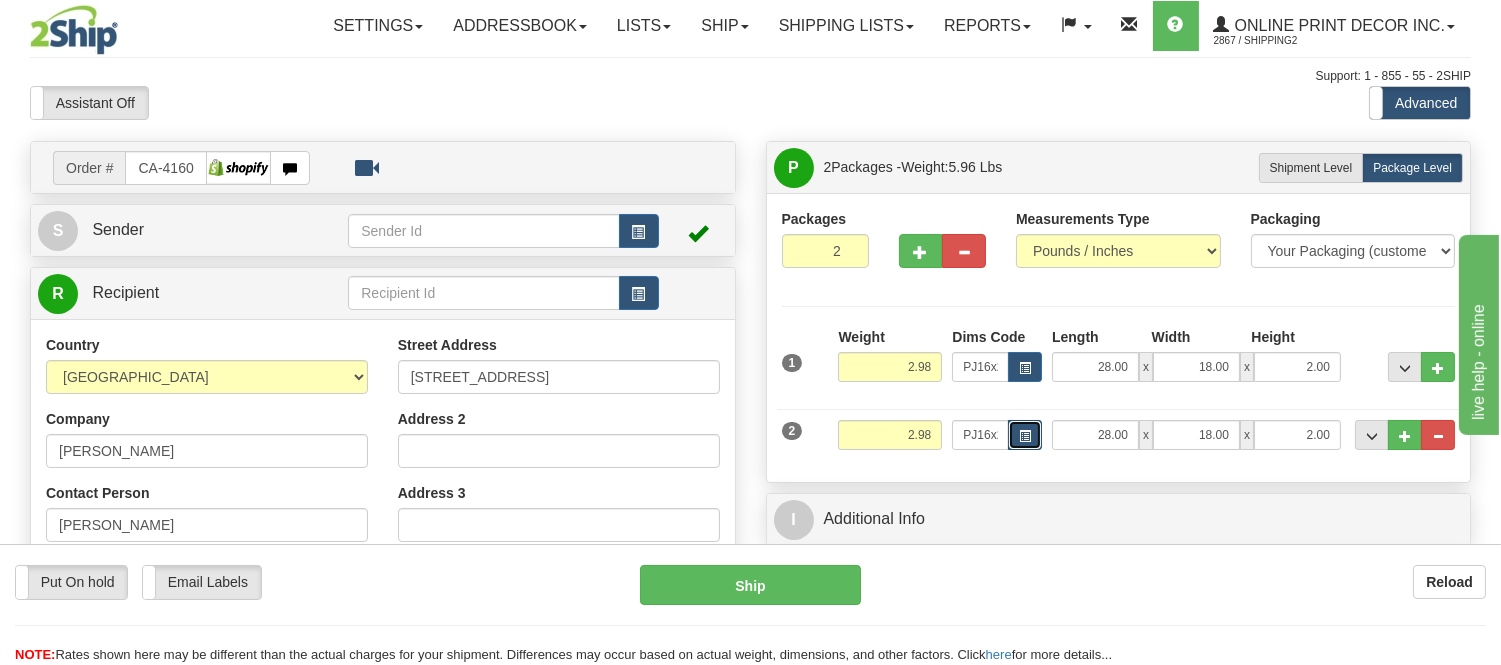 click at bounding box center (1025, 435) 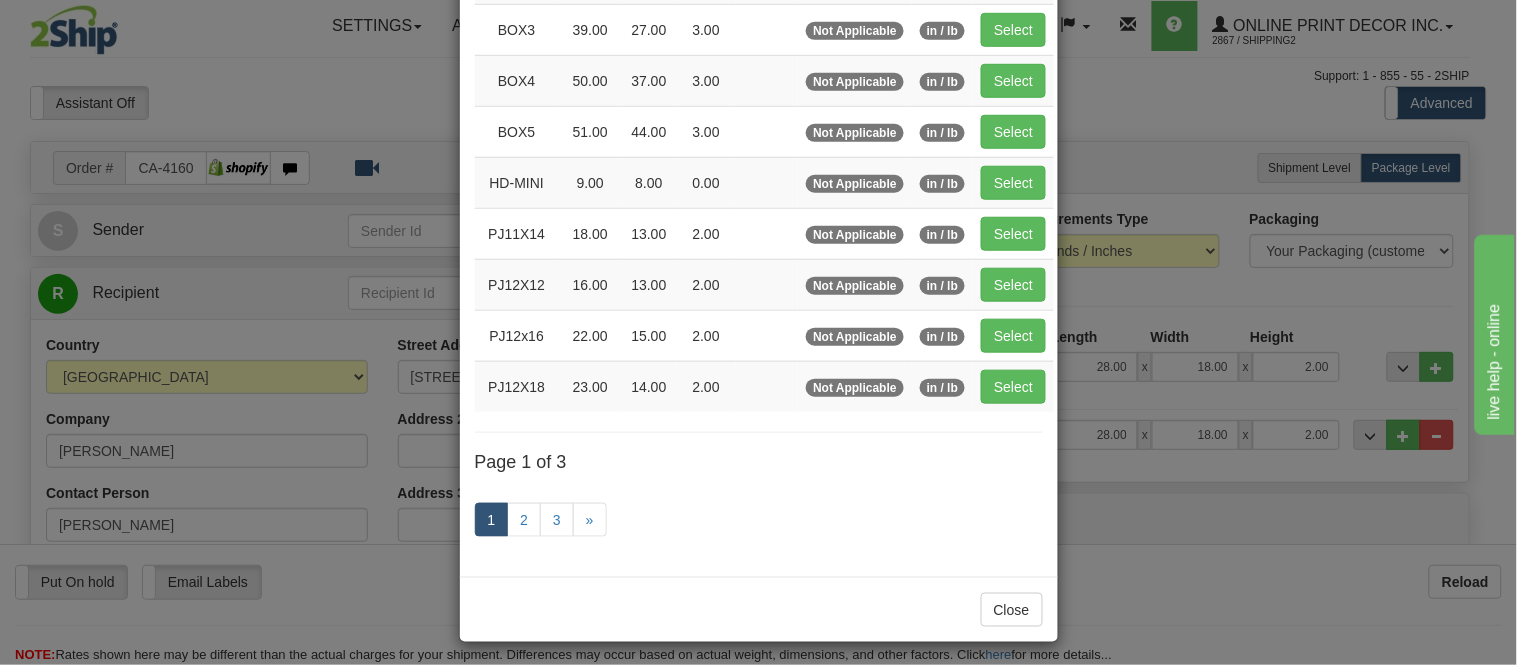 scroll, scrollTop: 0, scrollLeft: 0, axis: both 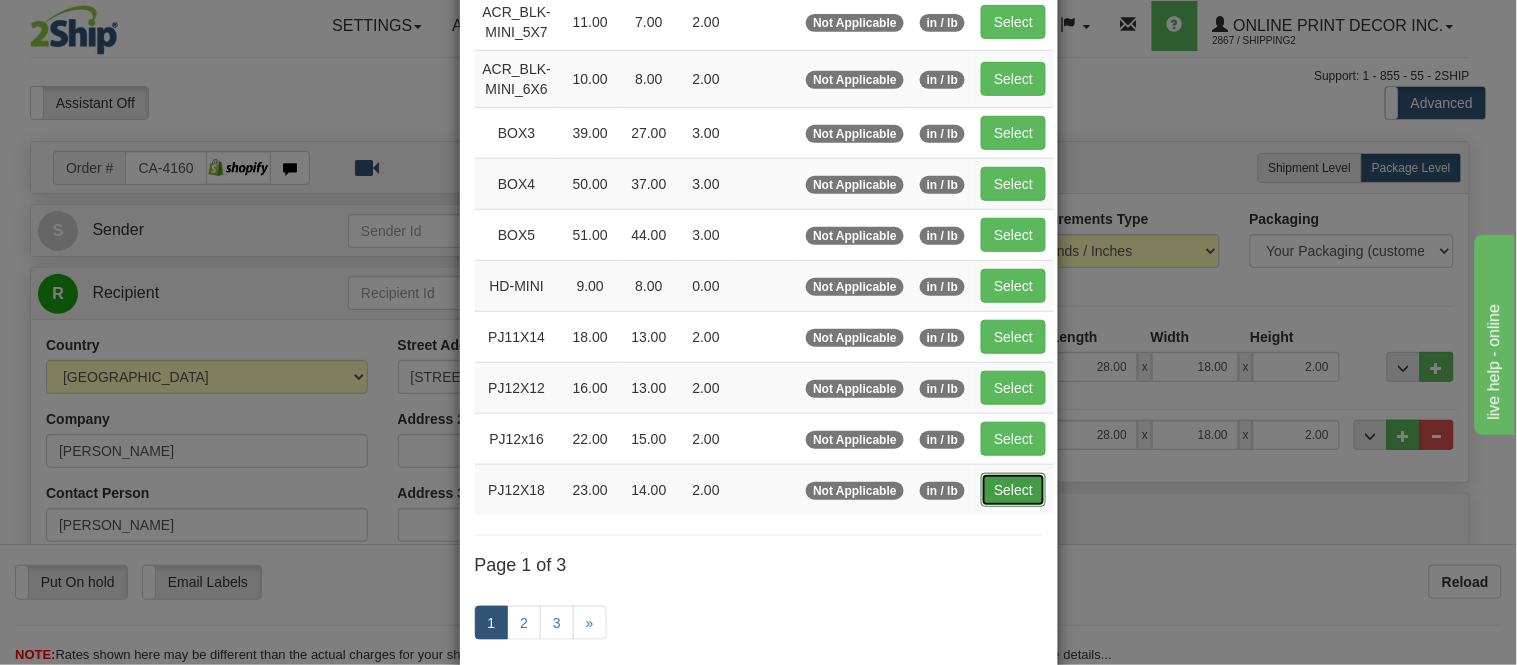 click on "Select" at bounding box center (1013, 490) 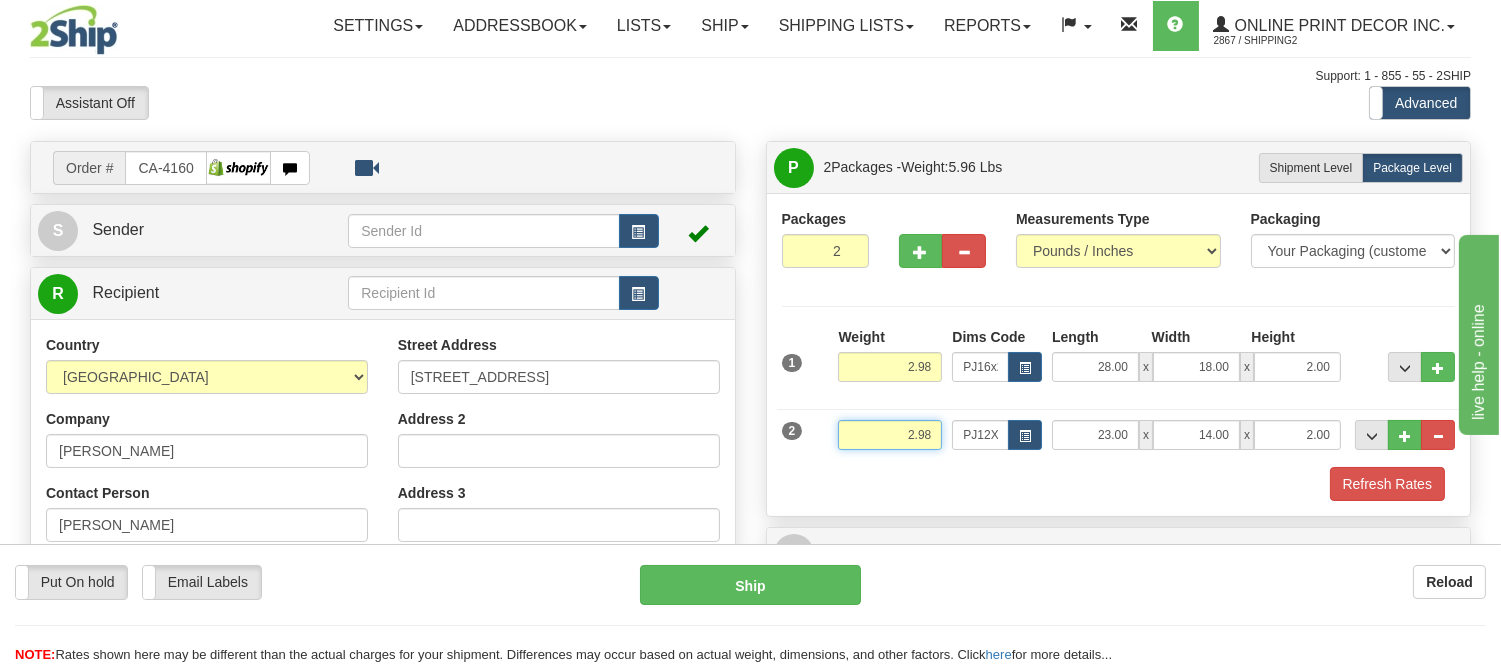 drag, startPoint x: 934, startPoint y: 434, endPoint x: 852, endPoint y: 445, distance: 82.73451 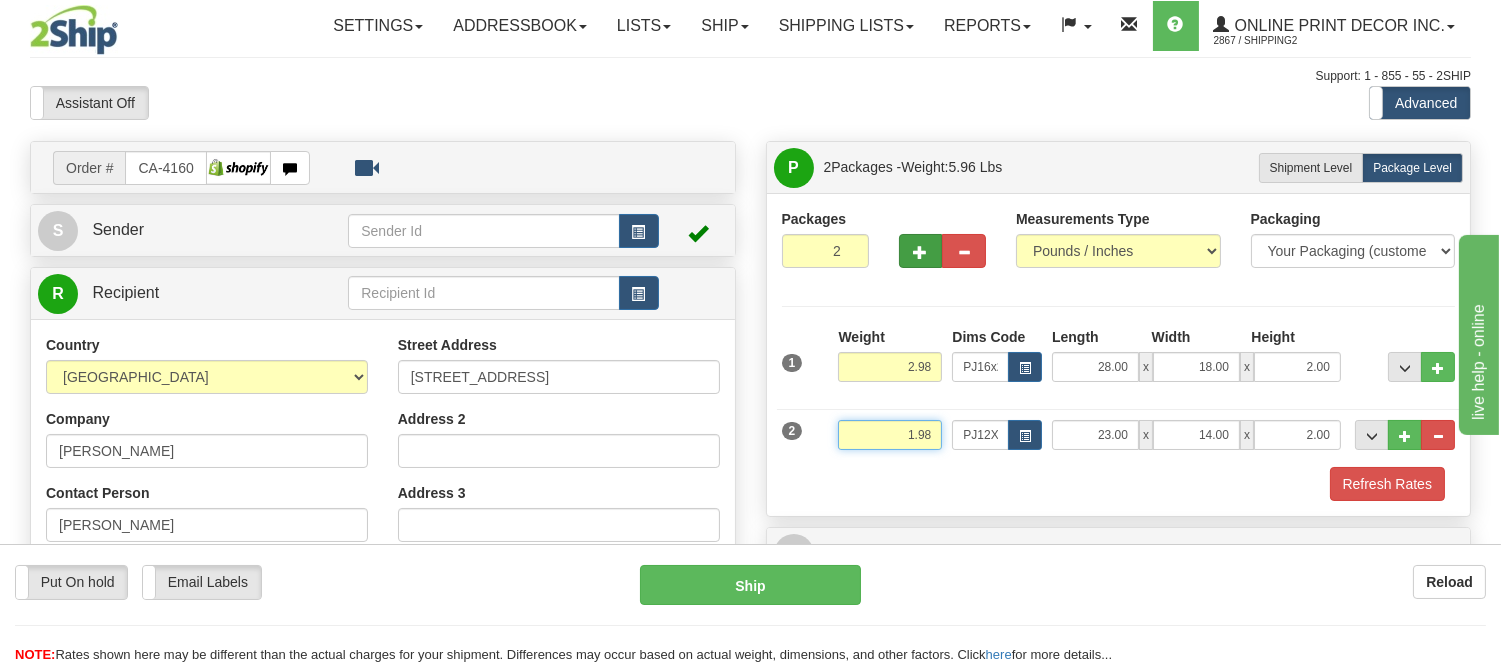 type on "1.98" 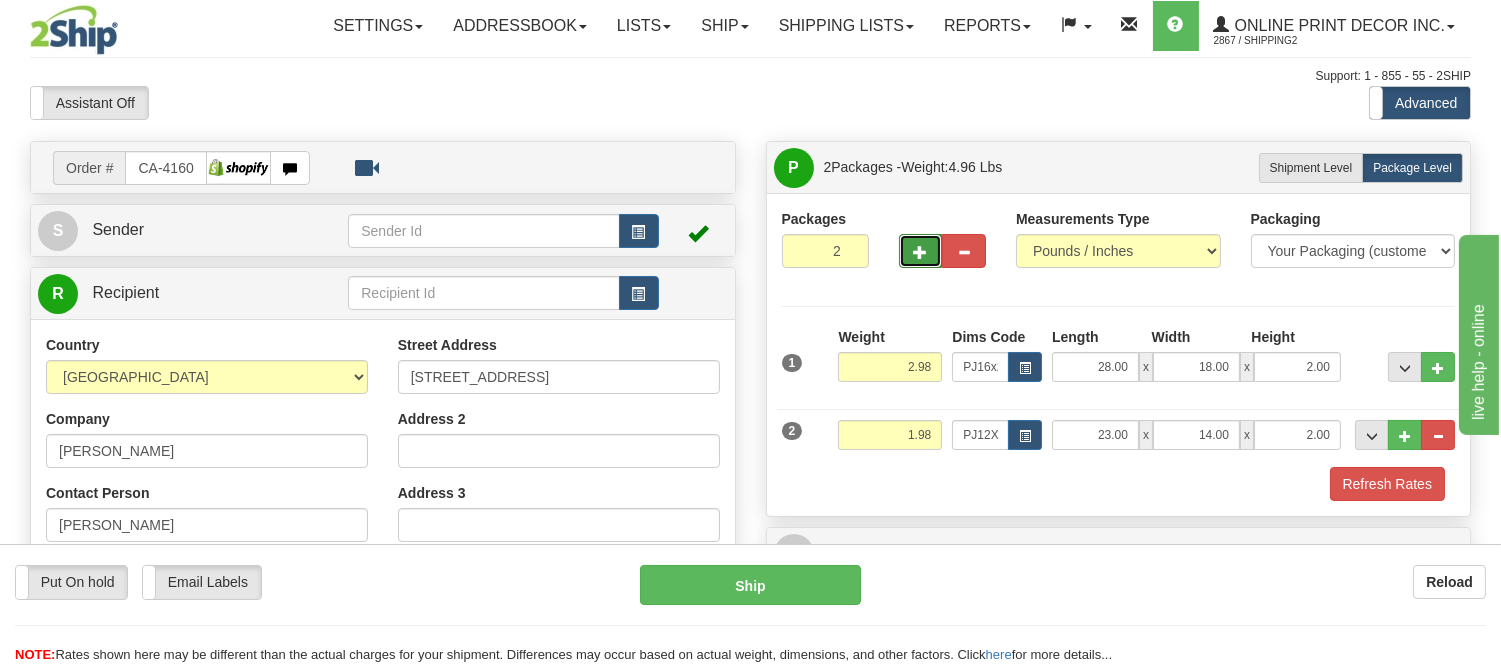 click at bounding box center (921, 252) 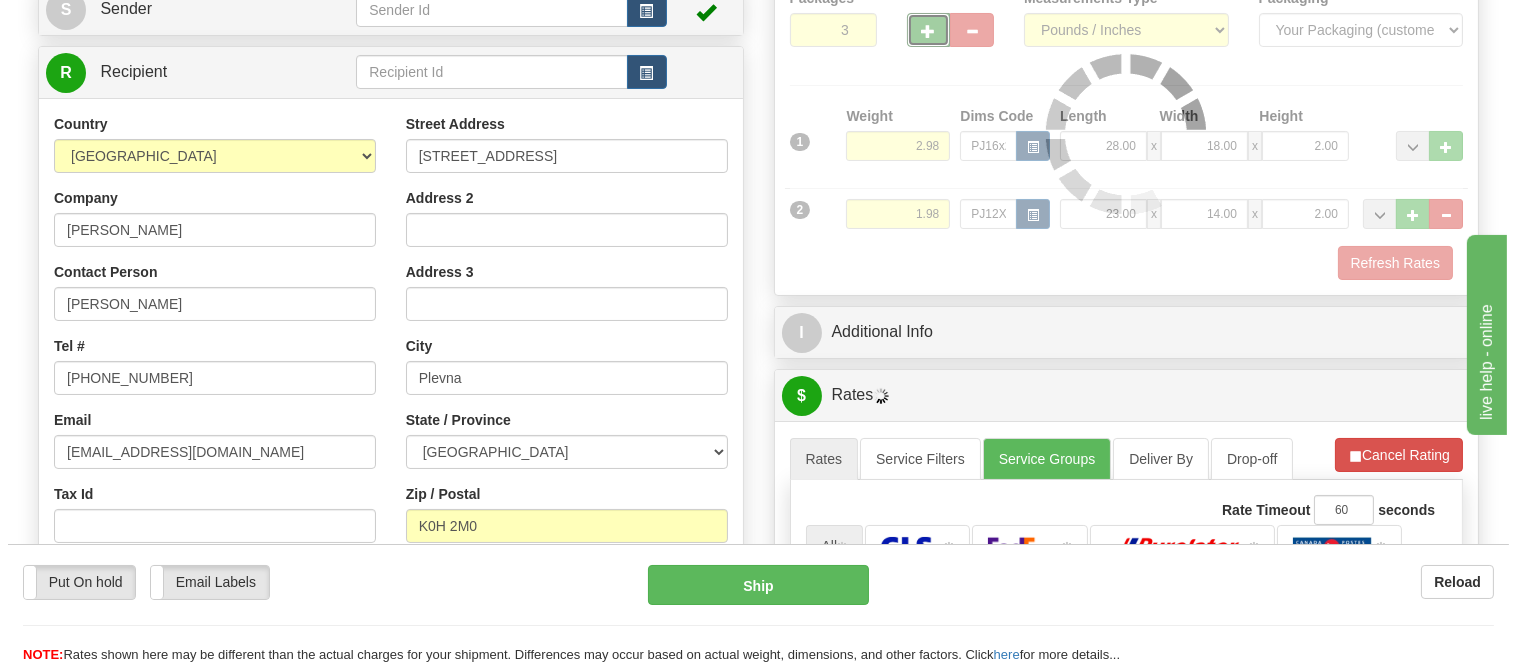 scroll, scrollTop: 222, scrollLeft: 0, axis: vertical 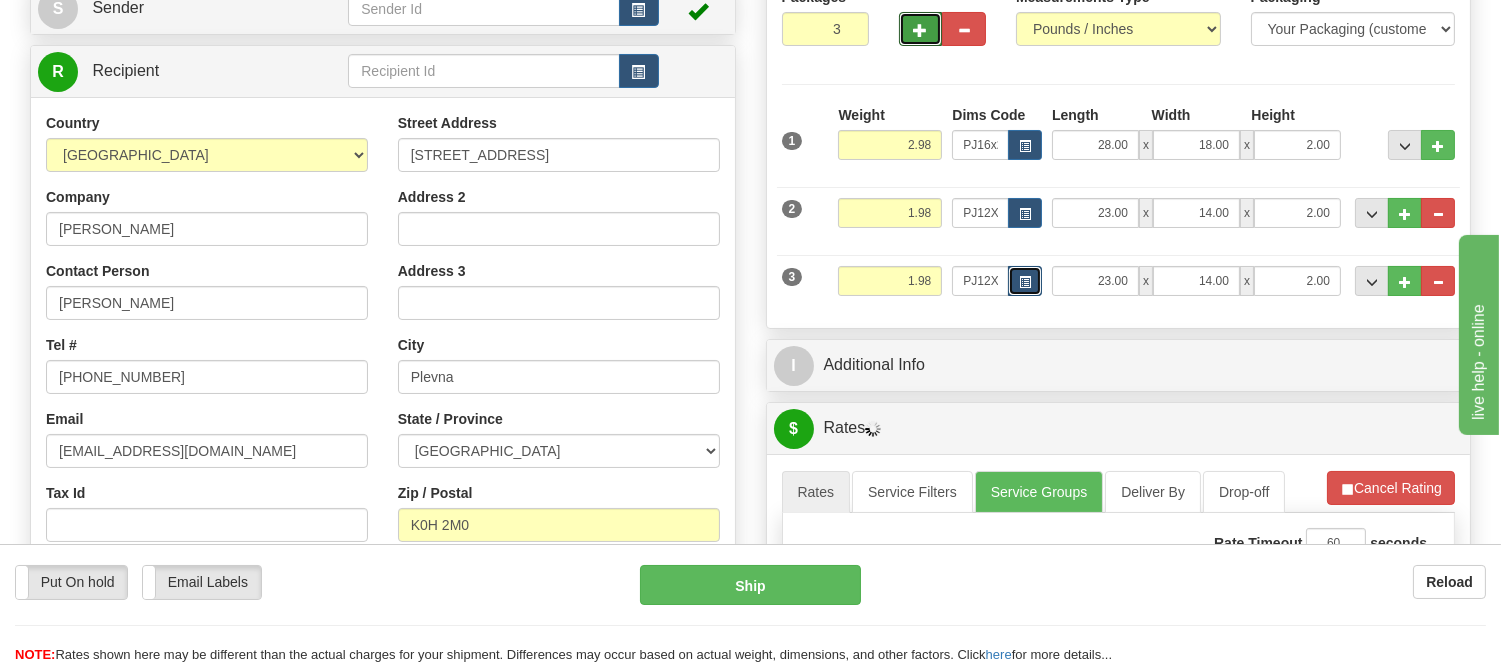 click at bounding box center [1025, 281] 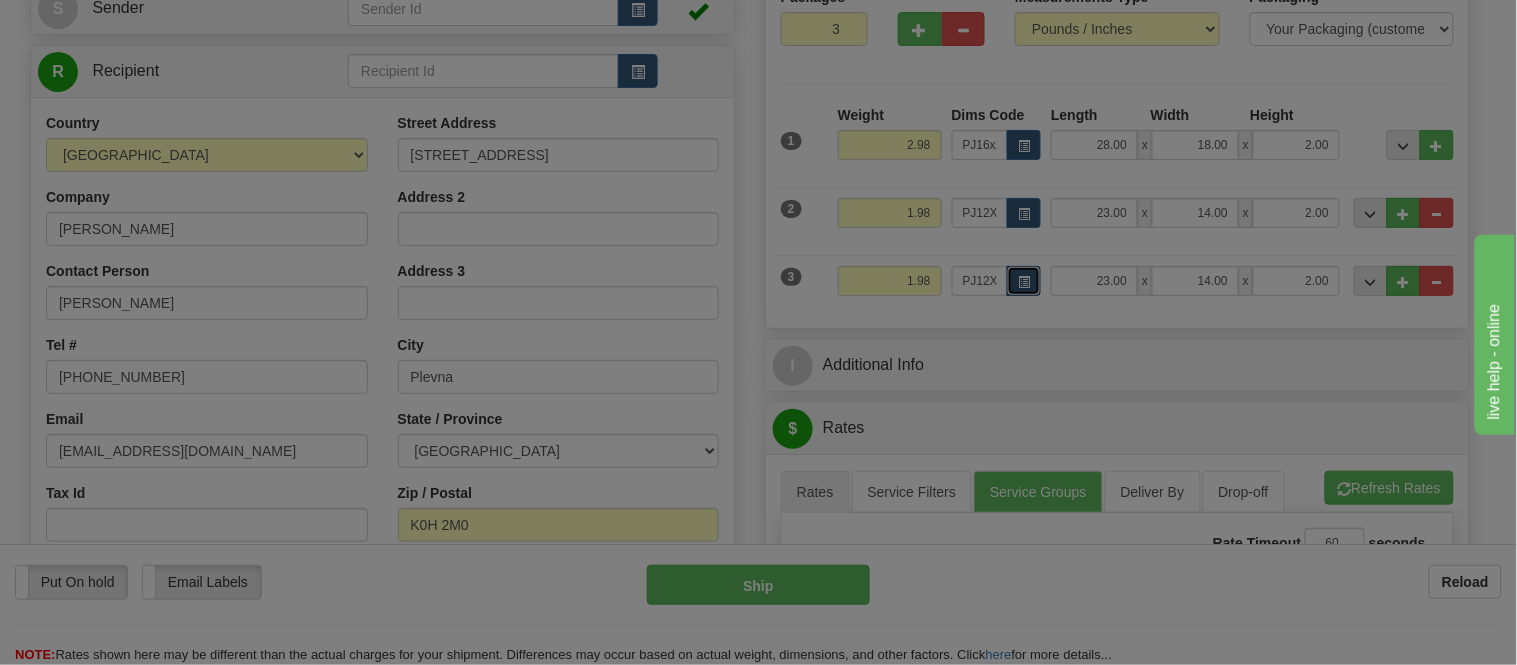 scroll, scrollTop: 0, scrollLeft: 0, axis: both 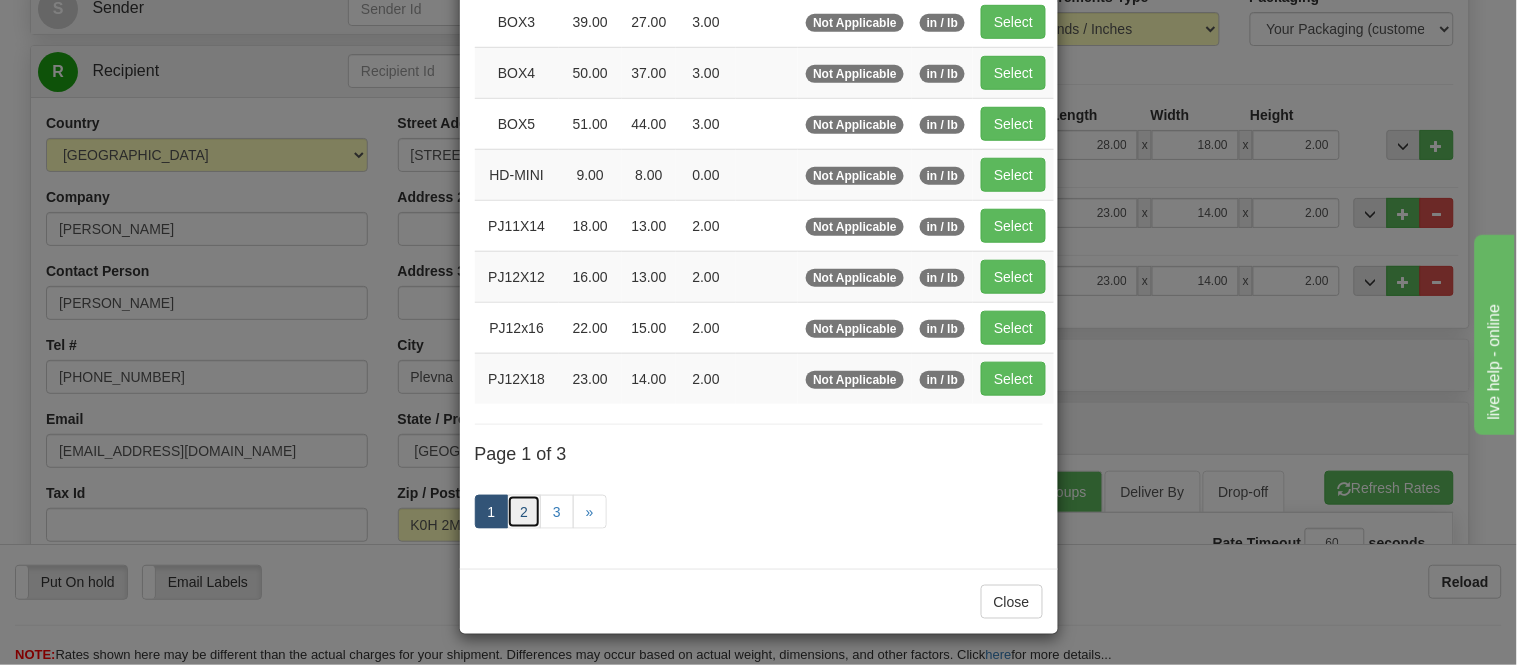 click on "2" at bounding box center (524, 512) 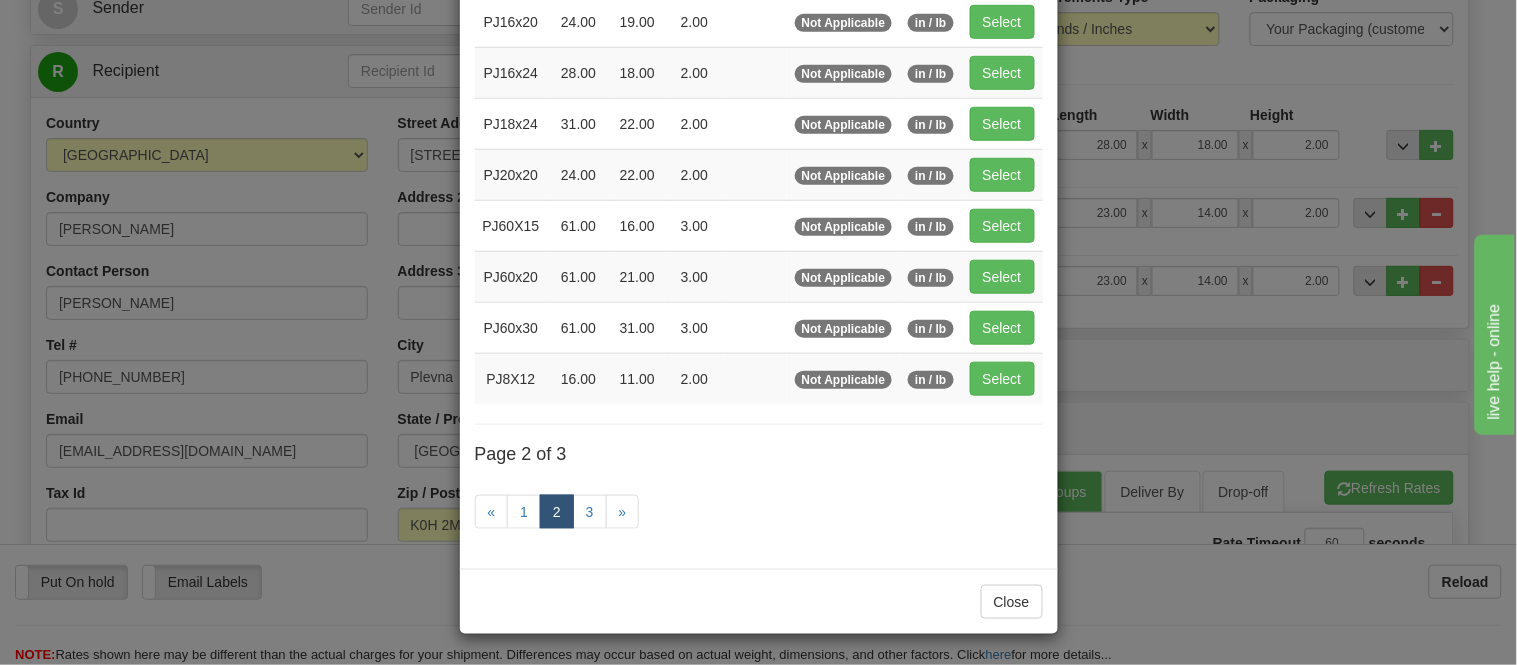scroll, scrollTop: 325, scrollLeft: 0, axis: vertical 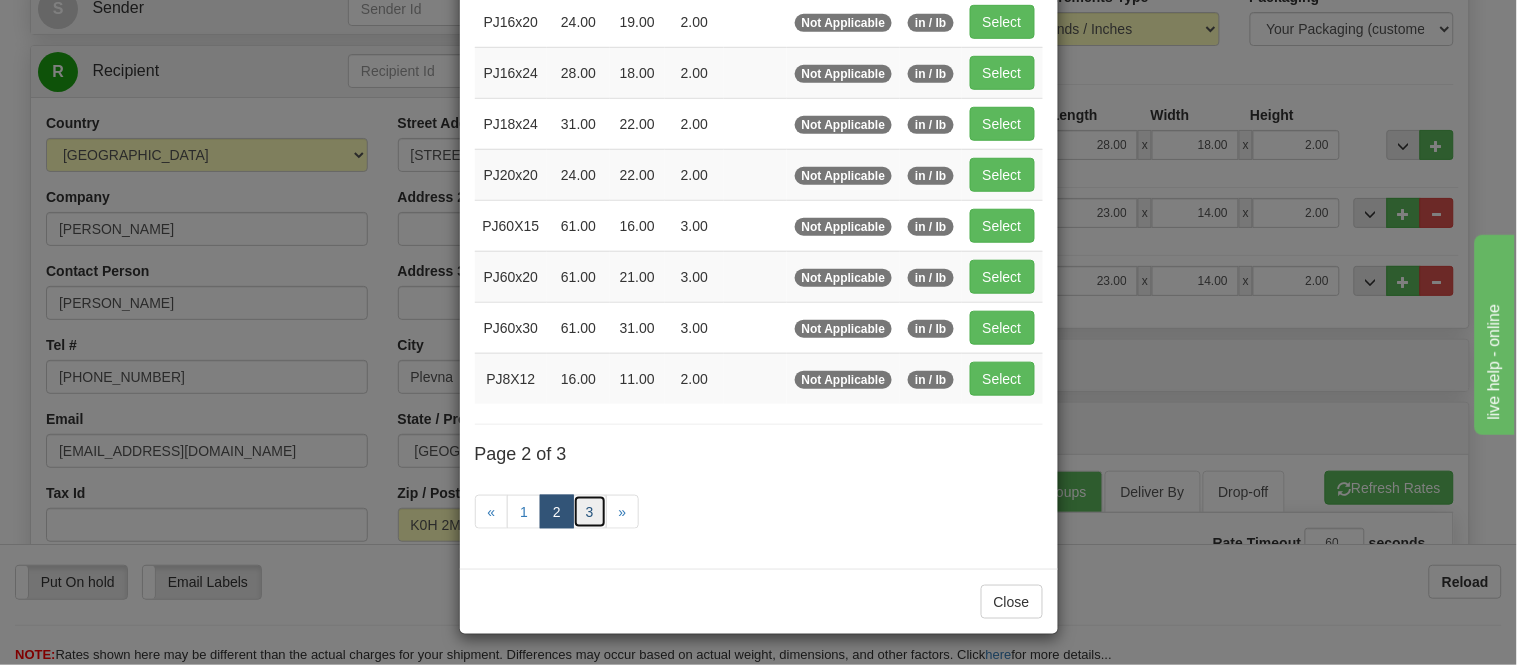 click on "3" at bounding box center (590, 512) 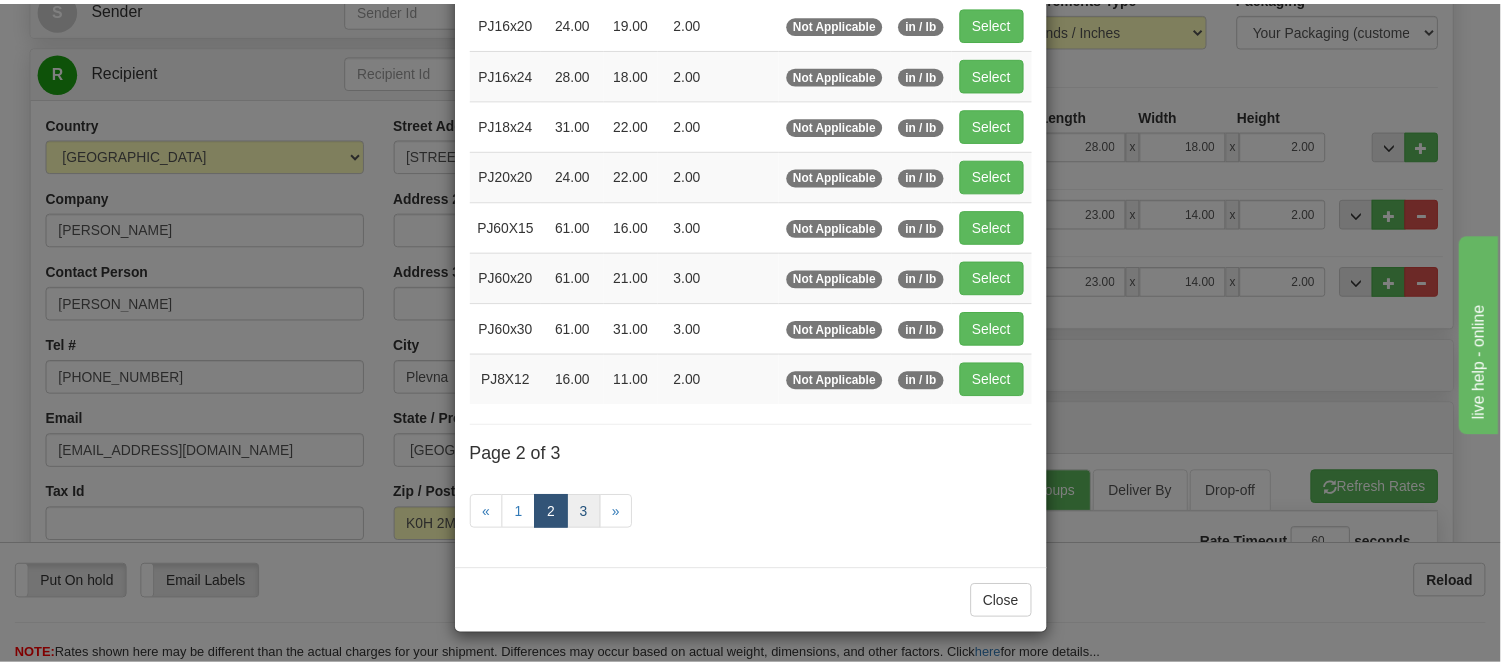 scroll, scrollTop: 240, scrollLeft: 0, axis: vertical 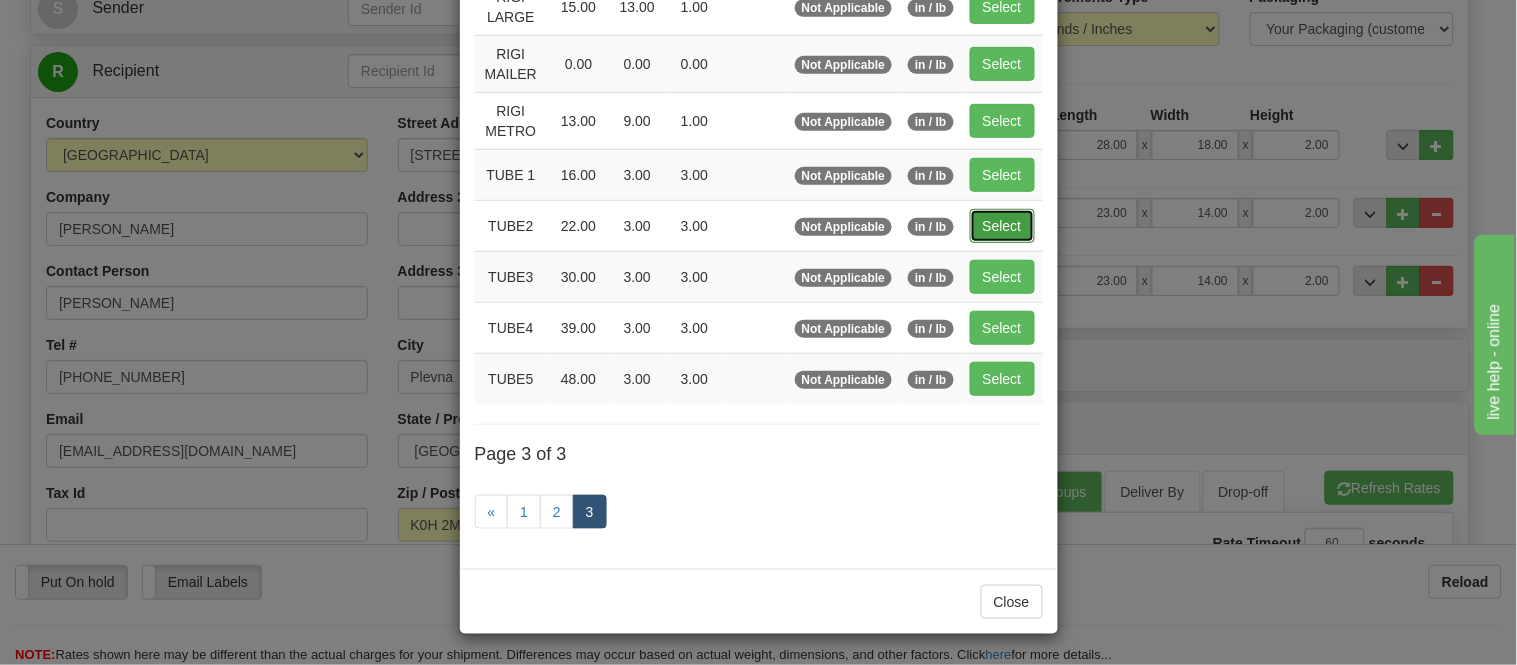 click on "Select" at bounding box center (1002, 226) 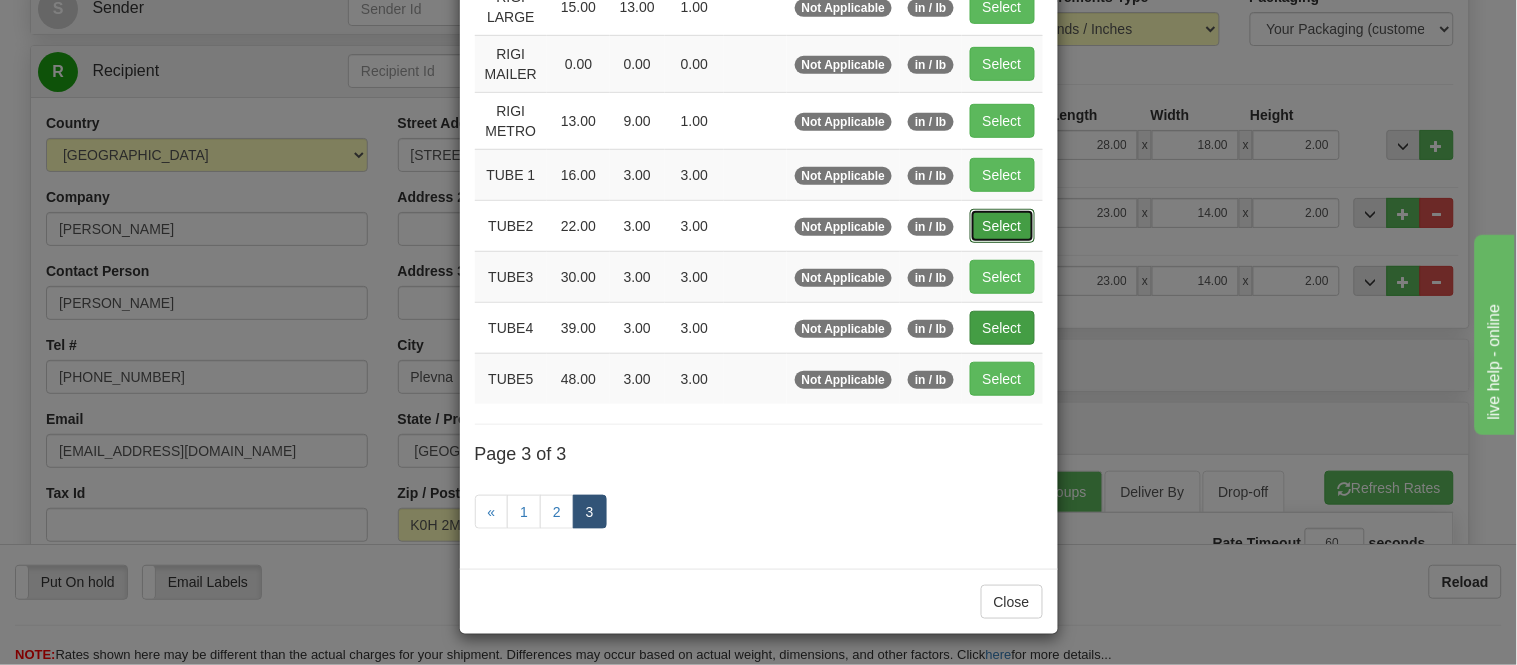 type on "22.00" 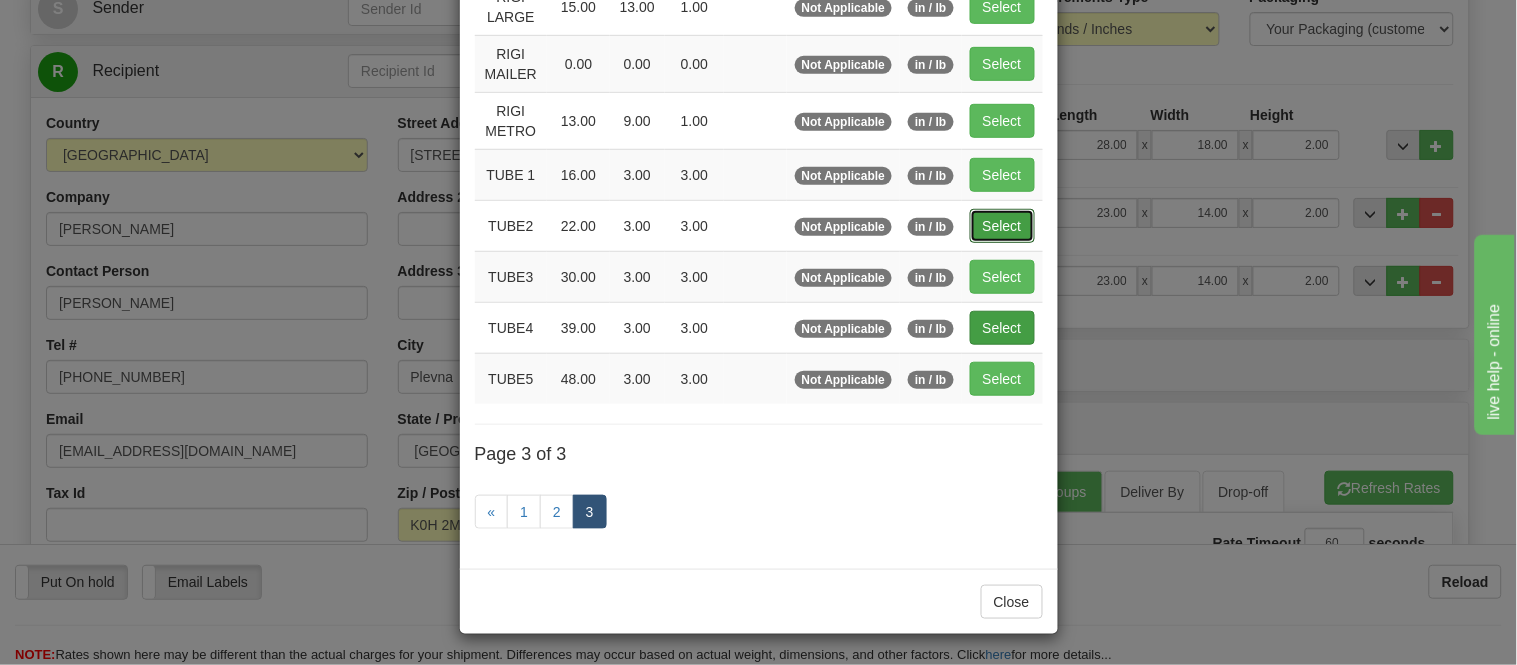 type on "3.00" 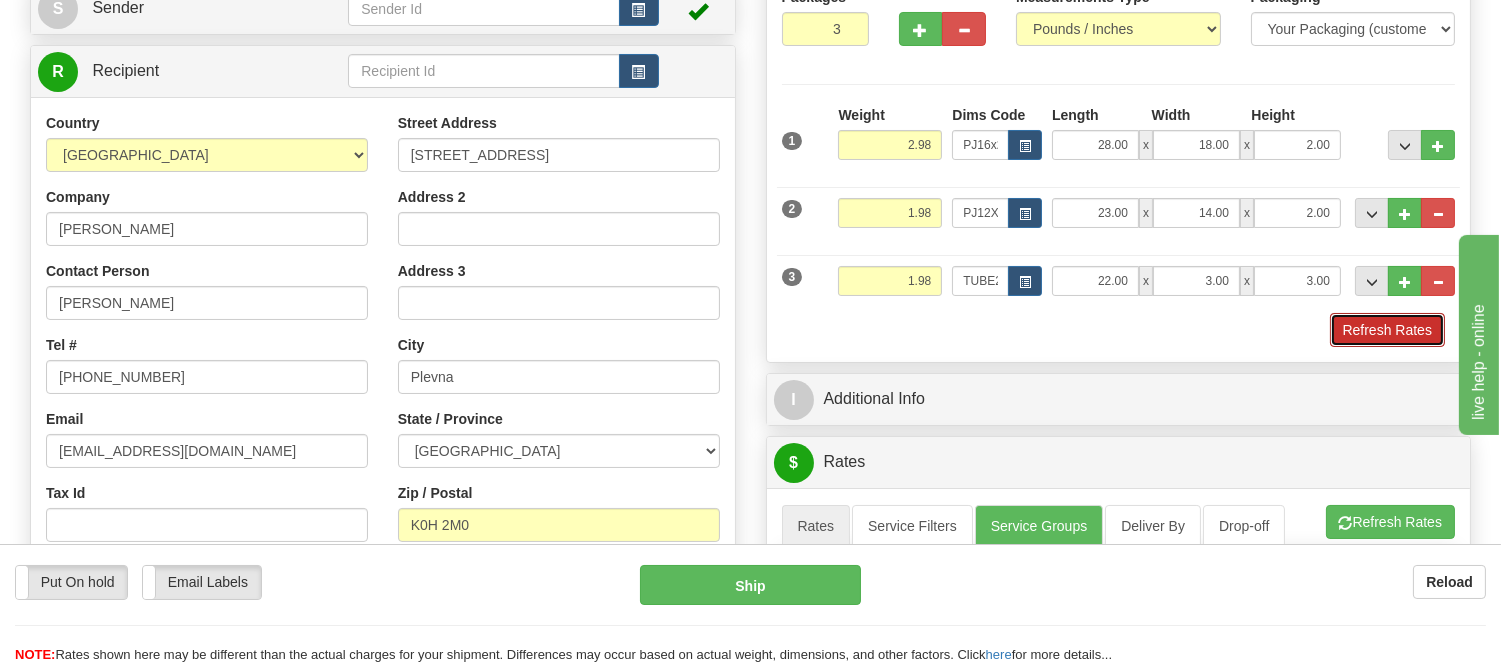 click on "Refresh Rates" at bounding box center (1387, 330) 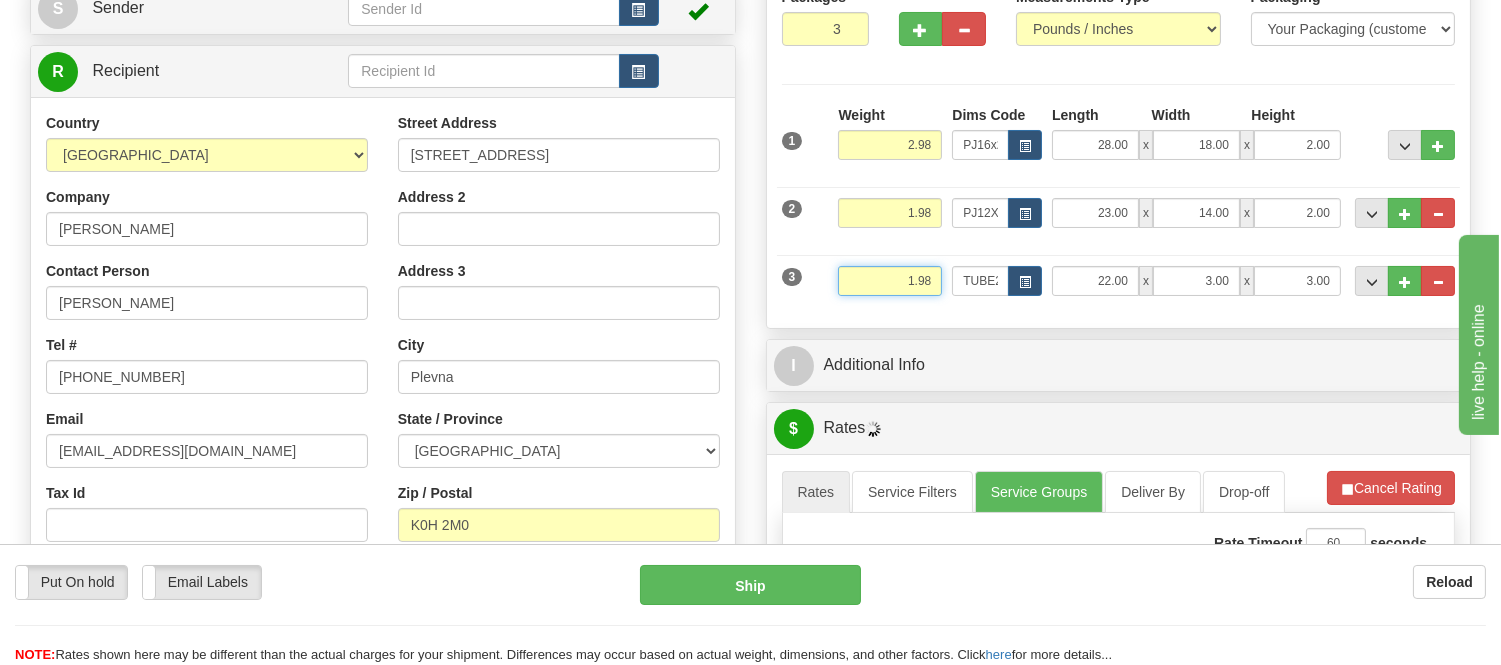 drag, startPoint x: 932, startPoint y: 281, endPoint x: 724, endPoint y: 328, distance: 213.24399 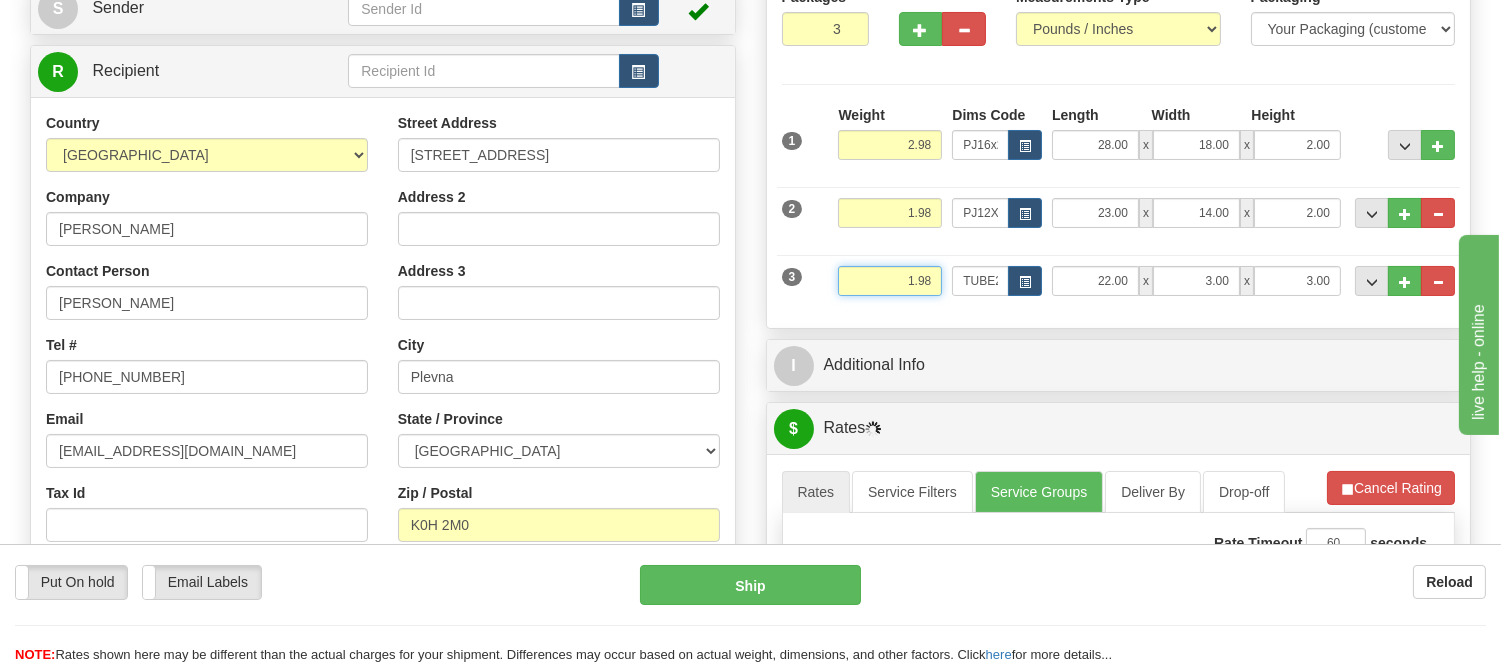 click on "Order #
CA-416060
S" at bounding box center (750, -81) 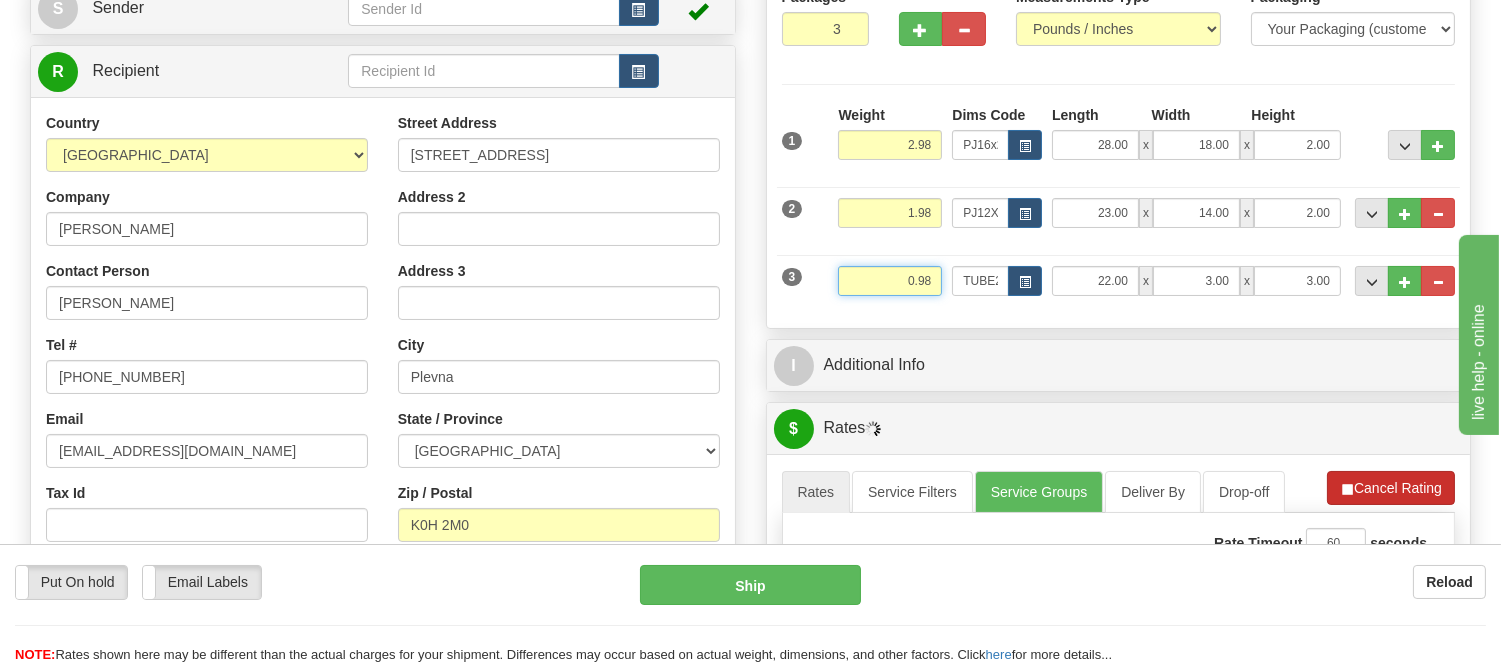 type on "0.98" 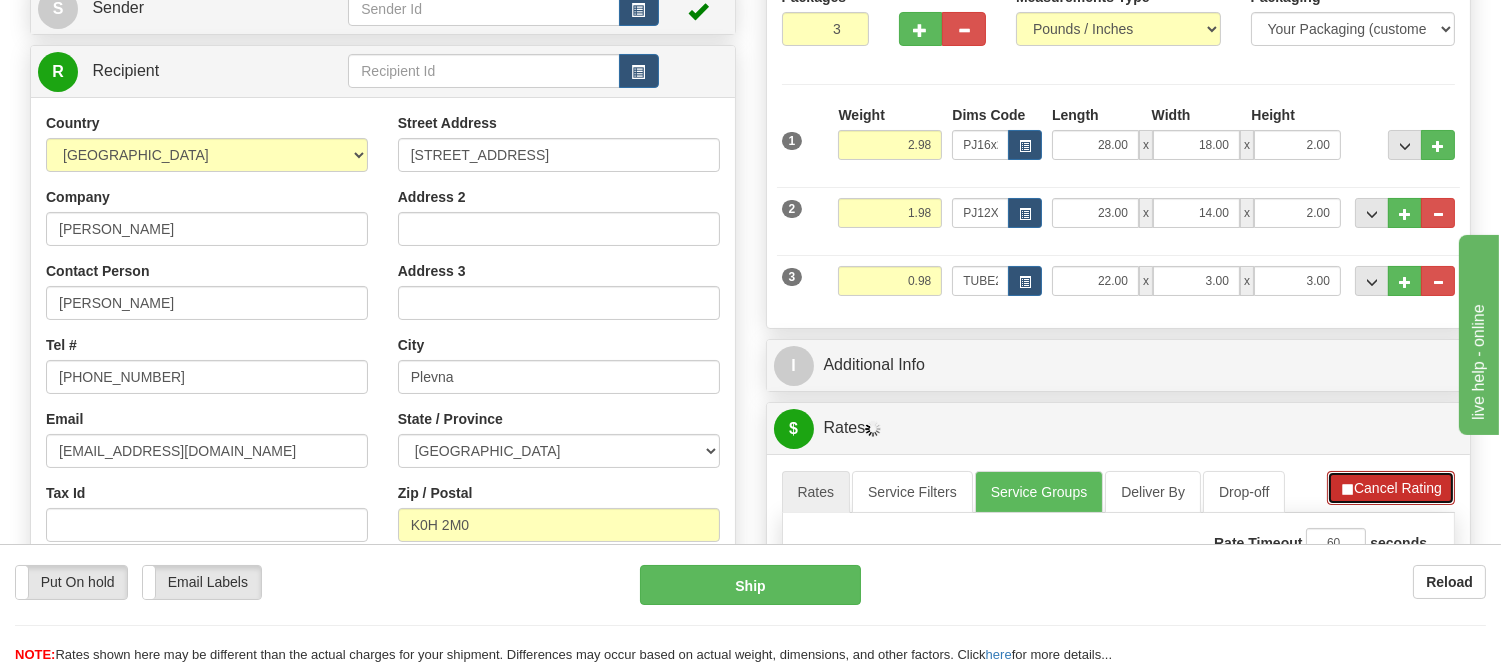 click on "Cancel Rating" at bounding box center [1391, 488] 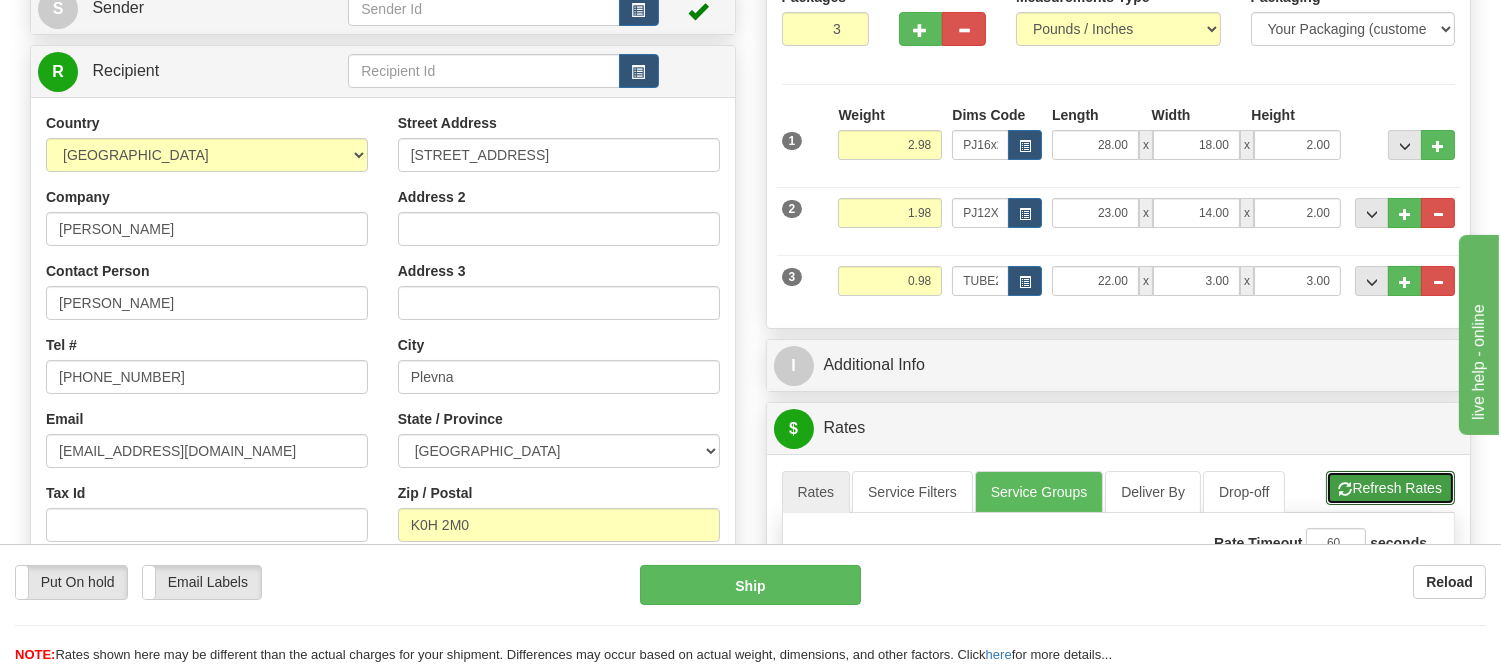 click on "Refresh Rates" at bounding box center (1390, 488) 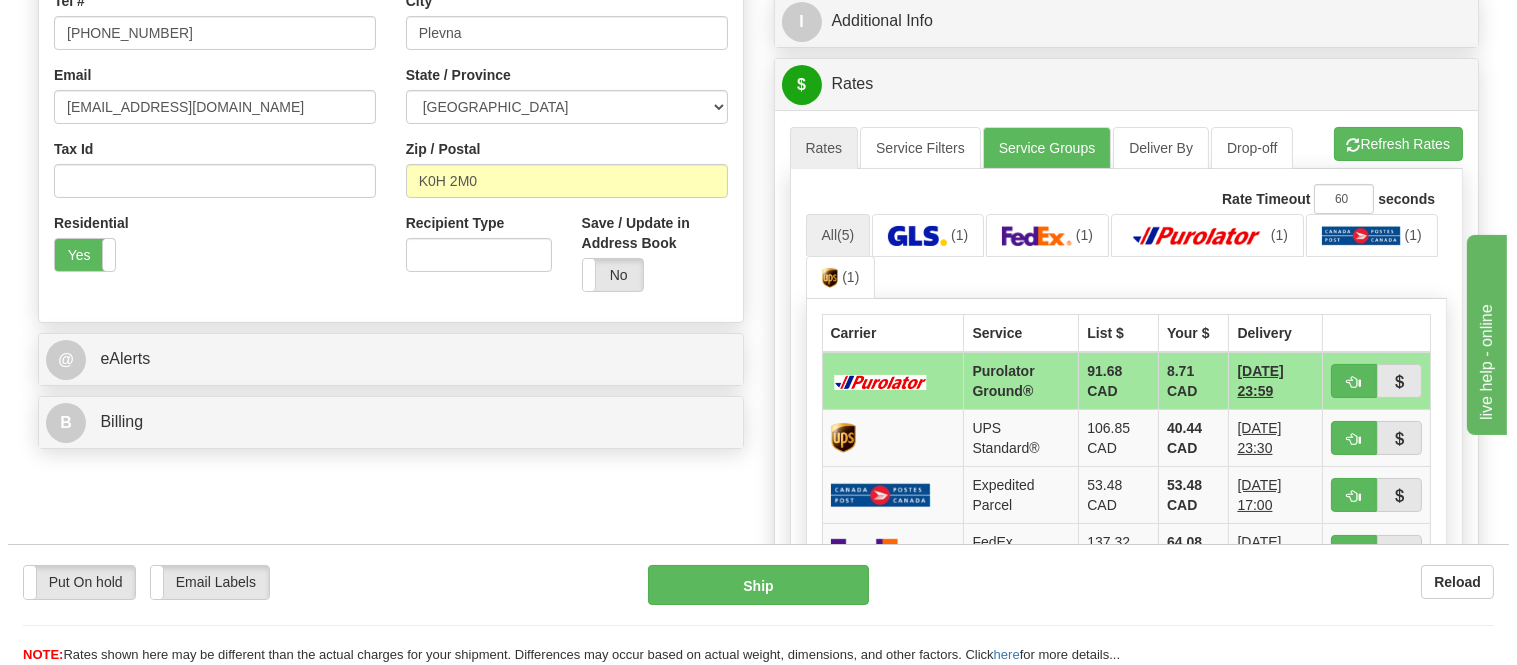 scroll, scrollTop: 663, scrollLeft: 0, axis: vertical 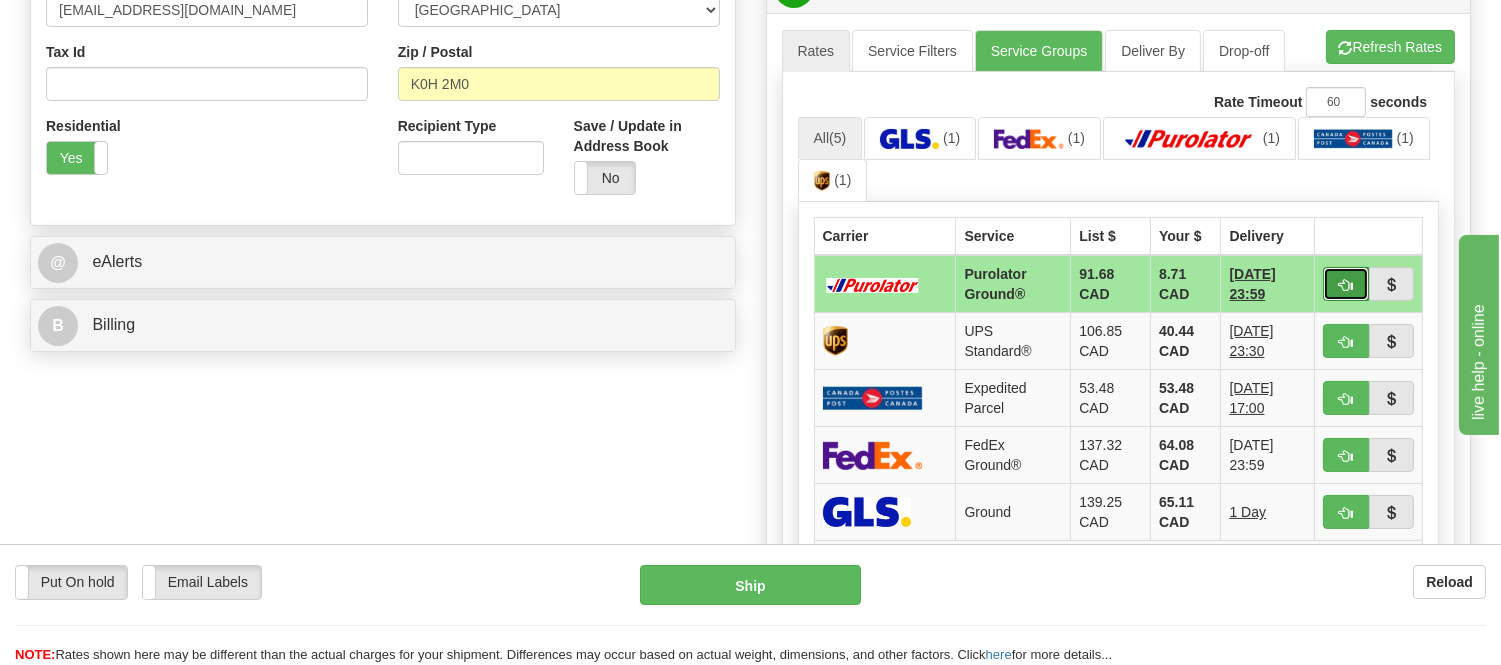 click at bounding box center (1346, 284) 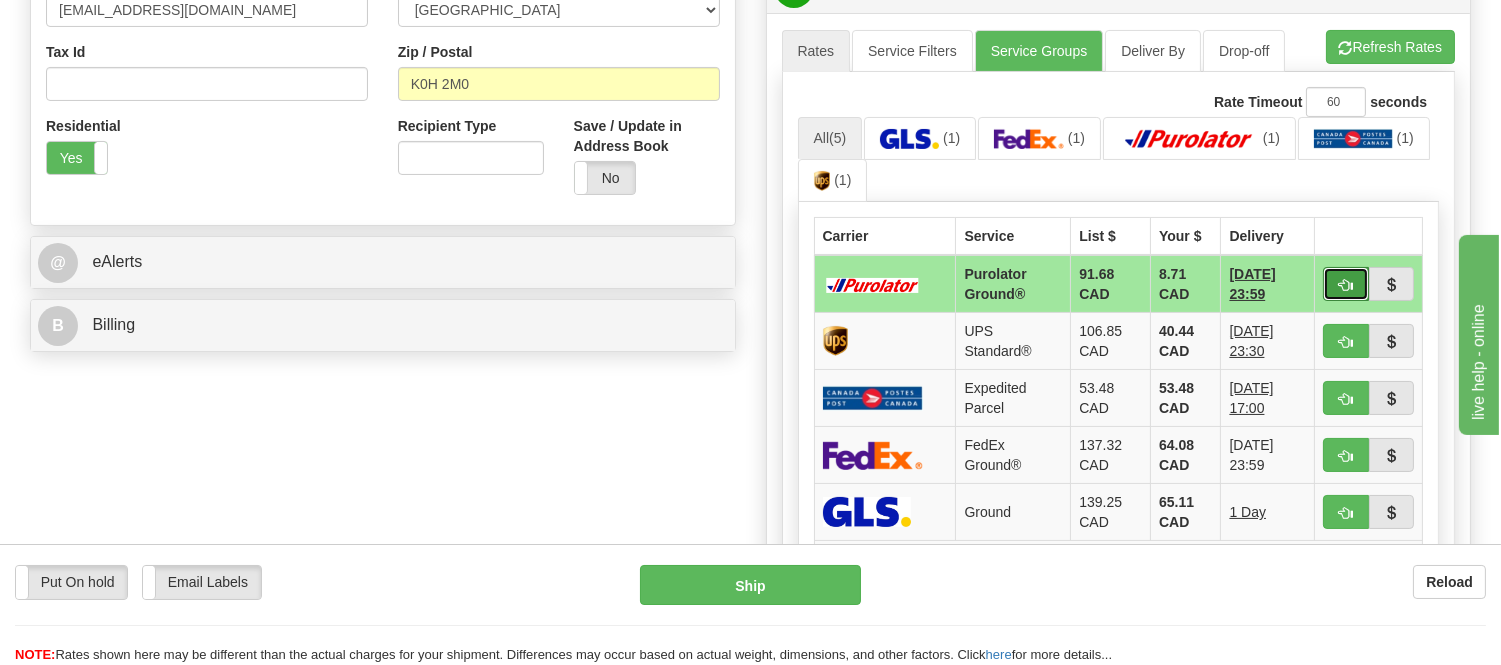 type on "260" 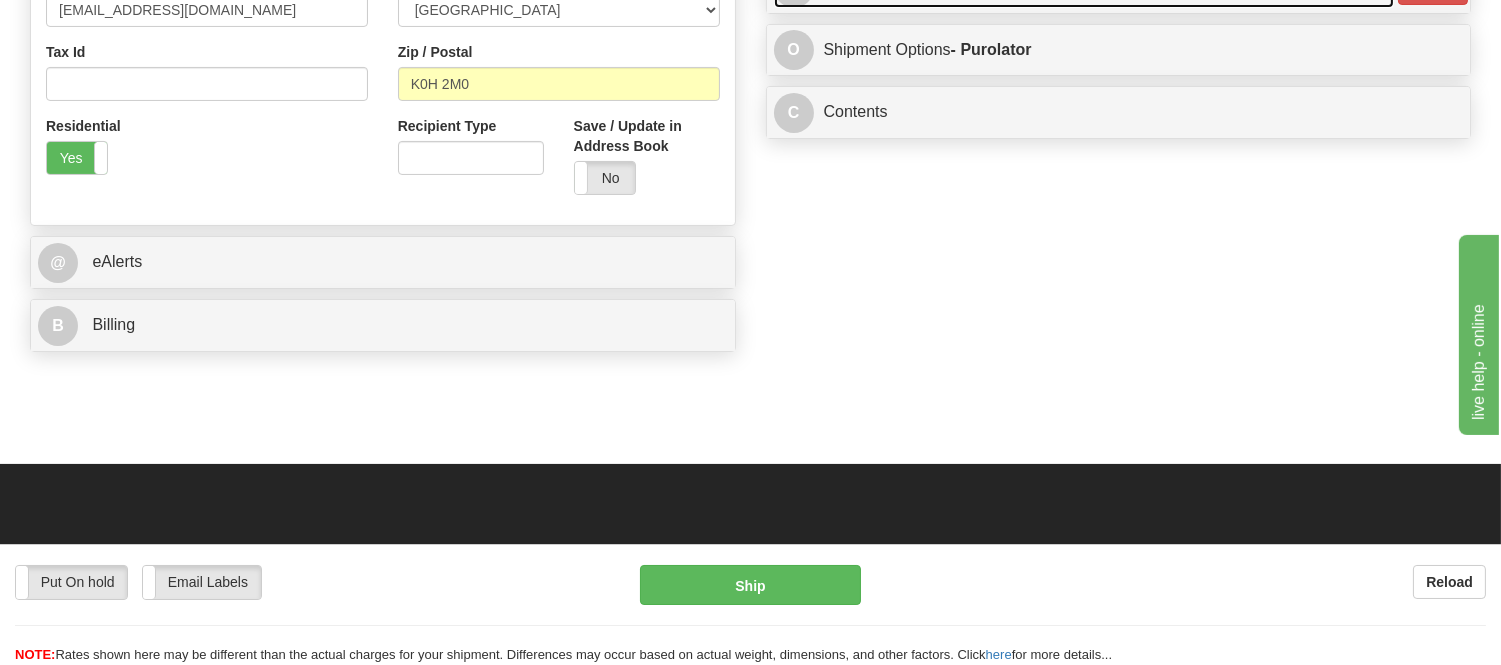 click on "Purolator - Purolator Ground® -  8.71 CAD -  07/15/2025 23:59 - 5.96 LBS" at bounding box center (1120, -13) 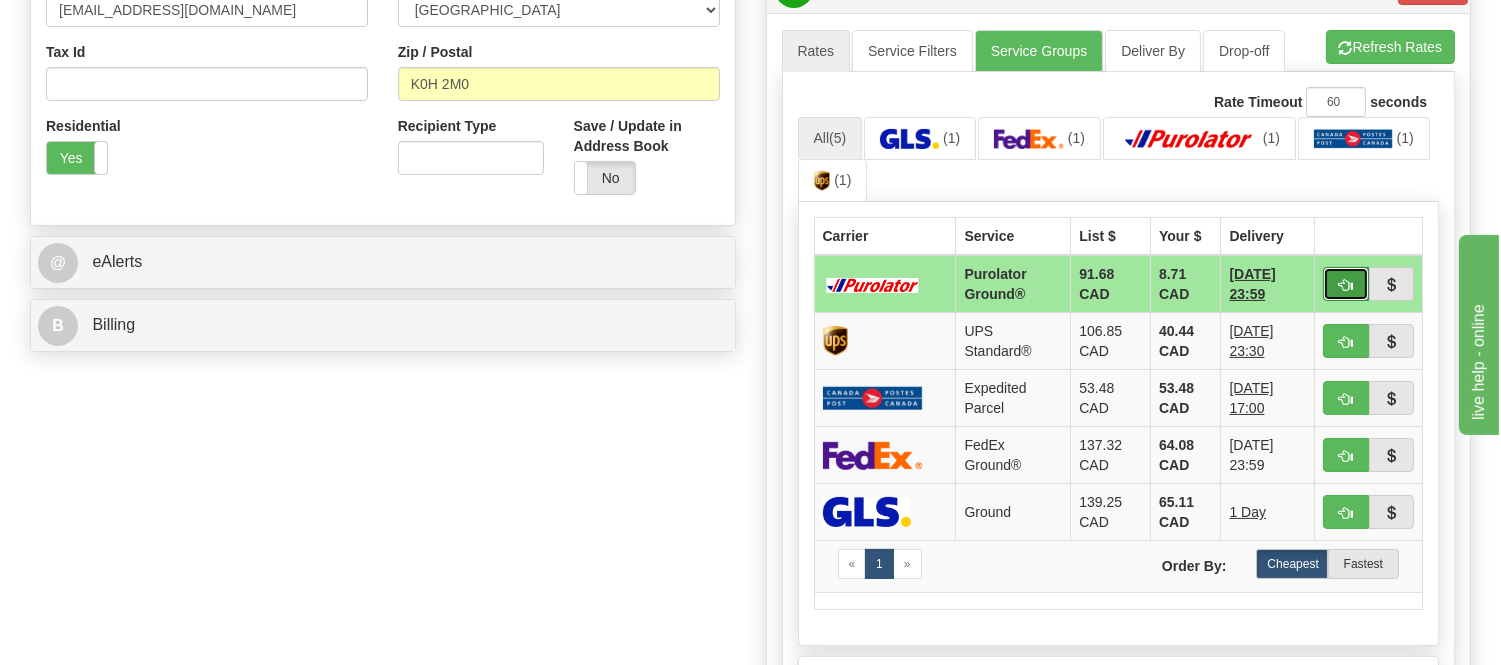click at bounding box center [1346, 284] 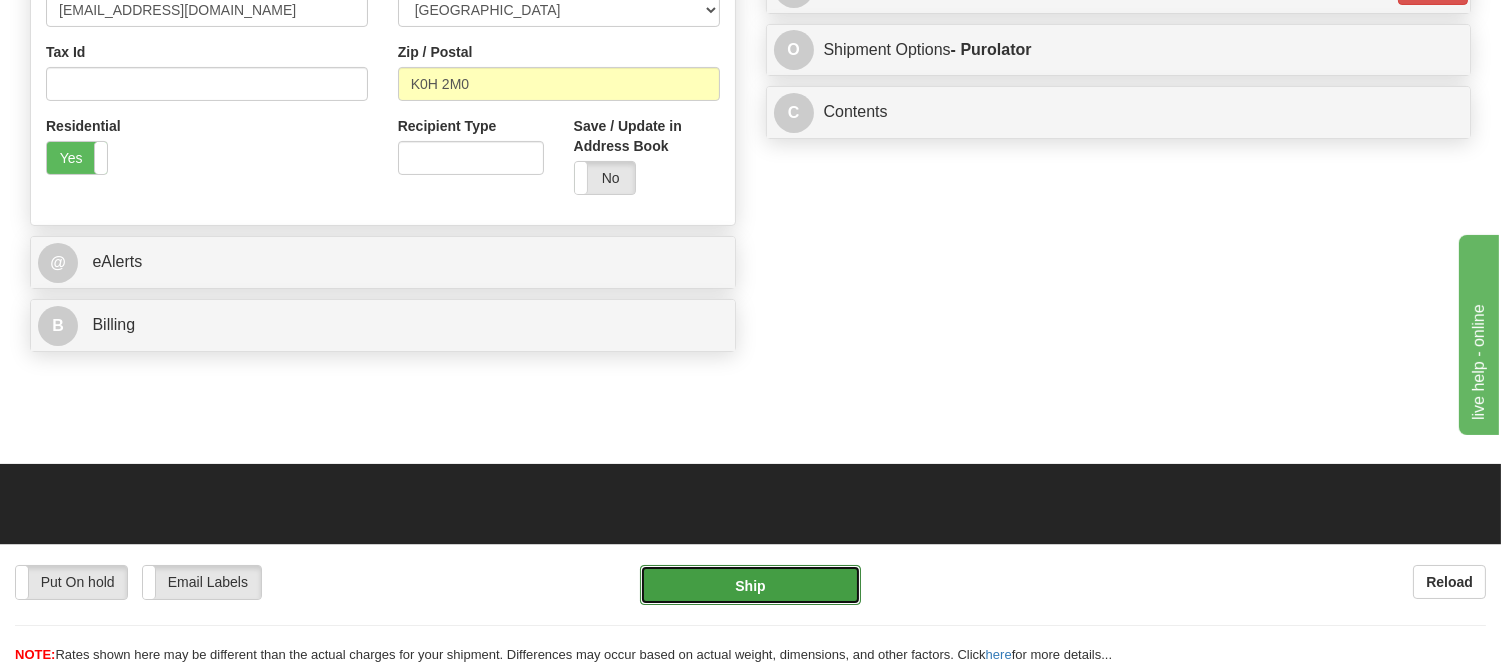 click on "Ship" at bounding box center [750, 585] 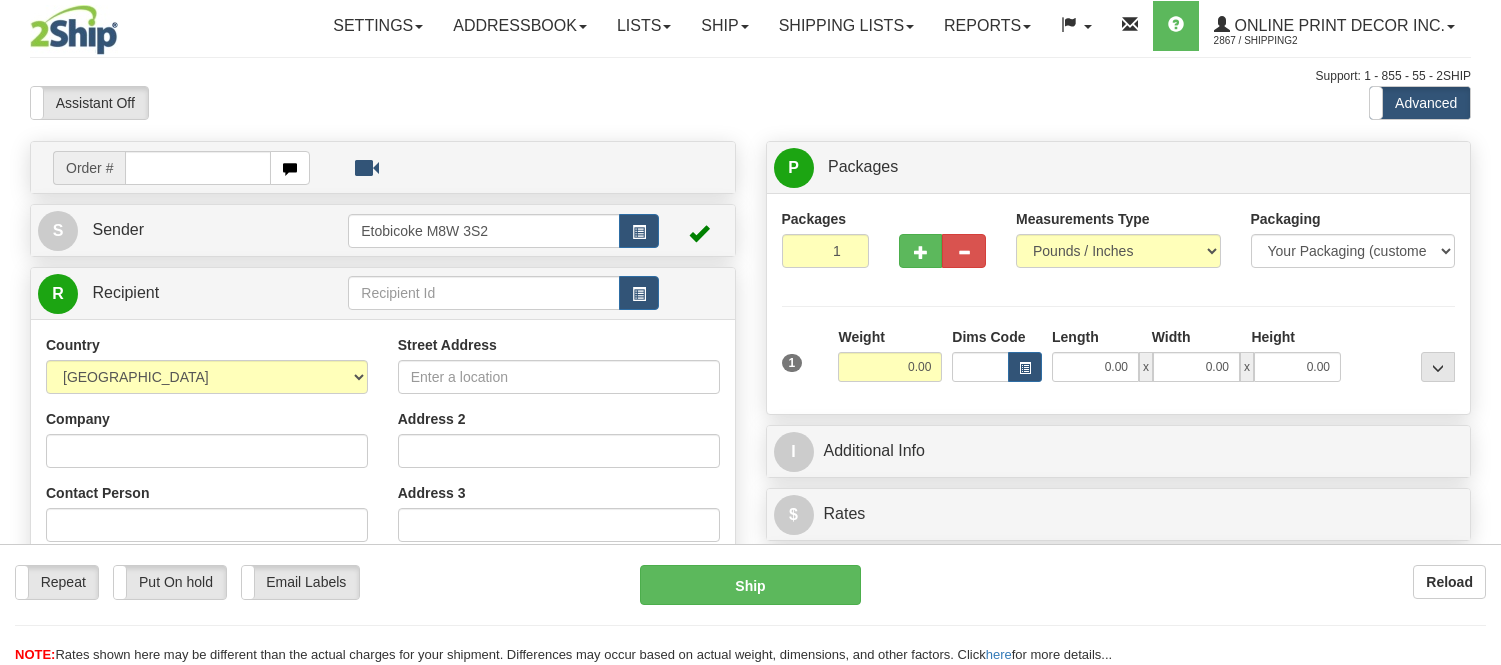 scroll, scrollTop: 0, scrollLeft: 0, axis: both 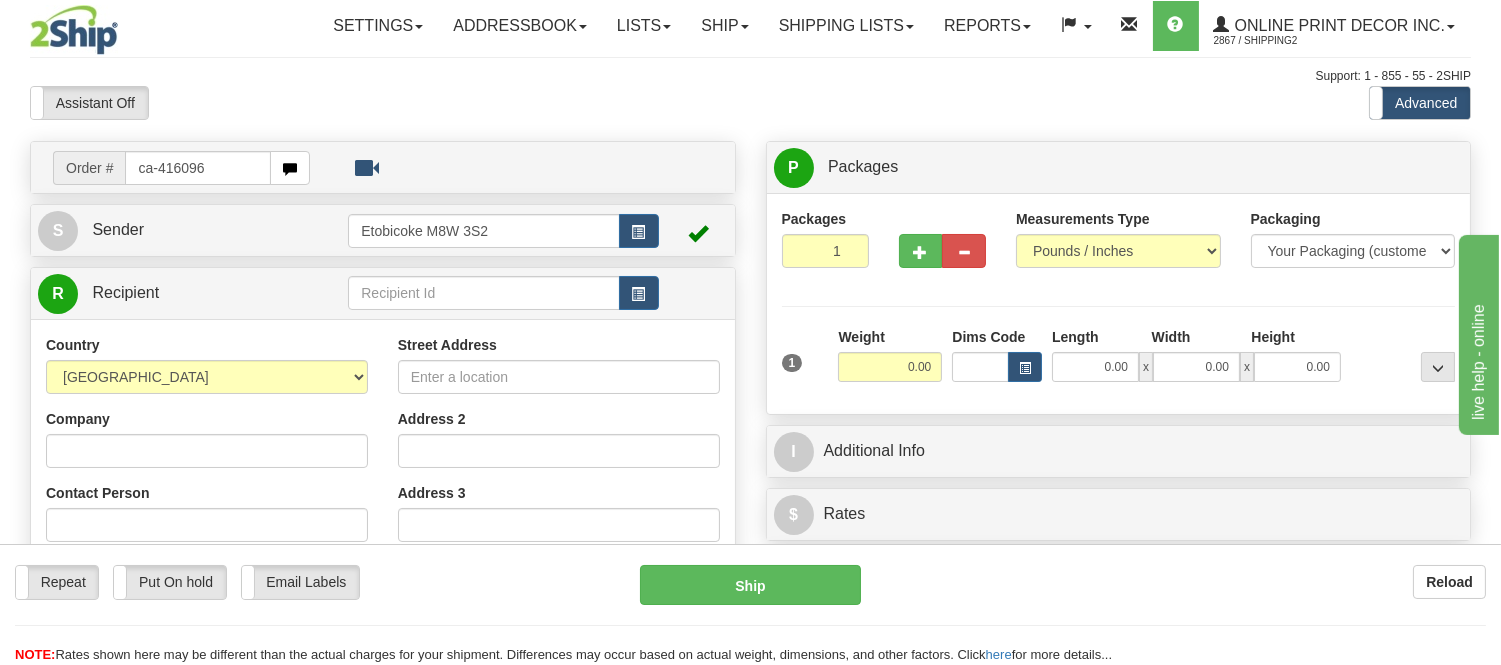 type on "ca-416096" 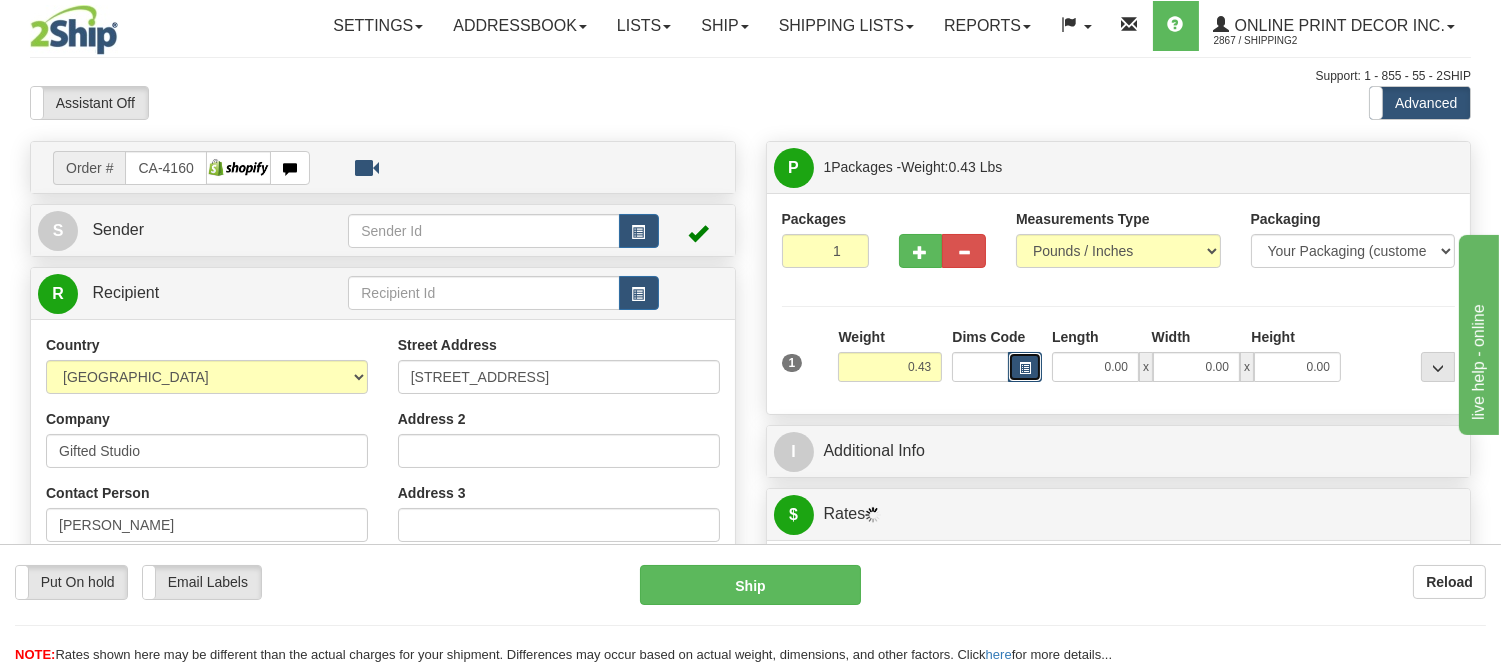 click at bounding box center [1025, 367] 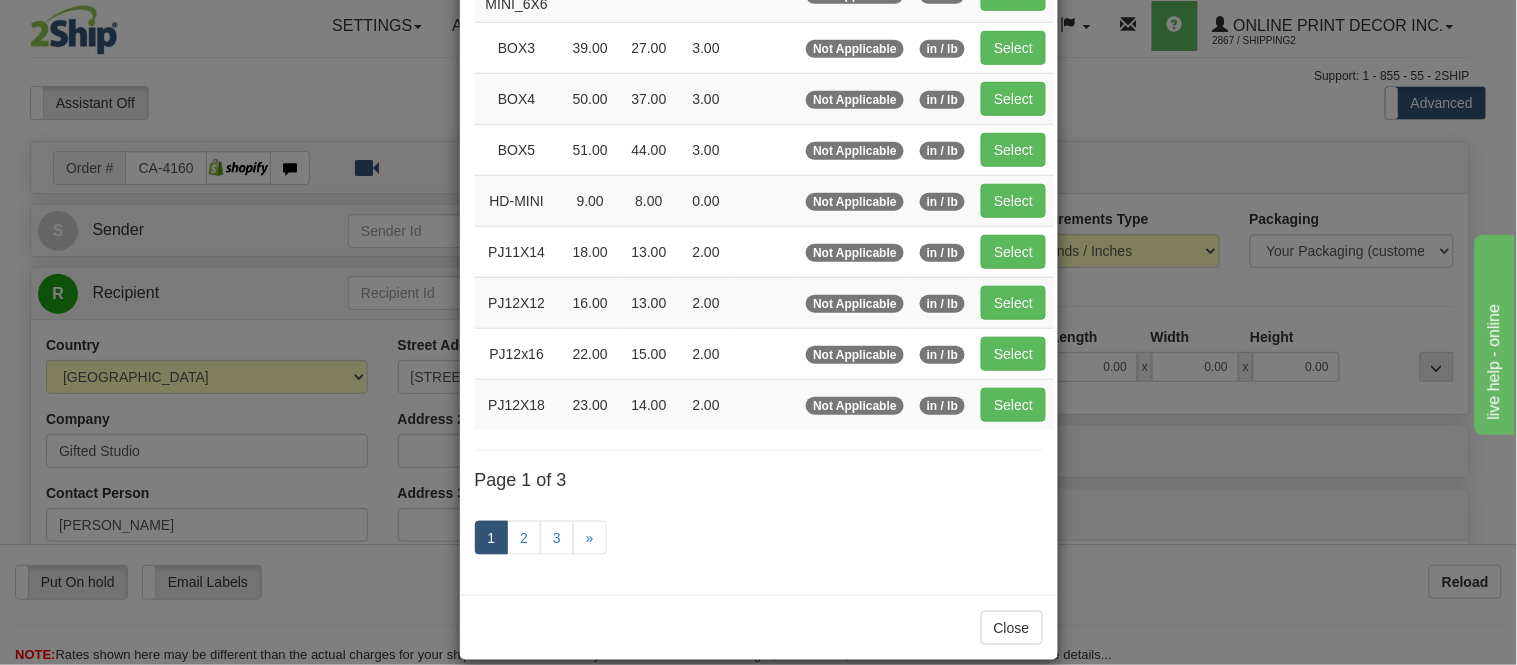 scroll, scrollTop: 333, scrollLeft: 0, axis: vertical 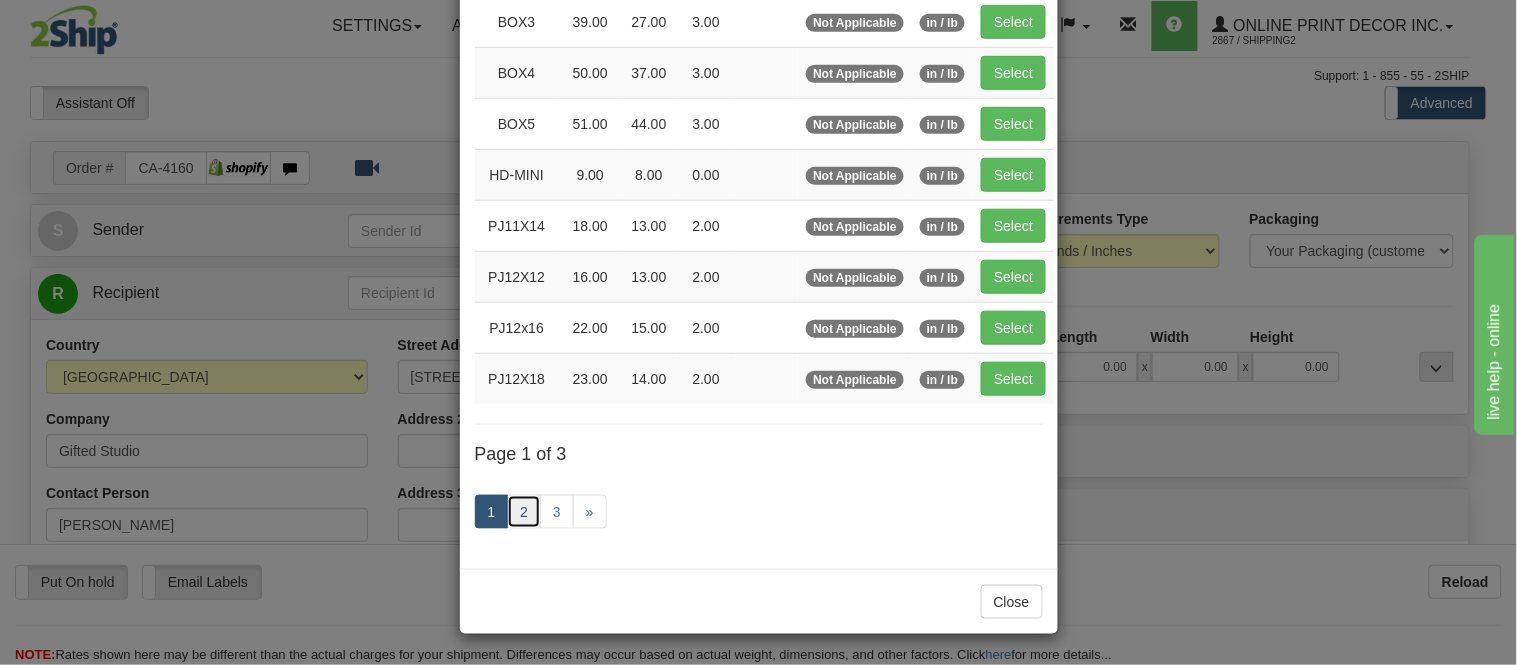 click on "2" at bounding box center (524, 512) 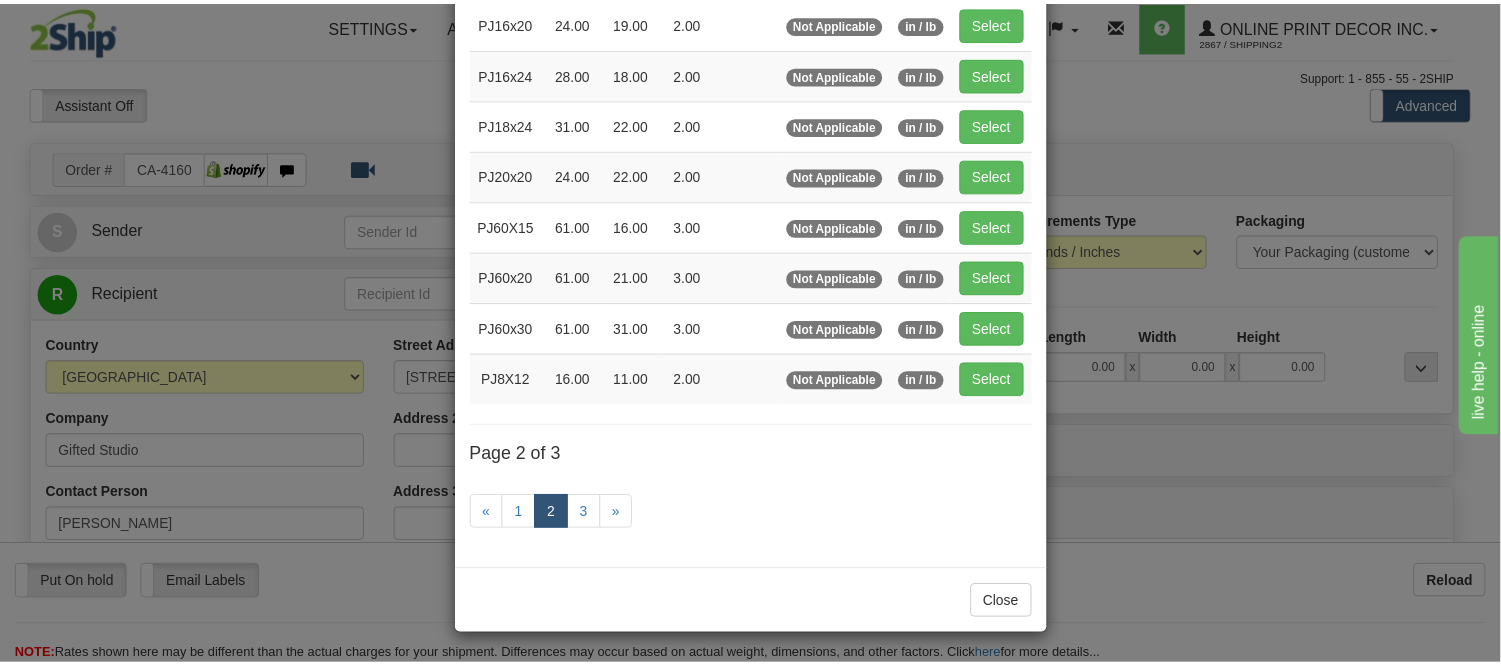 scroll, scrollTop: 325, scrollLeft: 0, axis: vertical 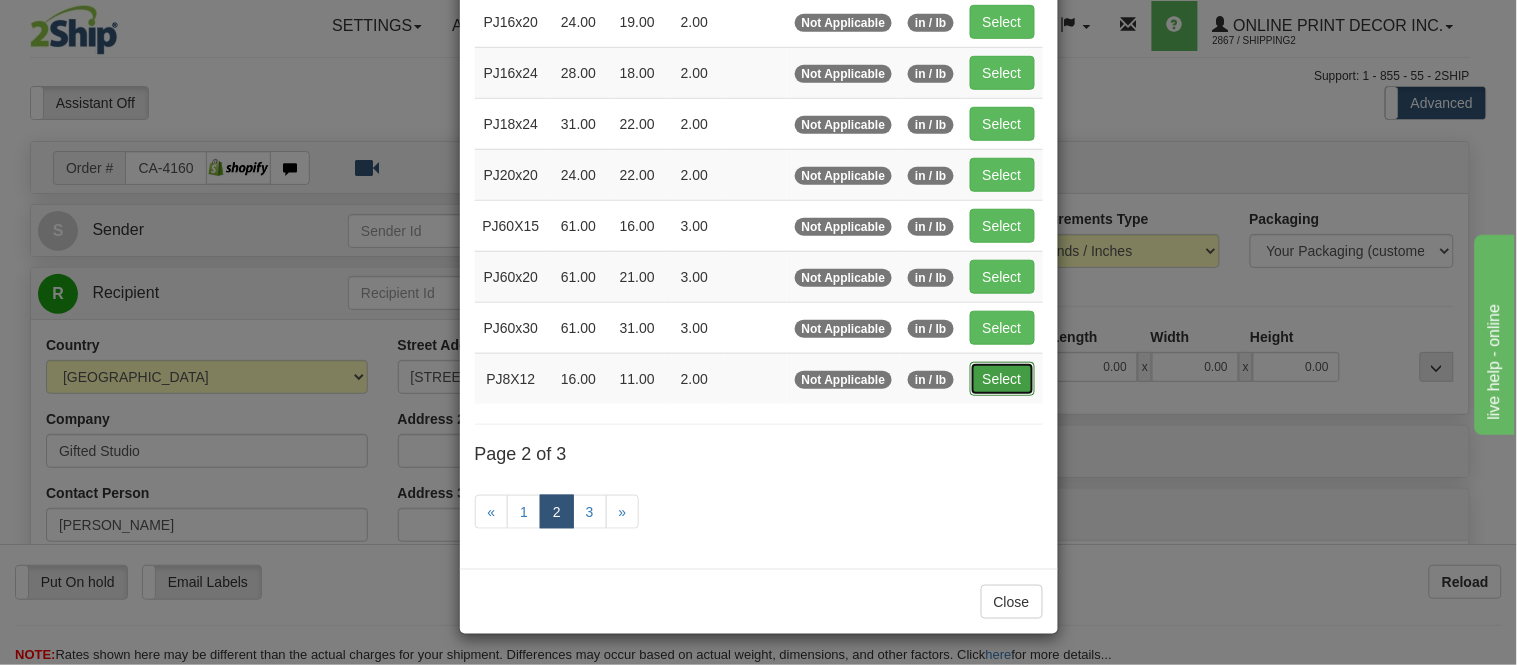 click on "Select" at bounding box center (1002, 379) 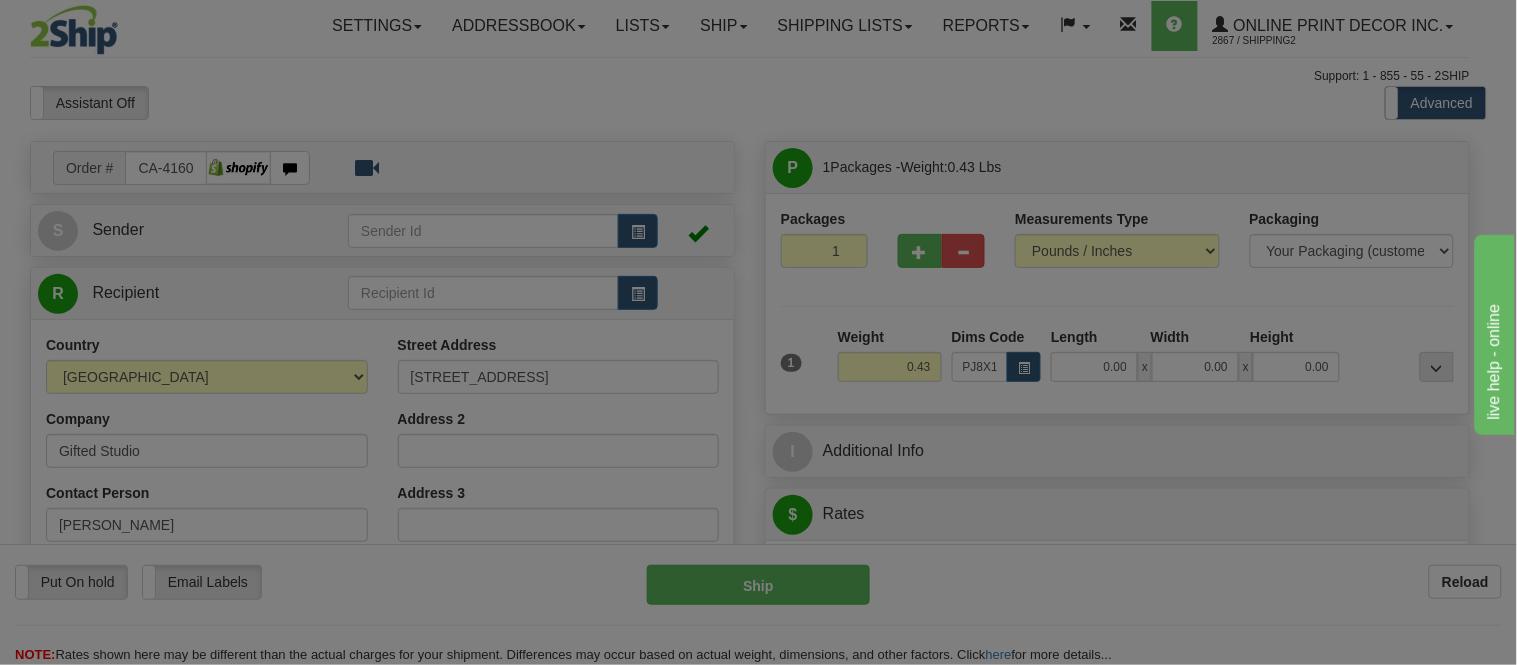 type on "16.00" 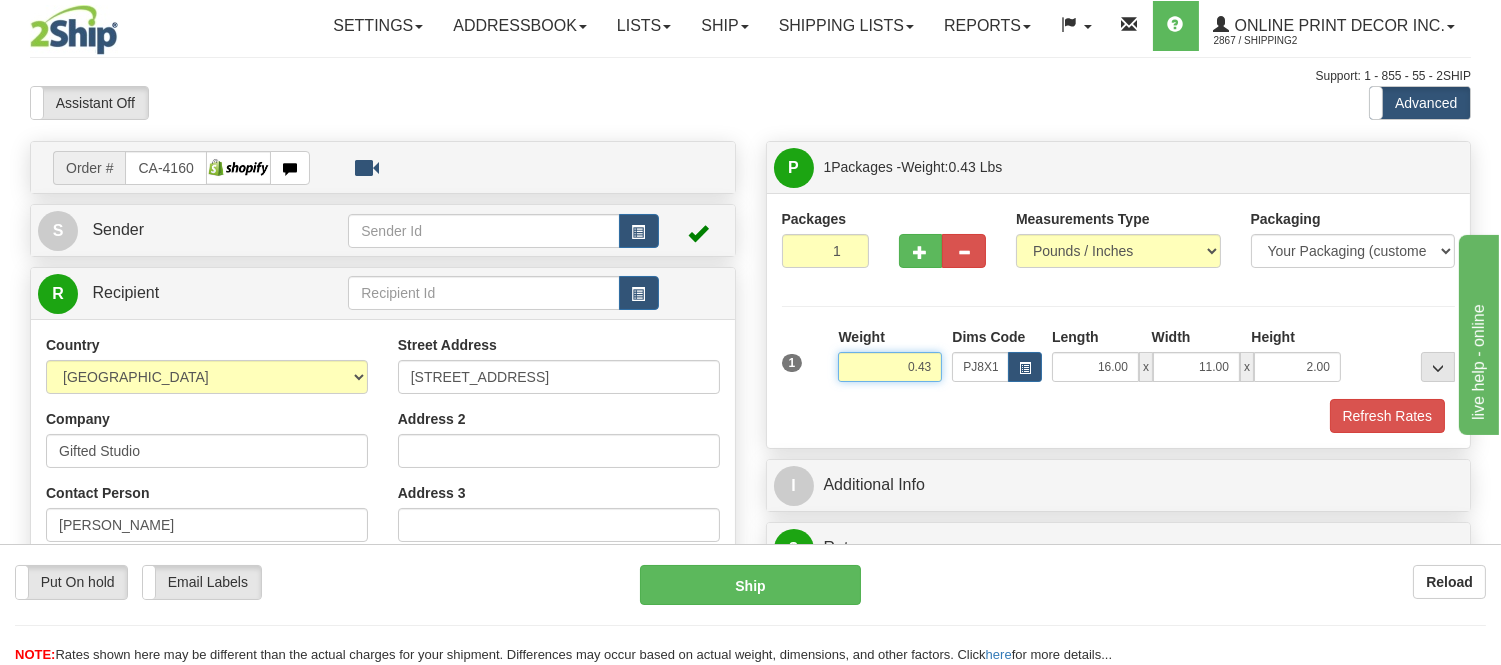 drag, startPoint x: 932, startPoint y: 360, endPoint x: 842, endPoint y: 411, distance: 103.44564 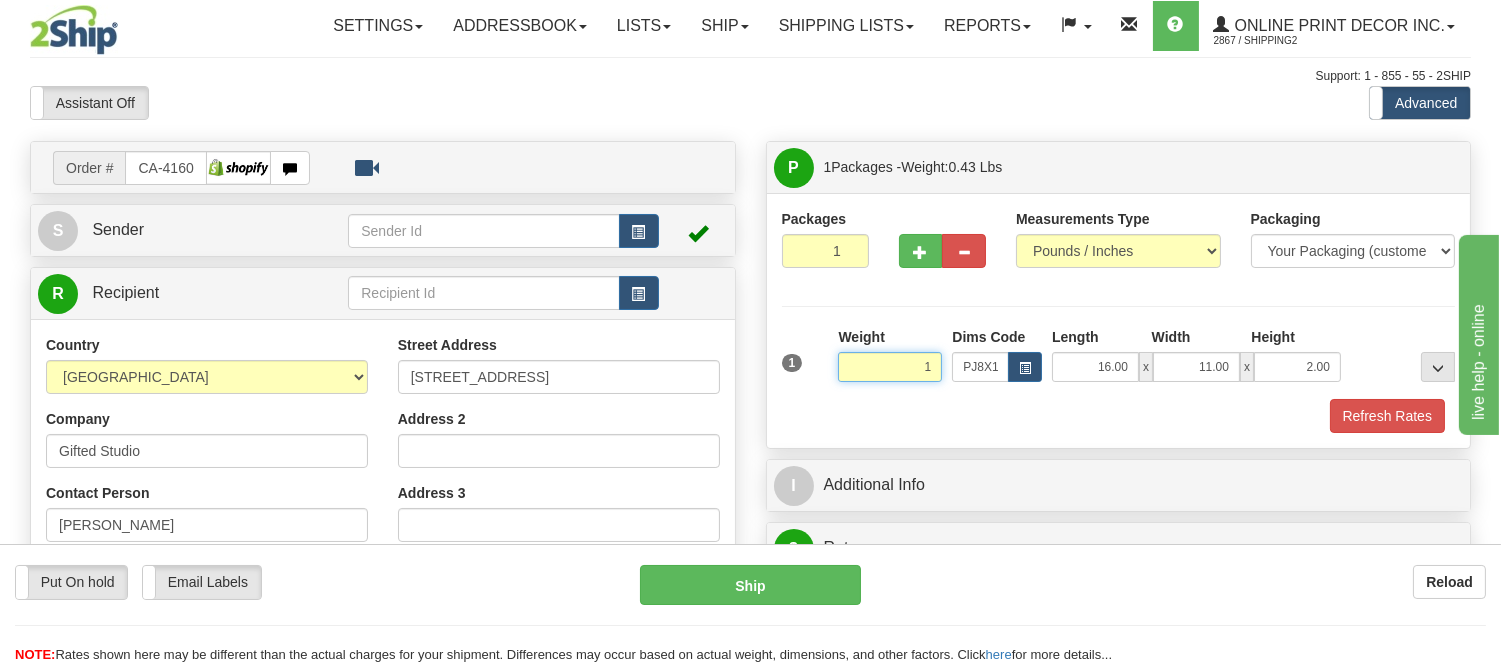 click on "Delete" at bounding box center [0, 0] 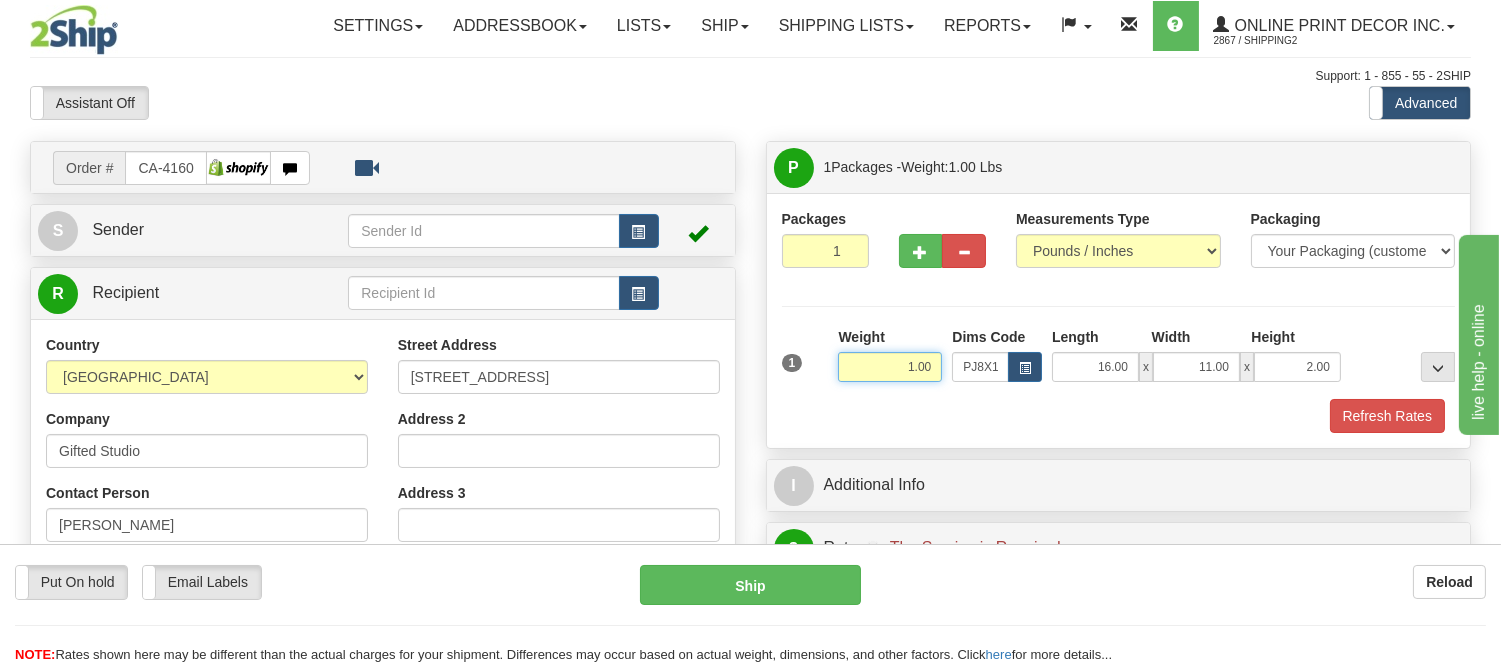 drag, startPoint x: 933, startPoint y: 363, endPoint x: 886, endPoint y: 376, distance: 48.76474 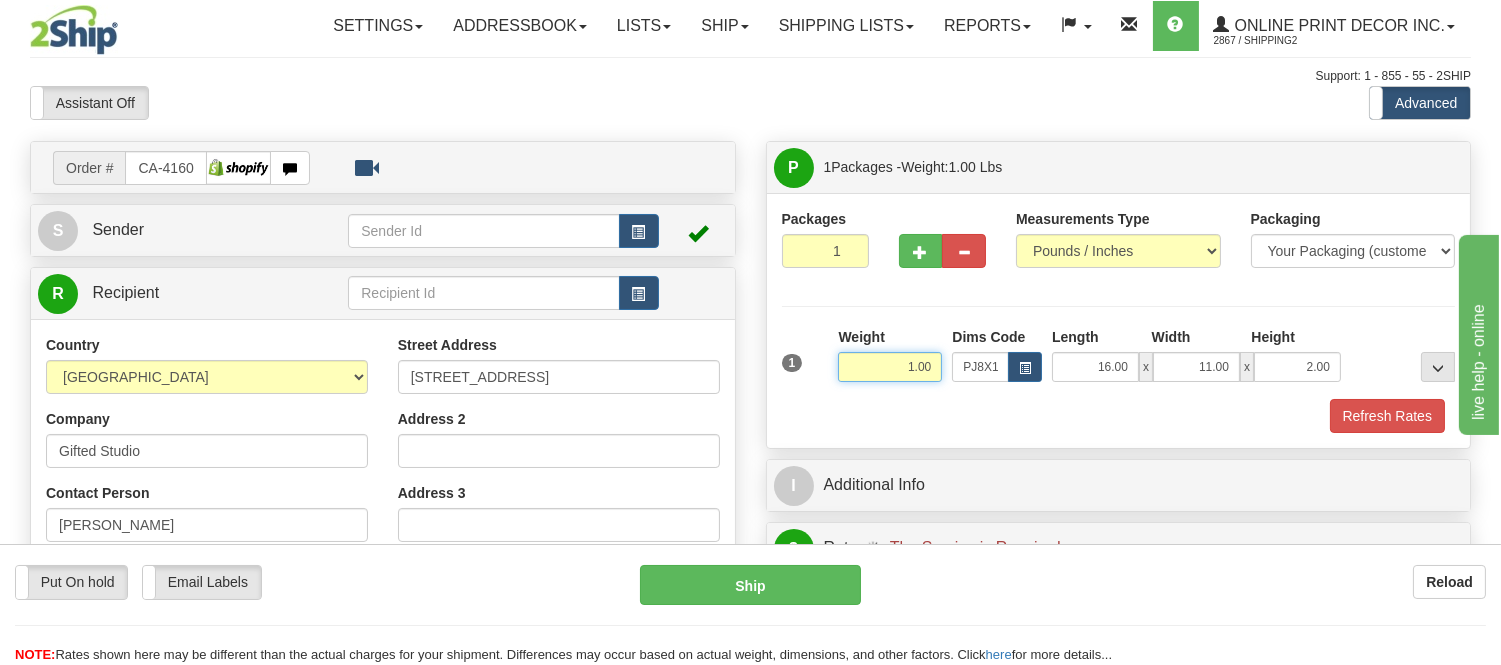 click on "1.00" at bounding box center (890, 367) 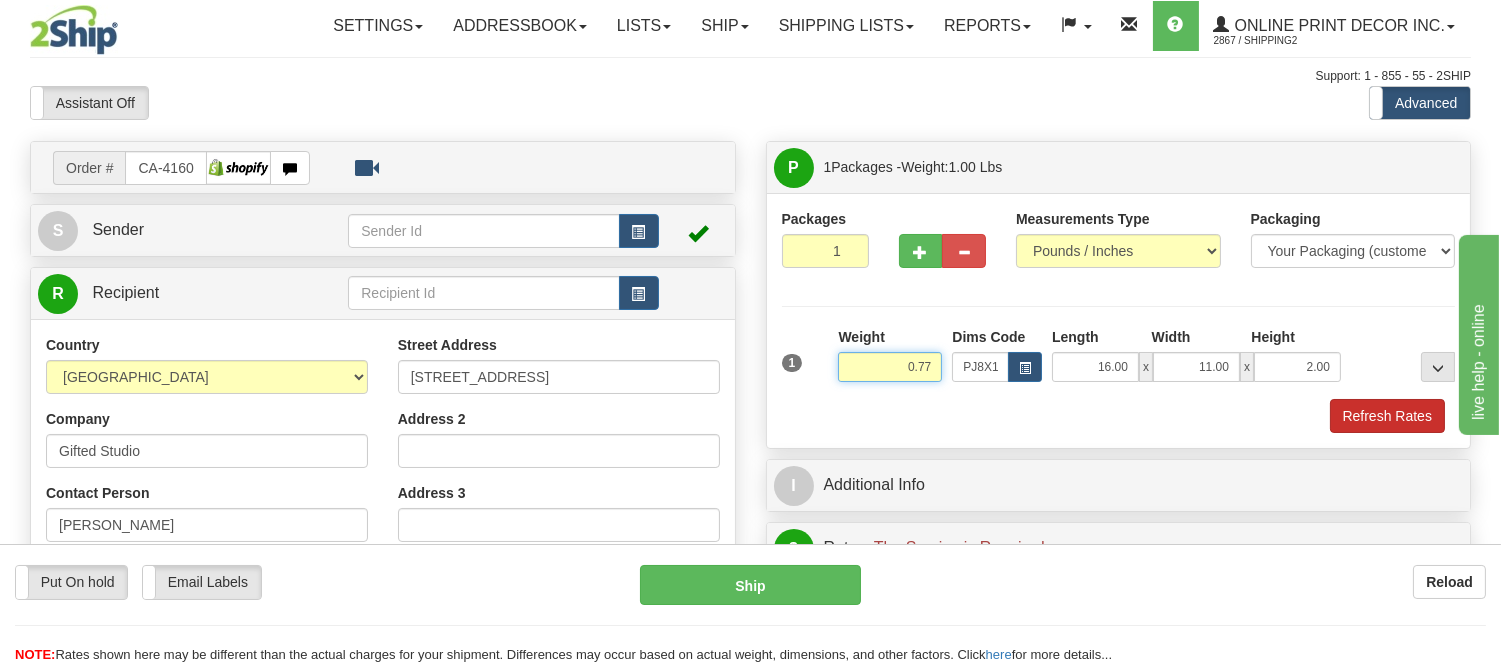 type on "0.77" 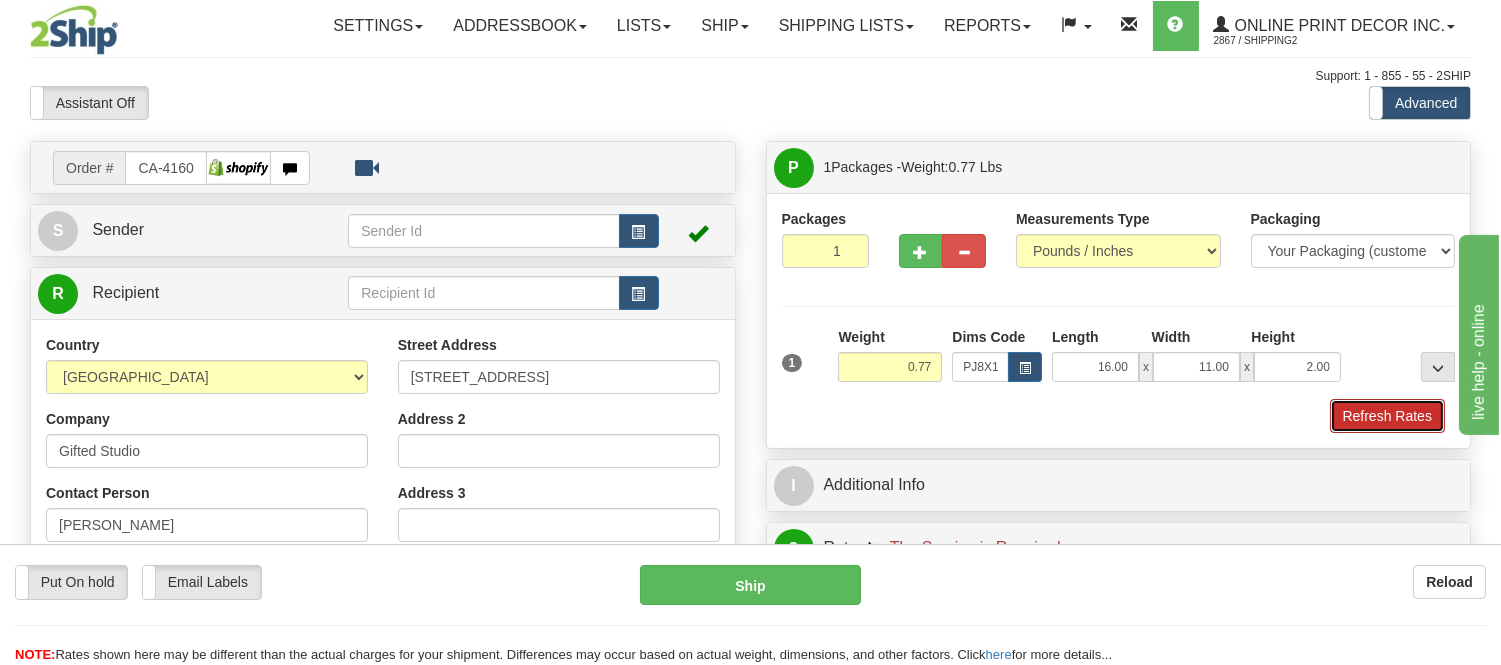 click on "Refresh Rates" at bounding box center [1387, 416] 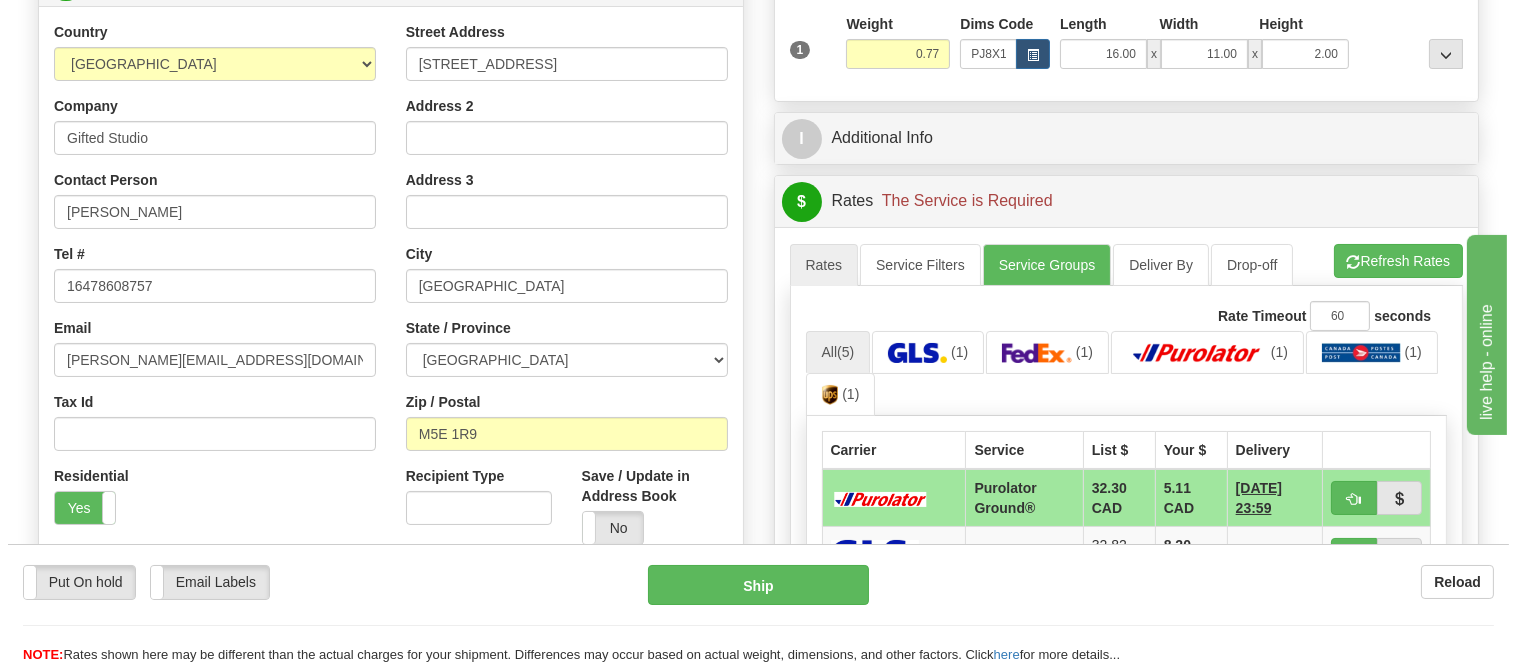 scroll, scrollTop: 394, scrollLeft: 0, axis: vertical 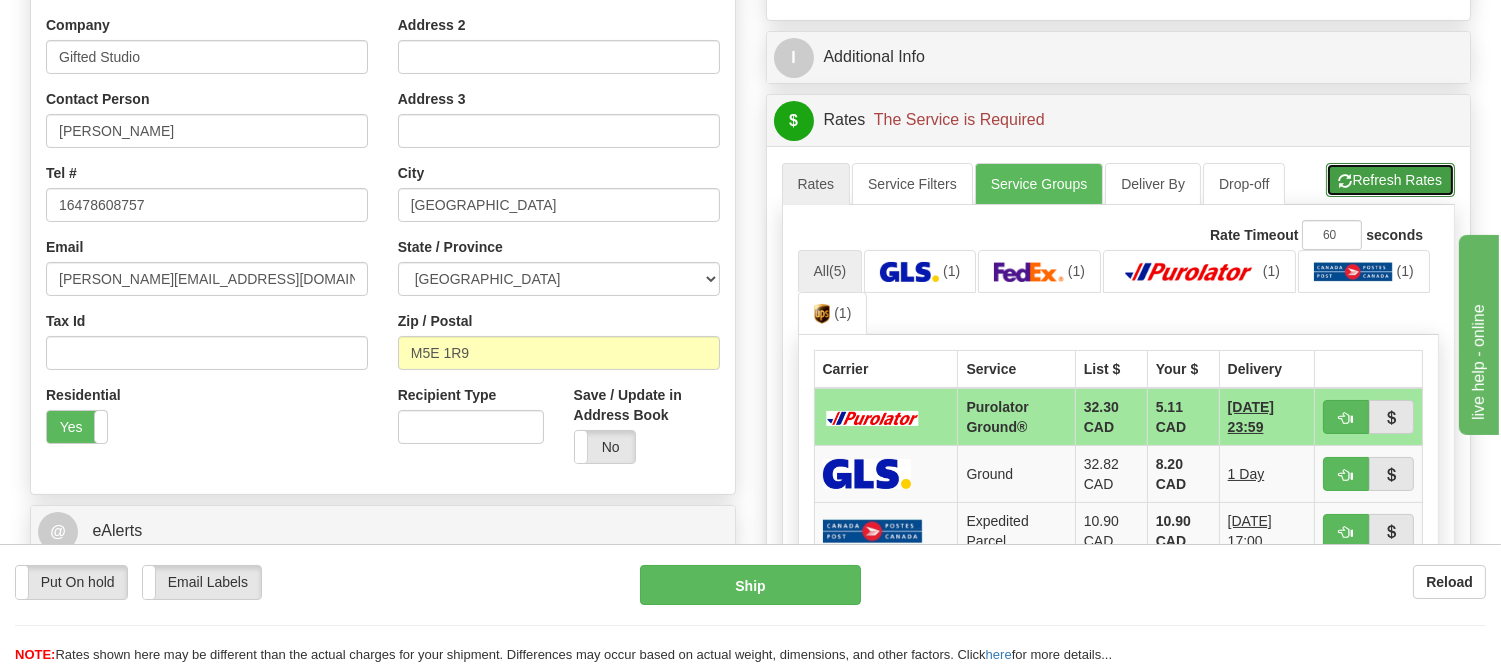 click on "Refresh Rates" at bounding box center (1390, 180) 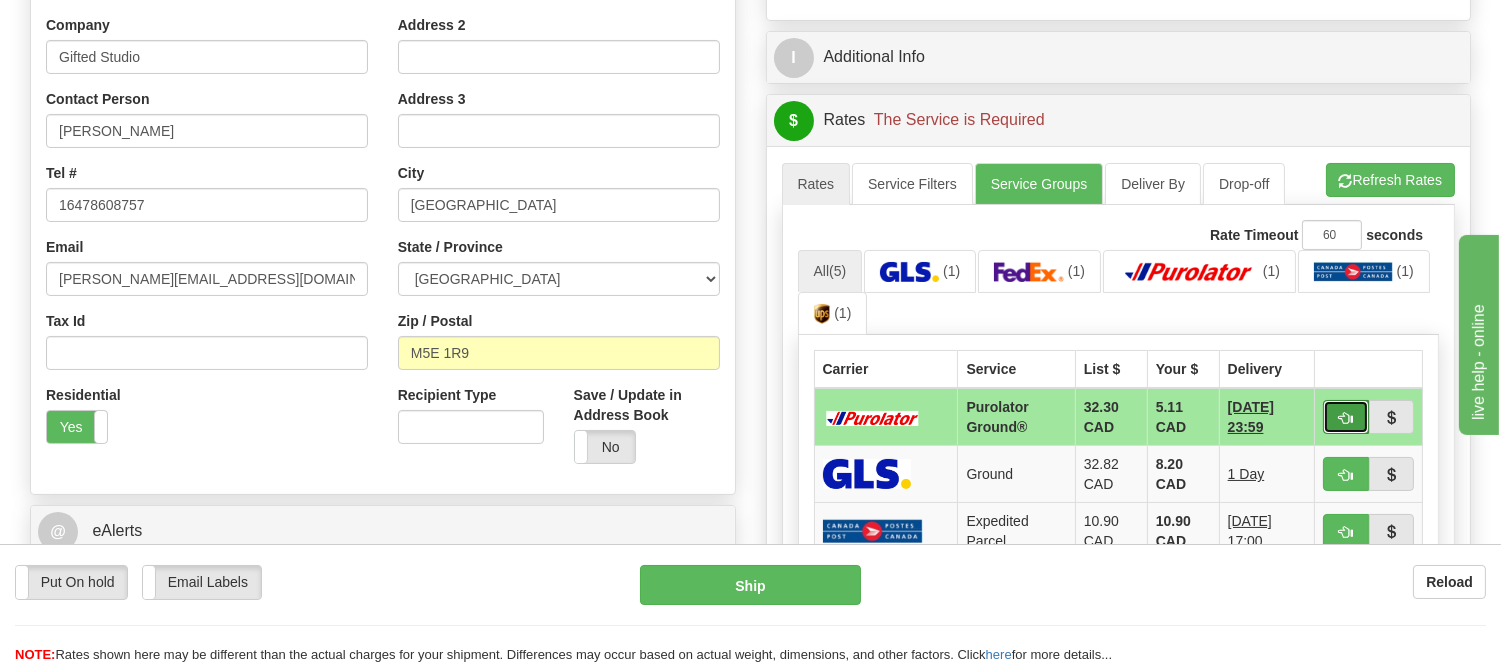 click at bounding box center [1346, 418] 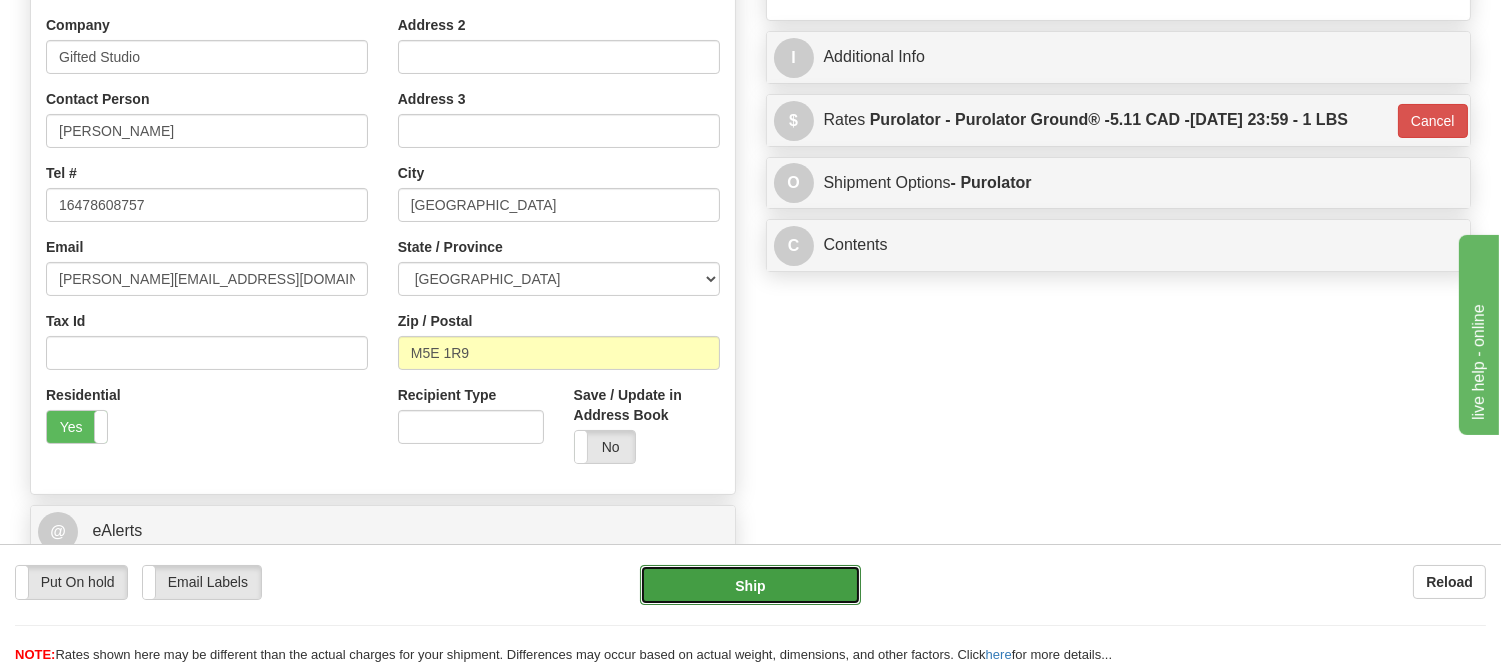 click on "Ship" at bounding box center (750, 585) 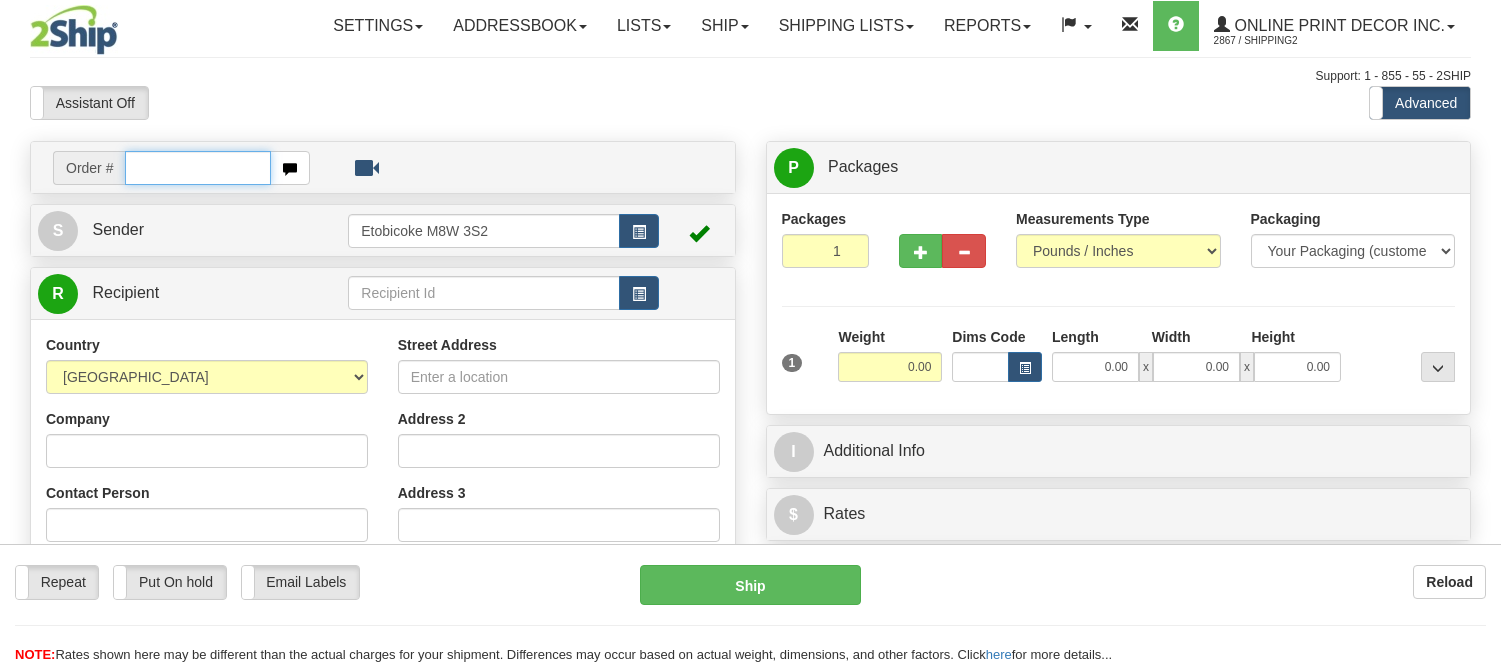 scroll, scrollTop: 0, scrollLeft: 0, axis: both 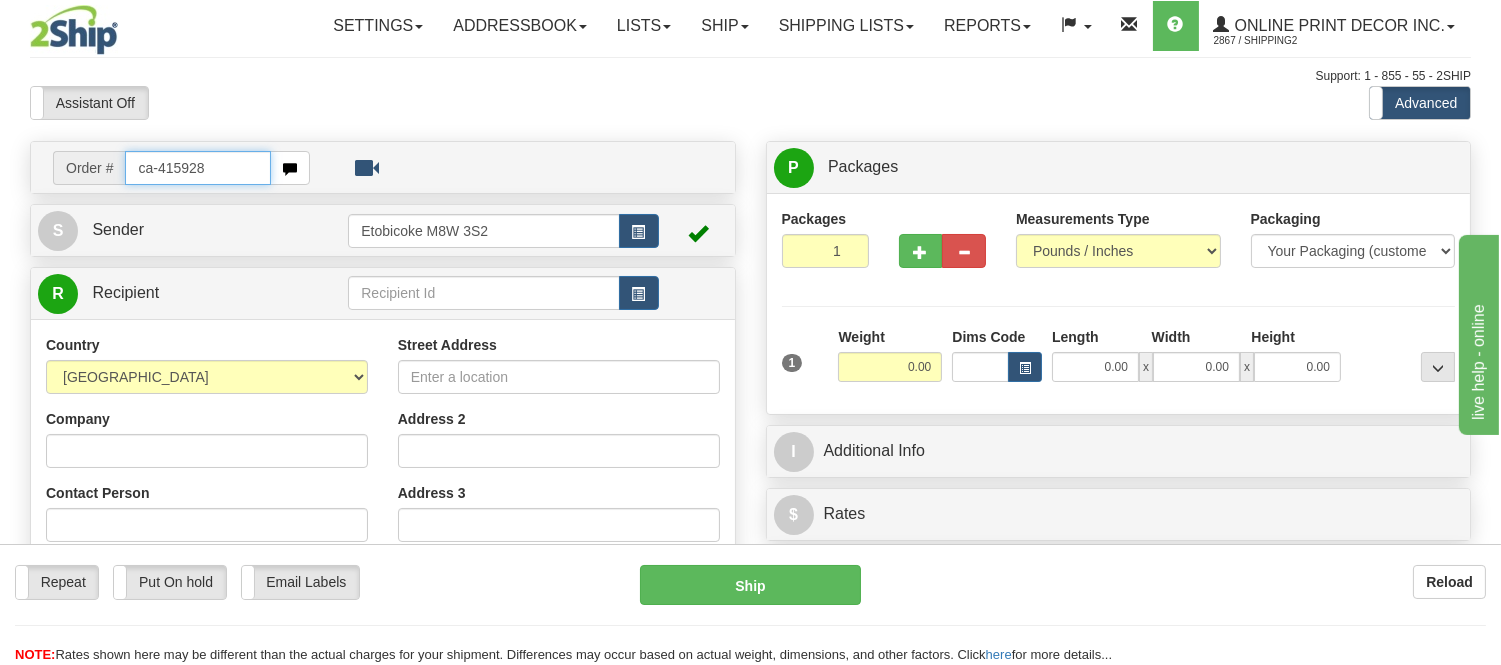 type on "ca-415928" 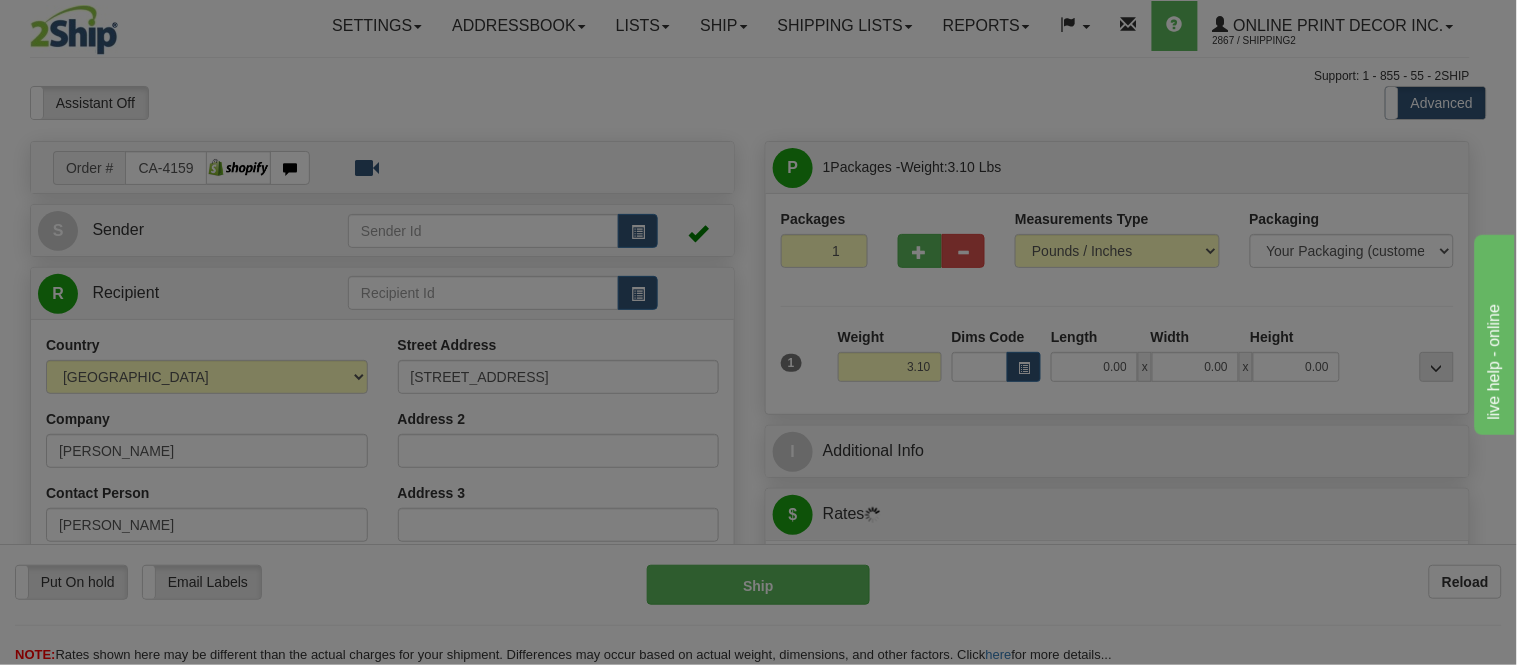 type on "EAST YORK" 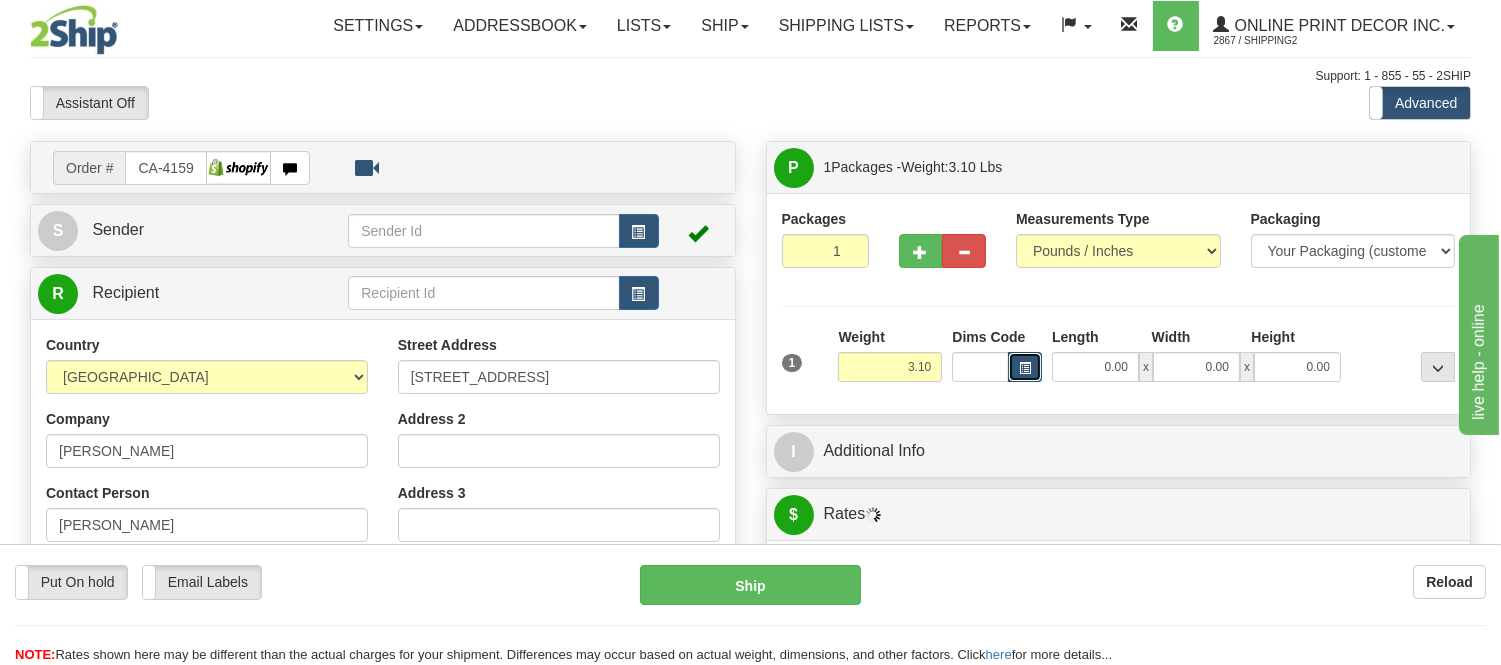 click at bounding box center [1025, 368] 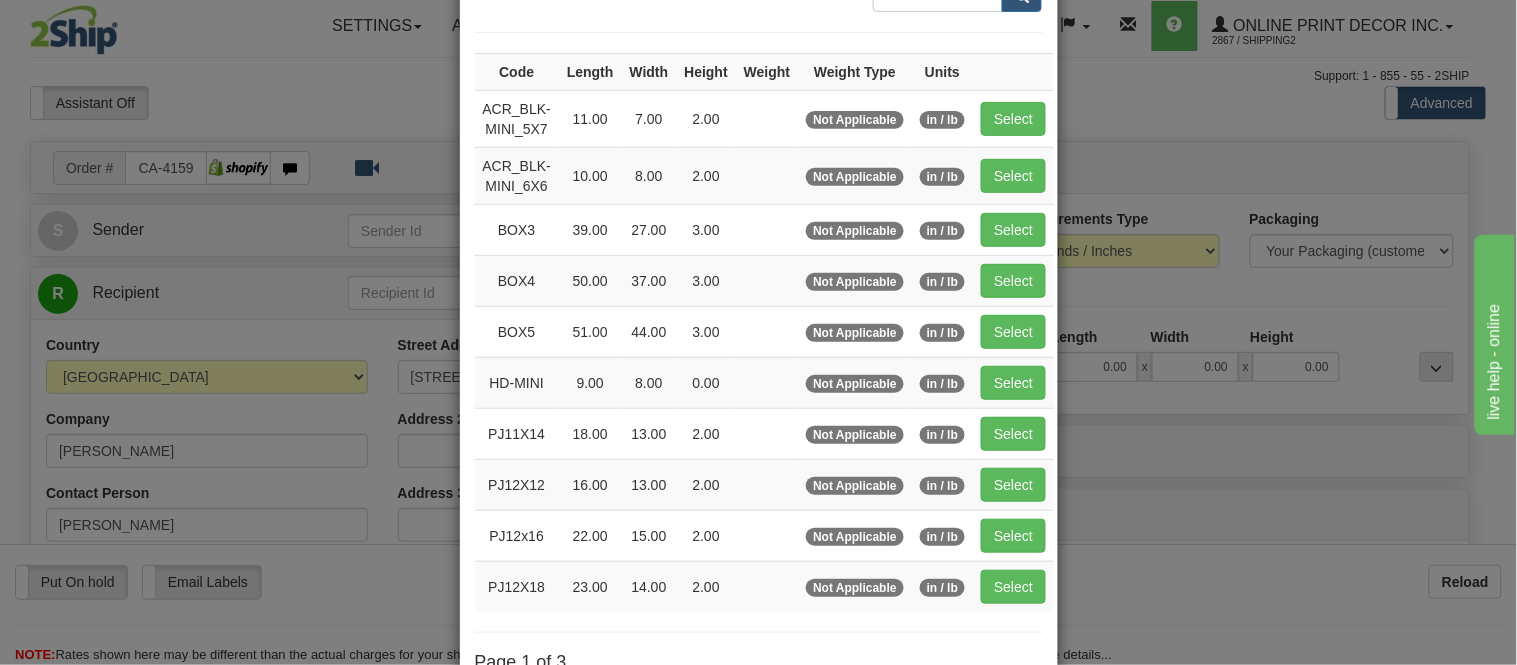 scroll, scrollTop: 222, scrollLeft: 0, axis: vertical 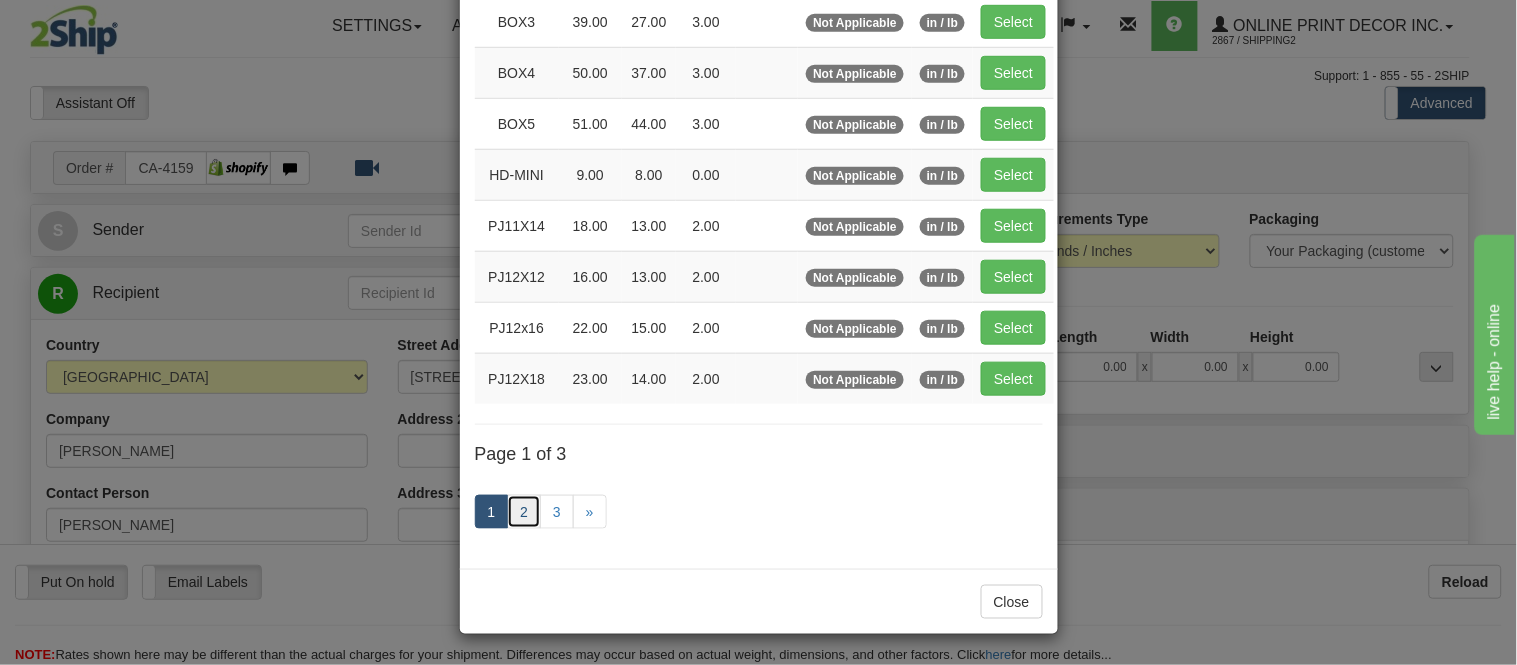 click on "2" at bounding box center (524, 512) 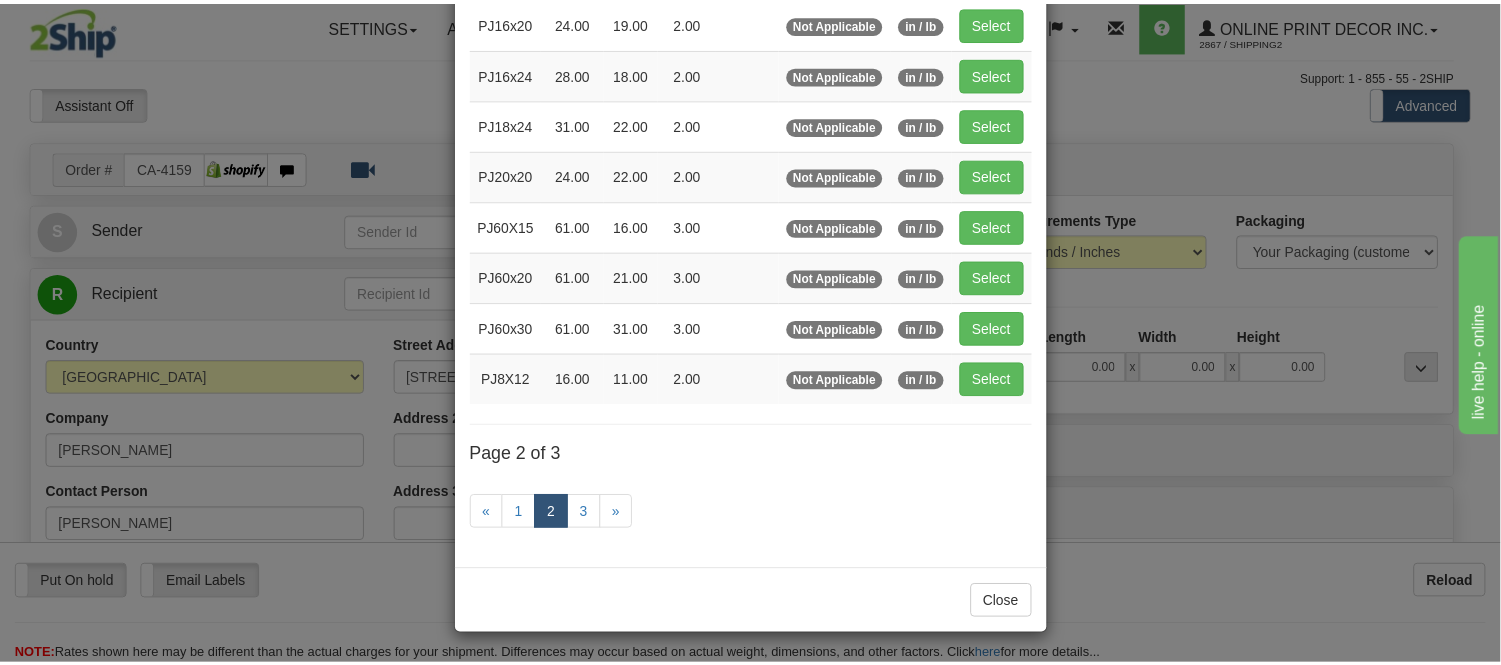 scroll, scrollTop: 0, scrollLeft: 0, axis: both 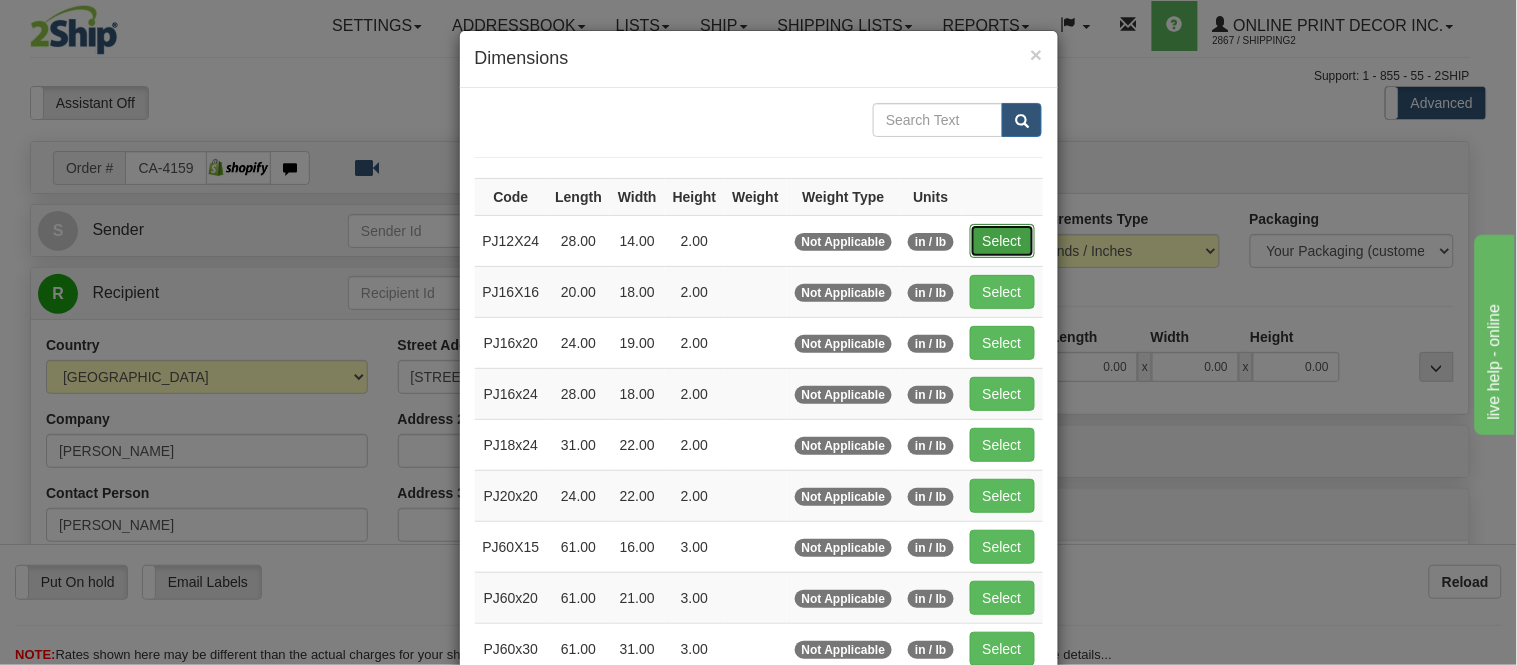 click on "Select" at bounding box center [1002, 241] 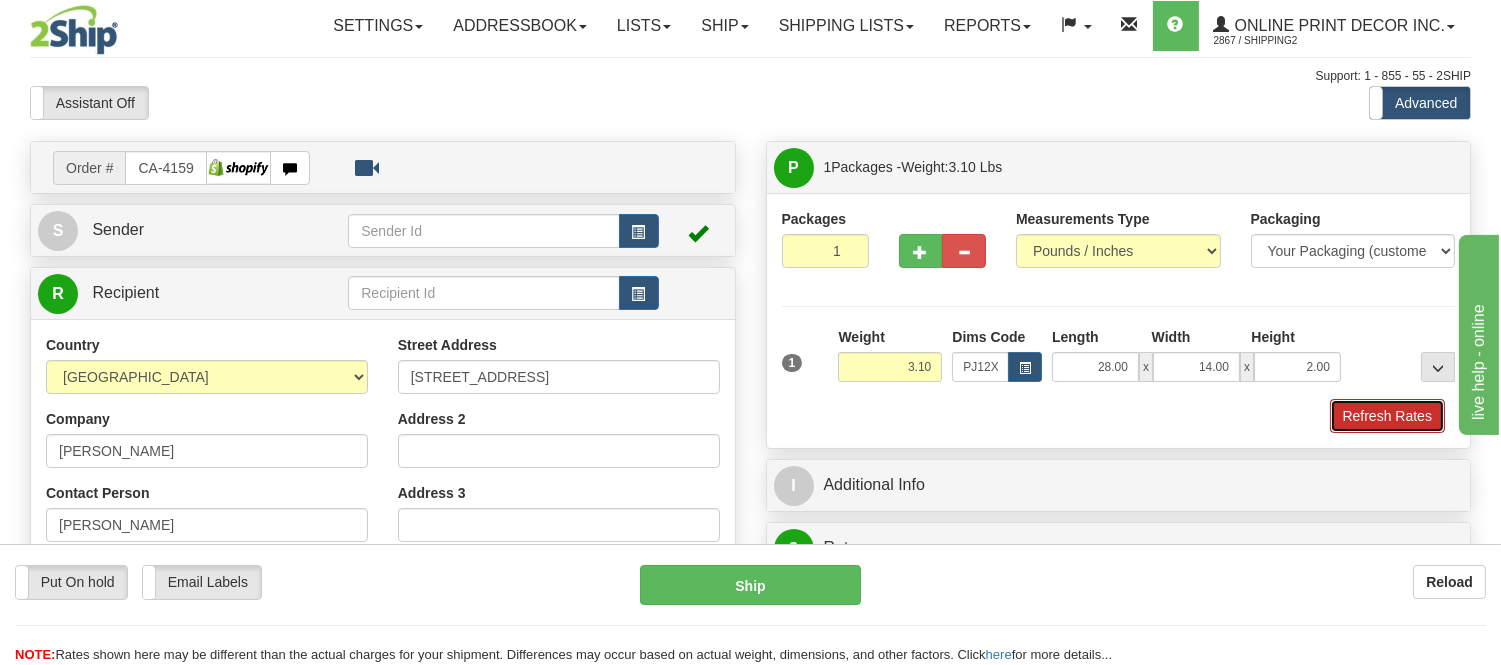 click on "Refresh Rates" at bounding box center [1387, 416] 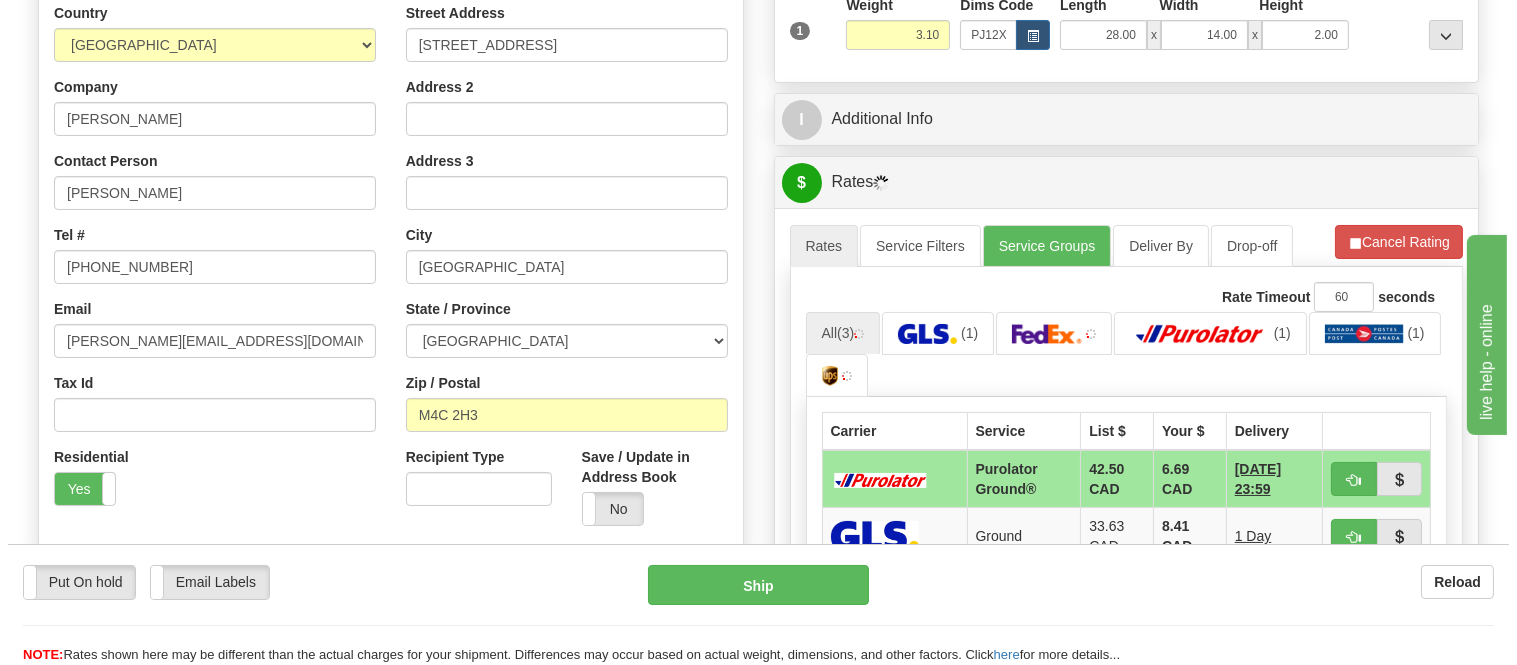 scroll, scrollTop: 333, scrollLeft: 0, axis: vertical 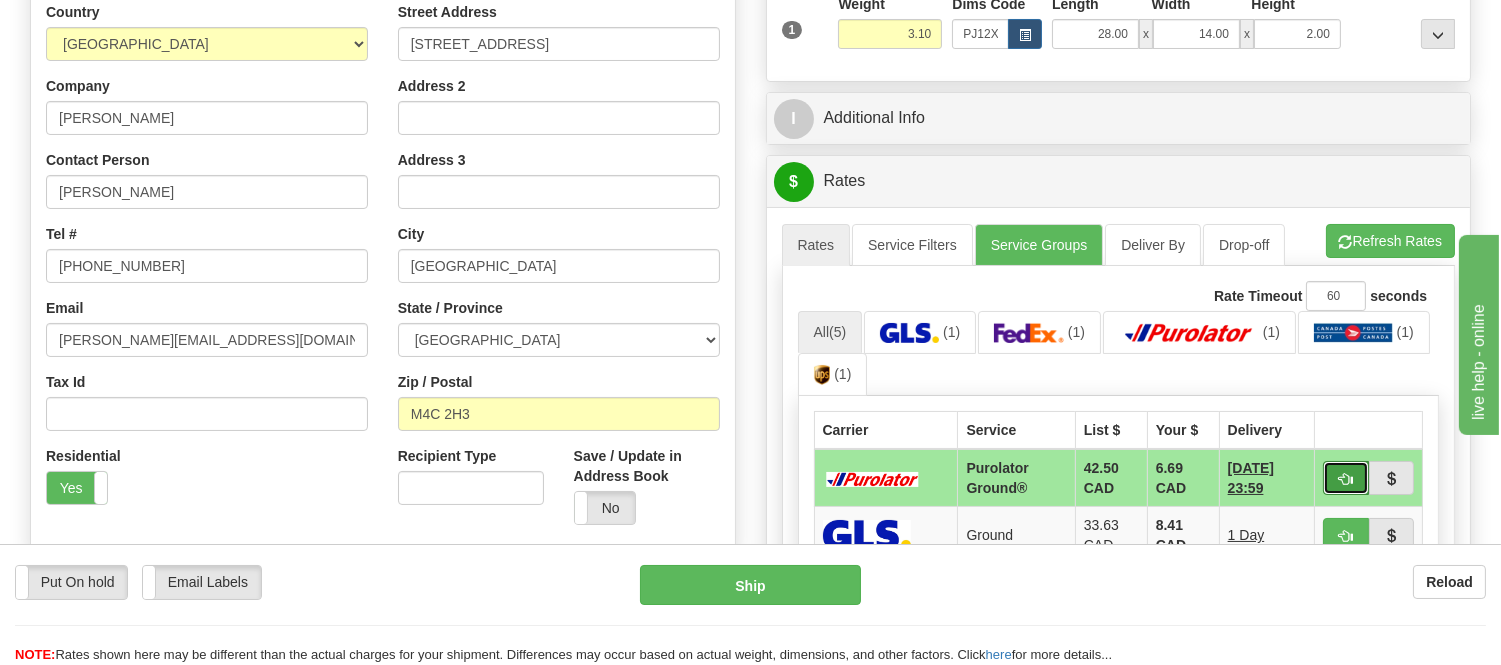 click at bounding box center [1346, 478] 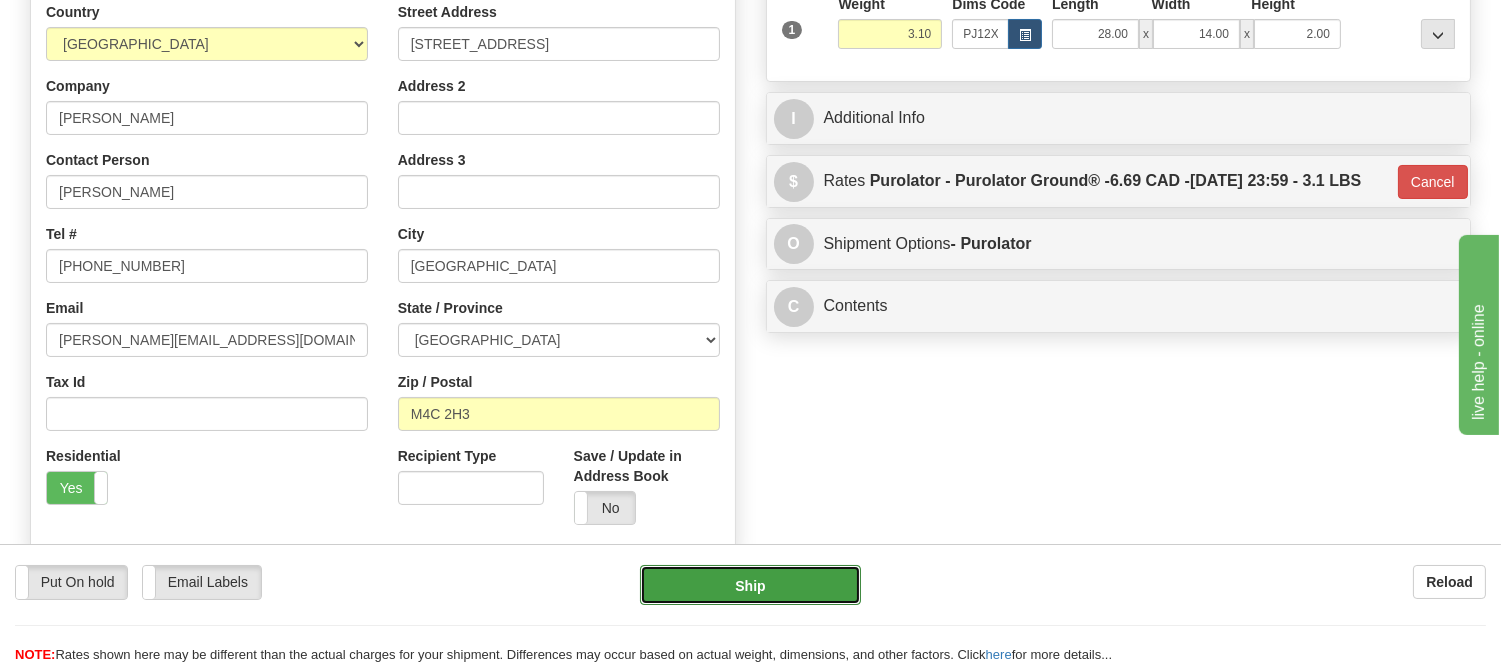 click on "Ship" at bounding box center [750, 585] 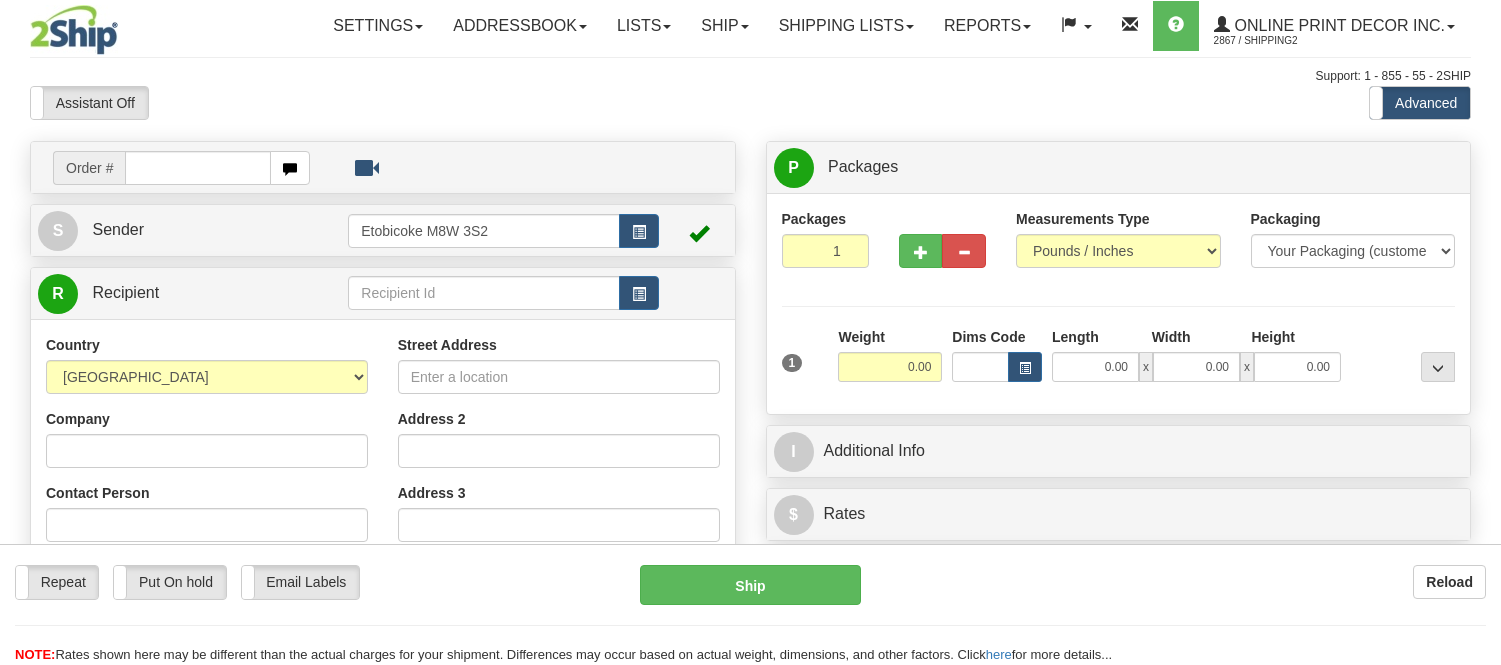 scroll, scrollTop: 0, scrollLeft: 0, axis: both 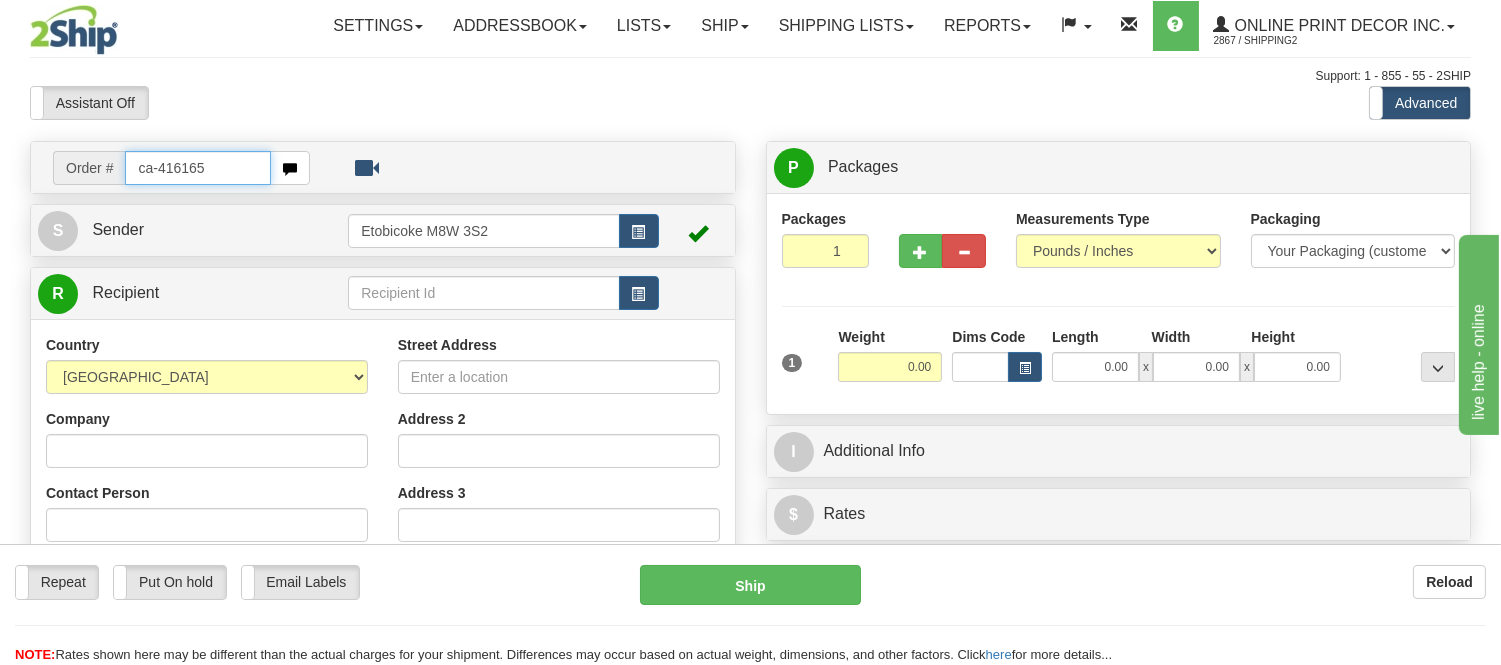 type on "ca-416165" 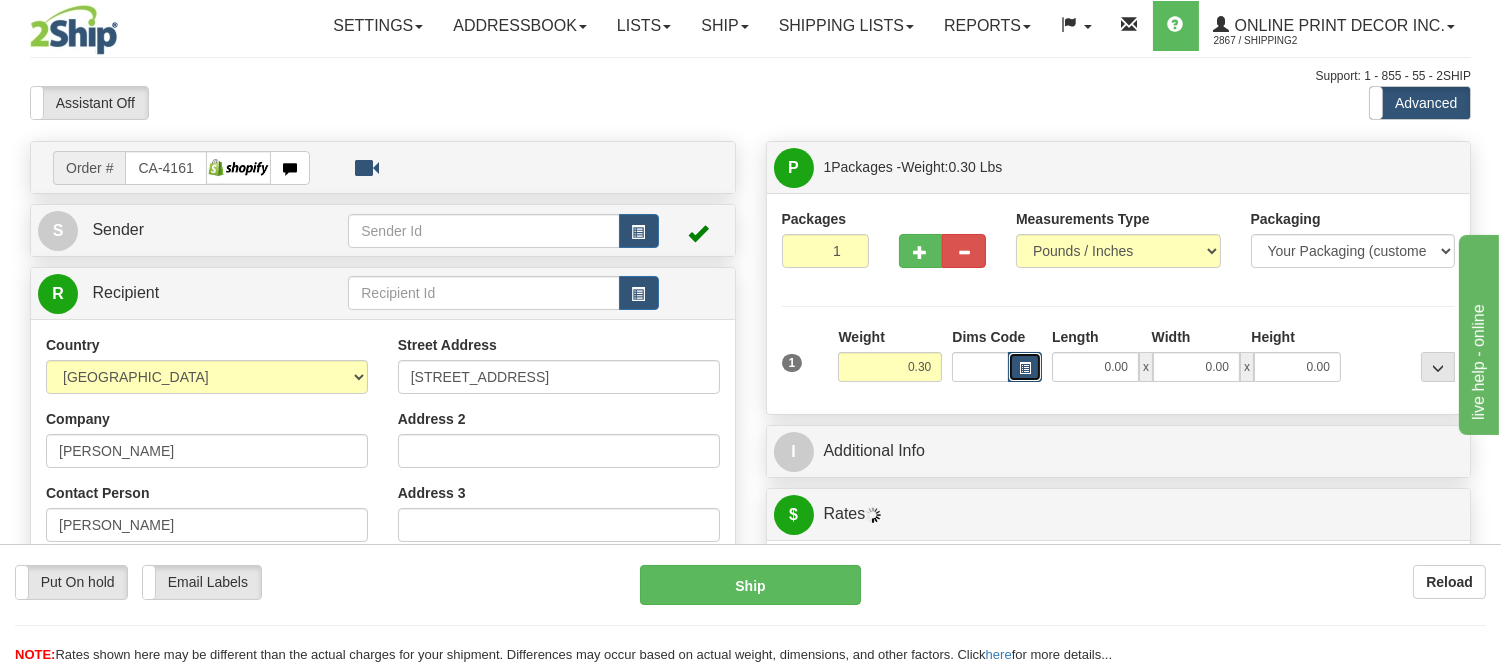 click at bounding box center [1025, 367] 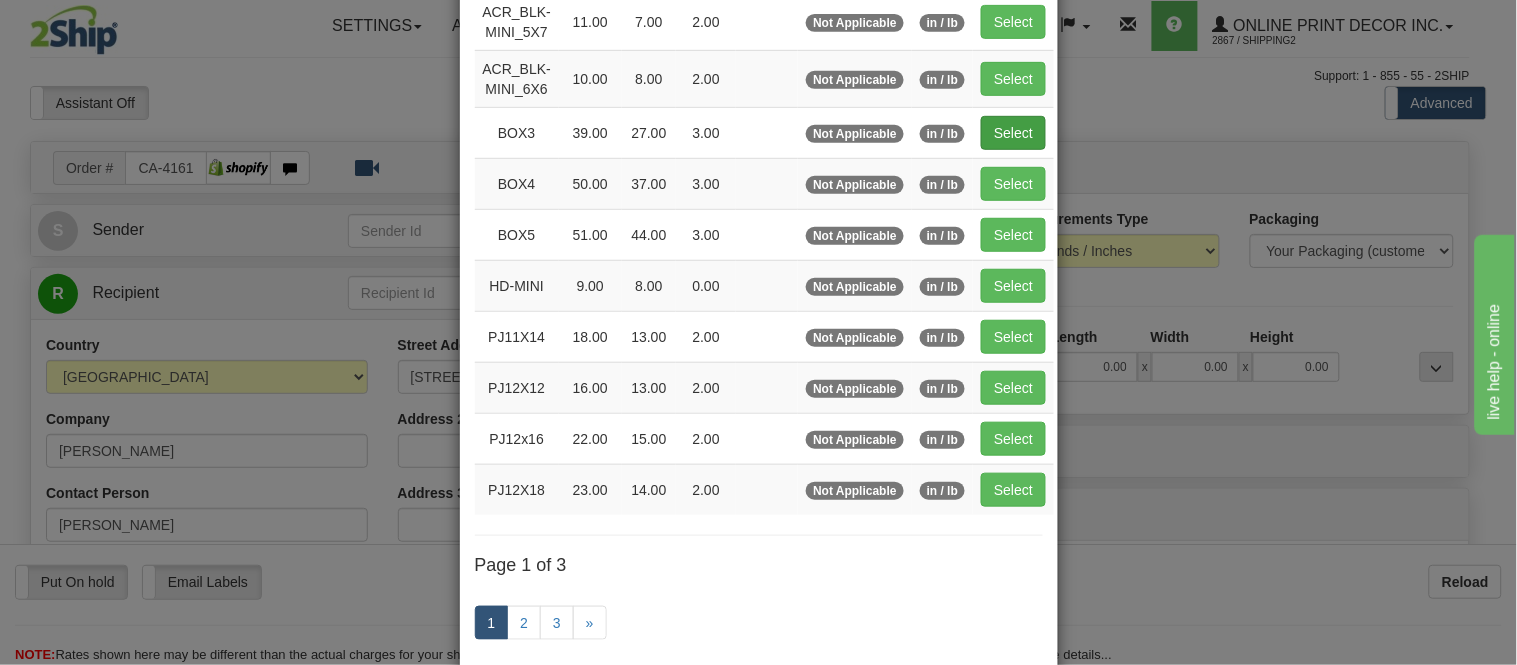 scroll, scrollTop: 333, scrollLeft: 0, axis: vertical 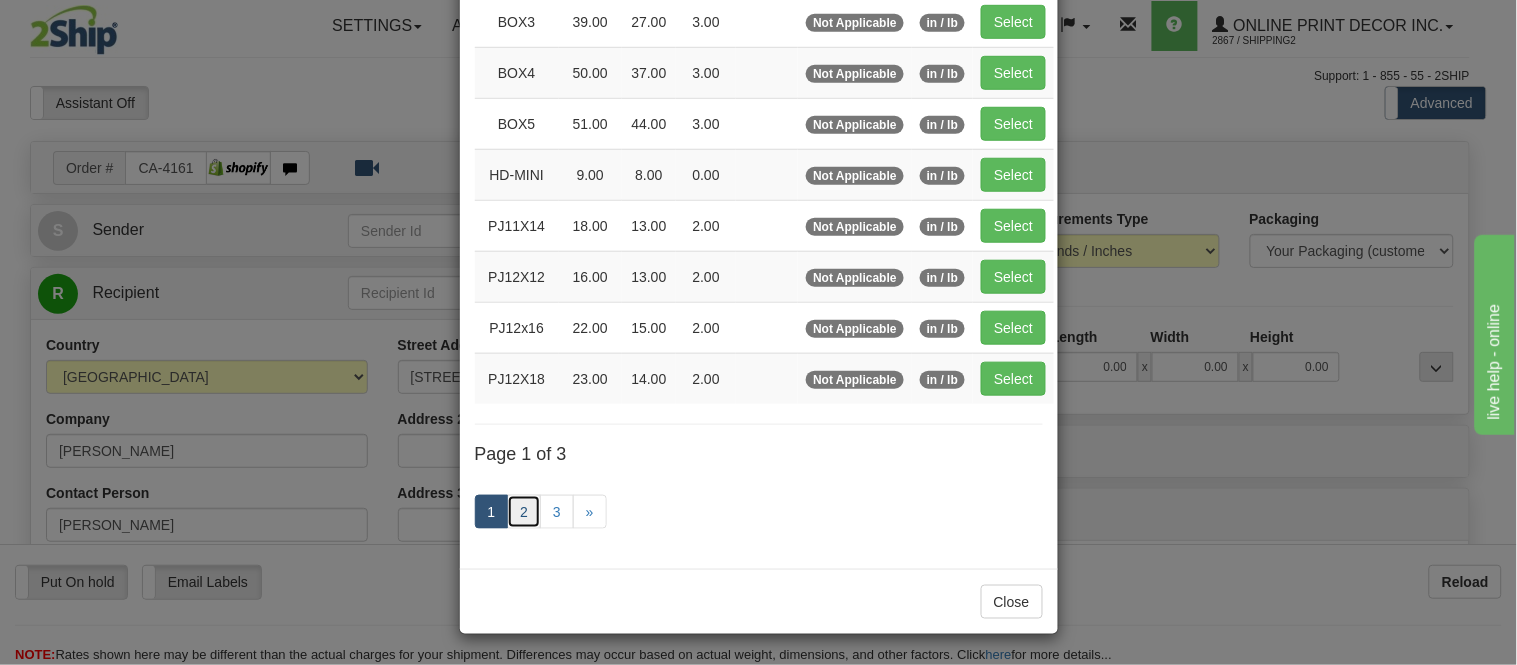 click on "2" at bounding box center [524, 512] 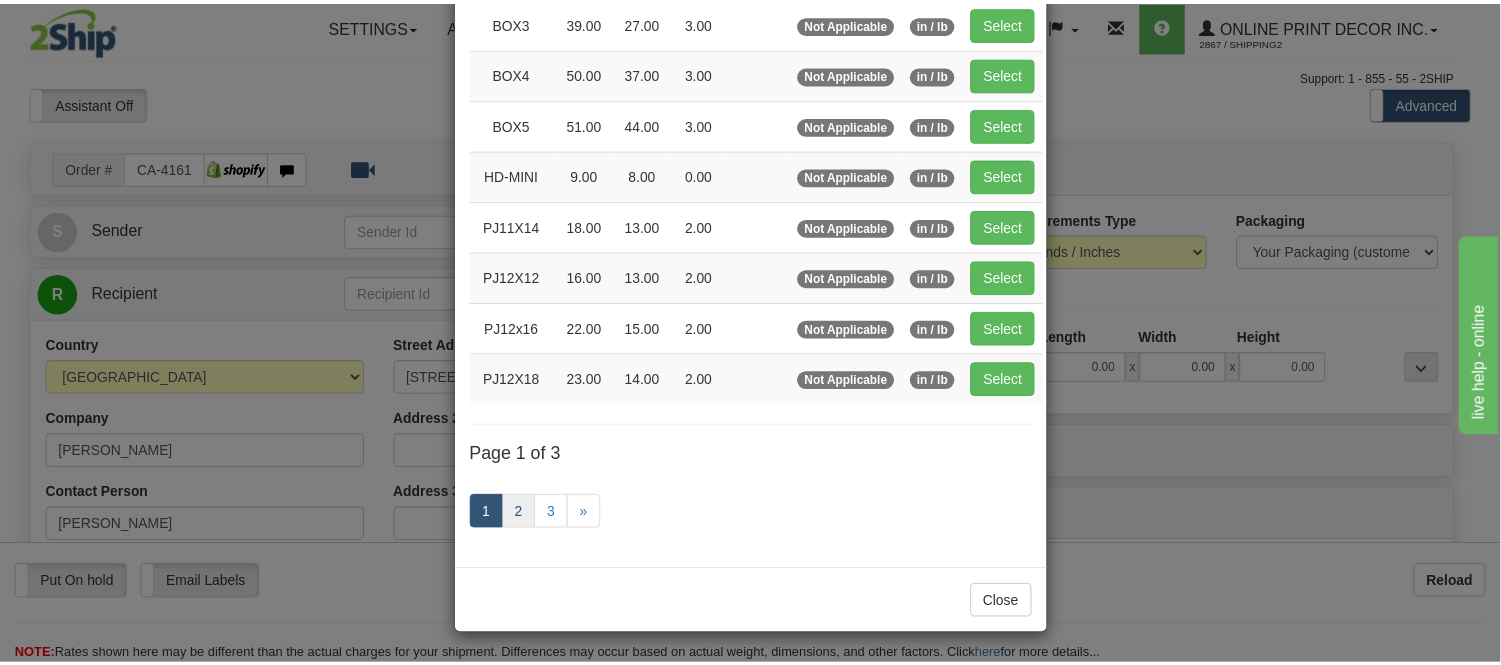 scroll, scrollTop: 325, scrollLeft: 0, axis: vertical 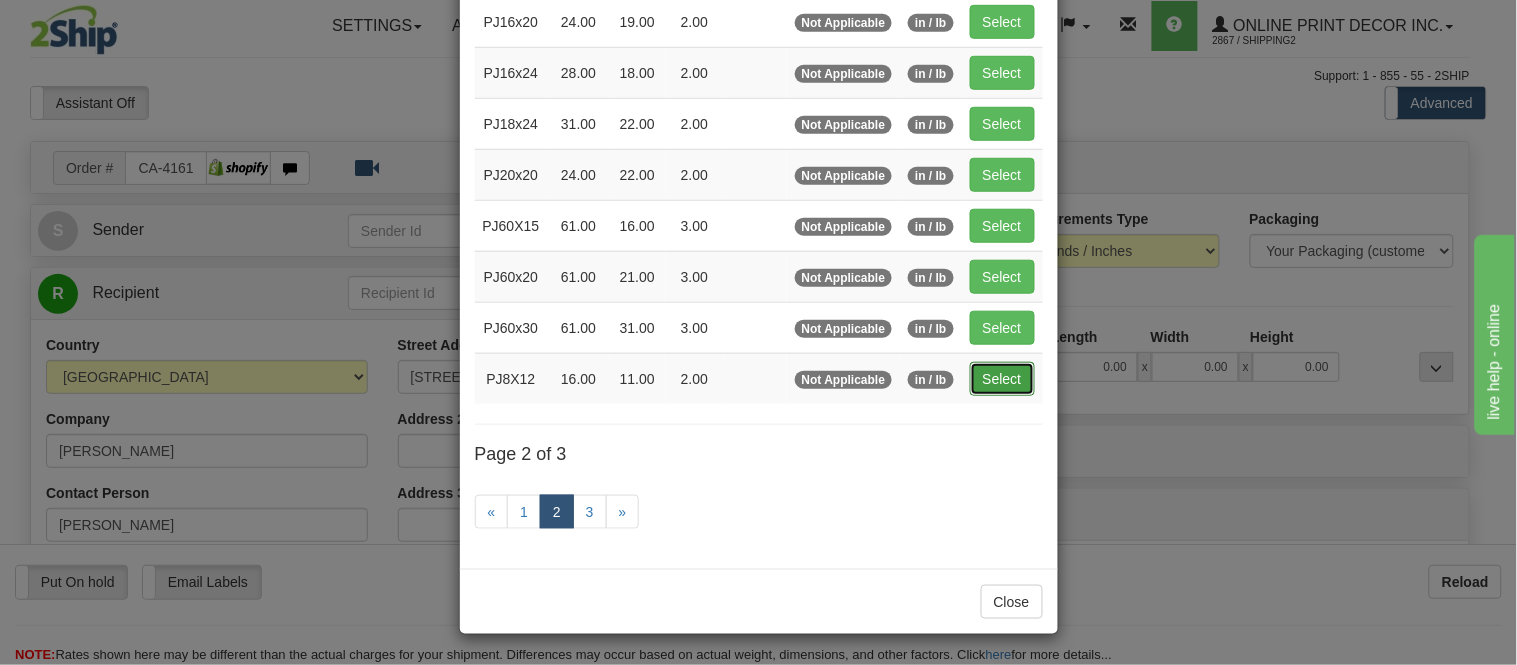 click on "Select" at bounding box center [1002, 379] 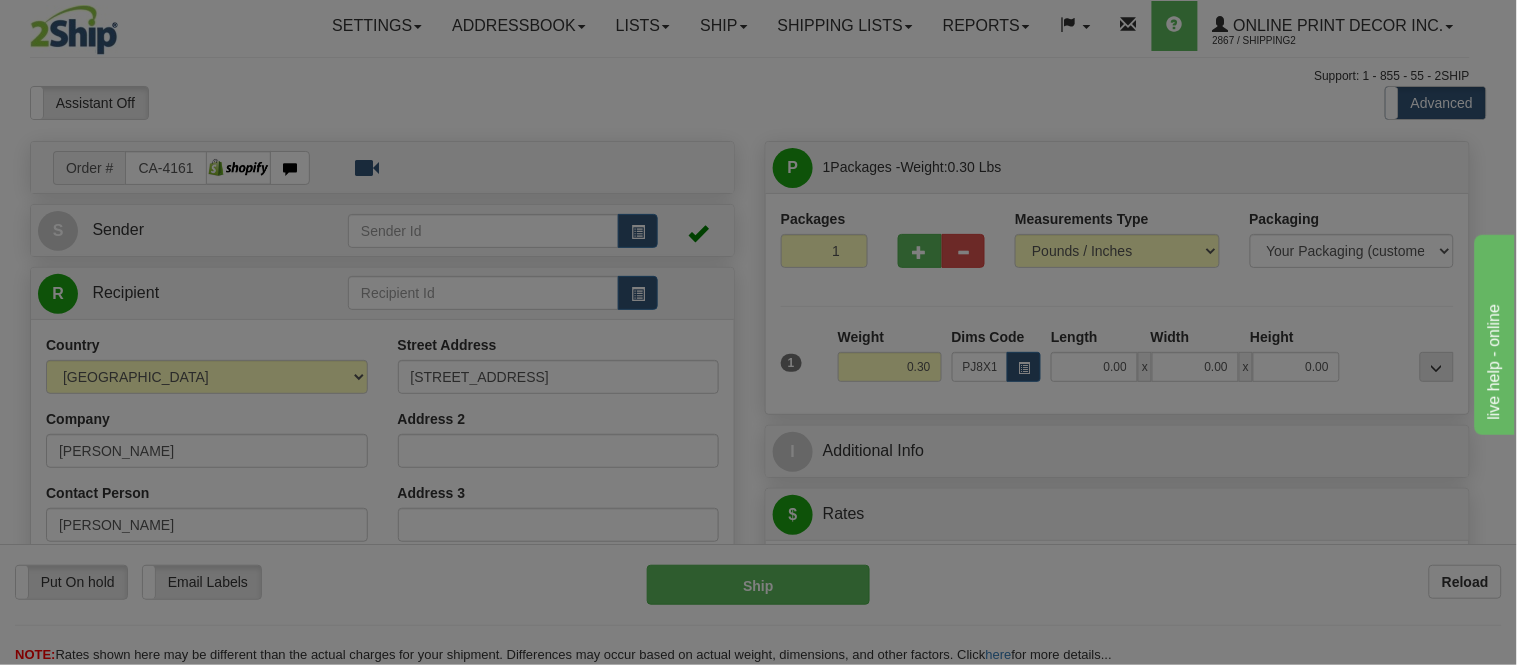 type on "16.00" 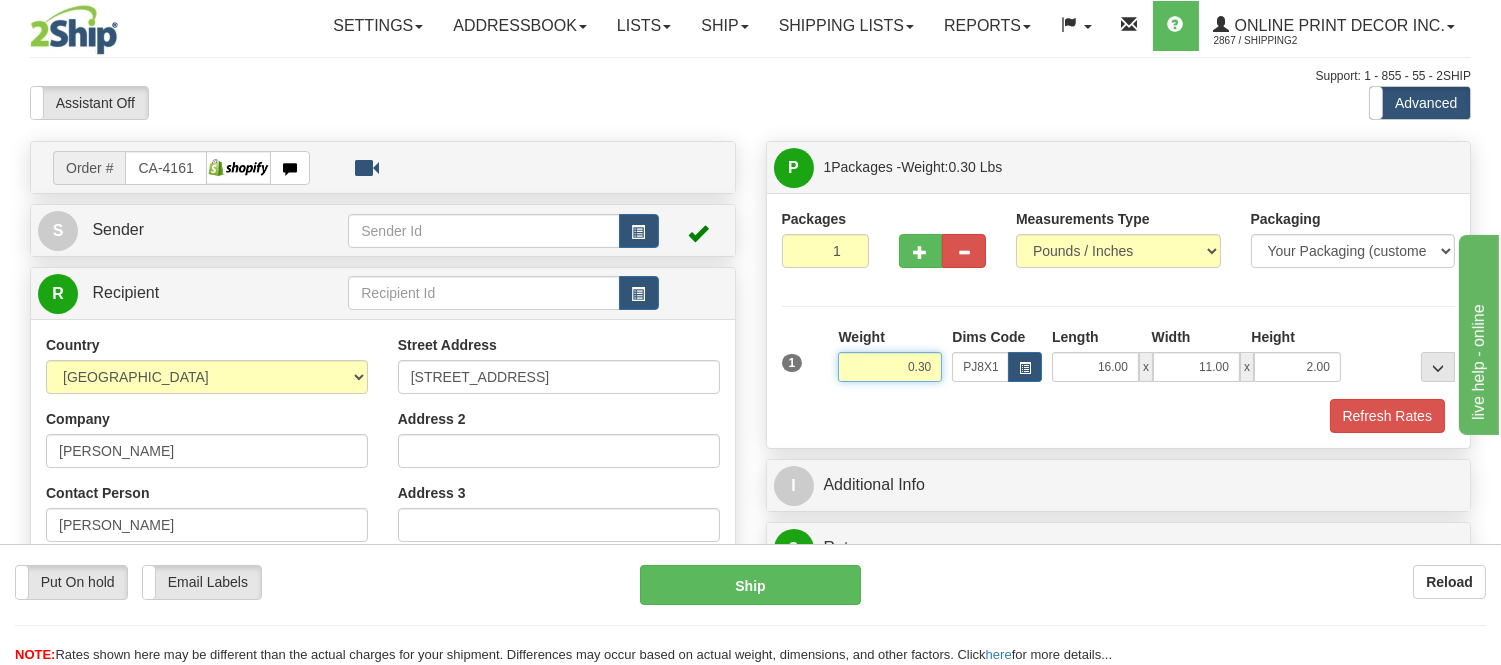 drag, startPoint x: 931, startPoint y: 364, endPoint x: 853, endPoint y: 382, distance: 80.04999 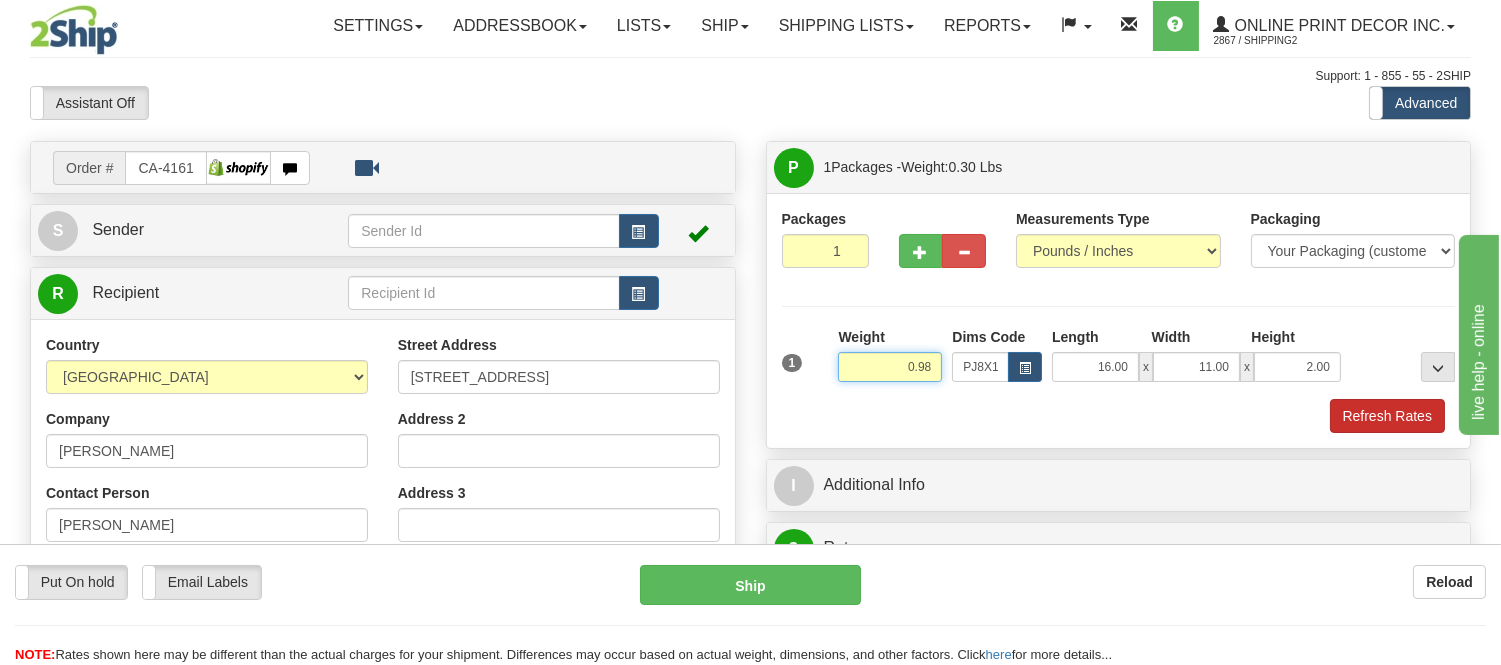 type on "0.98" 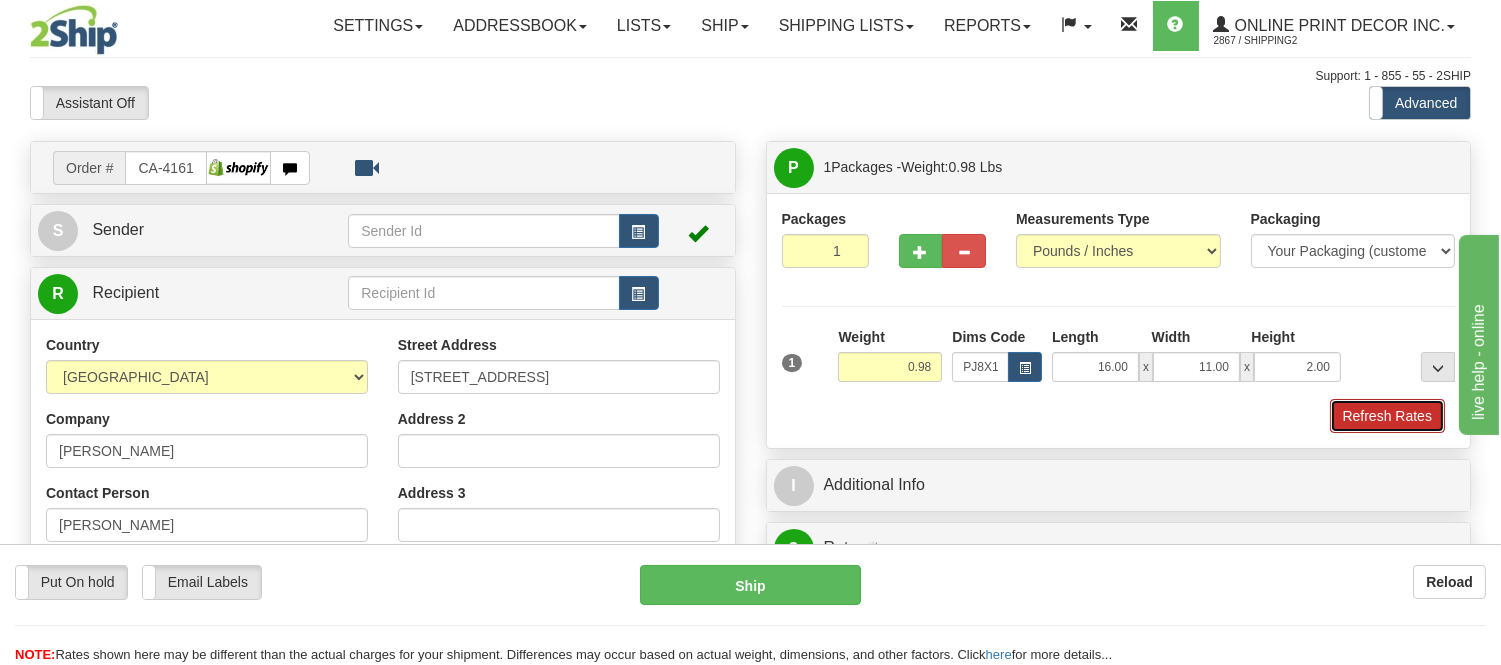 click on "Refresh Rates" at bounding box center (1387, 416) 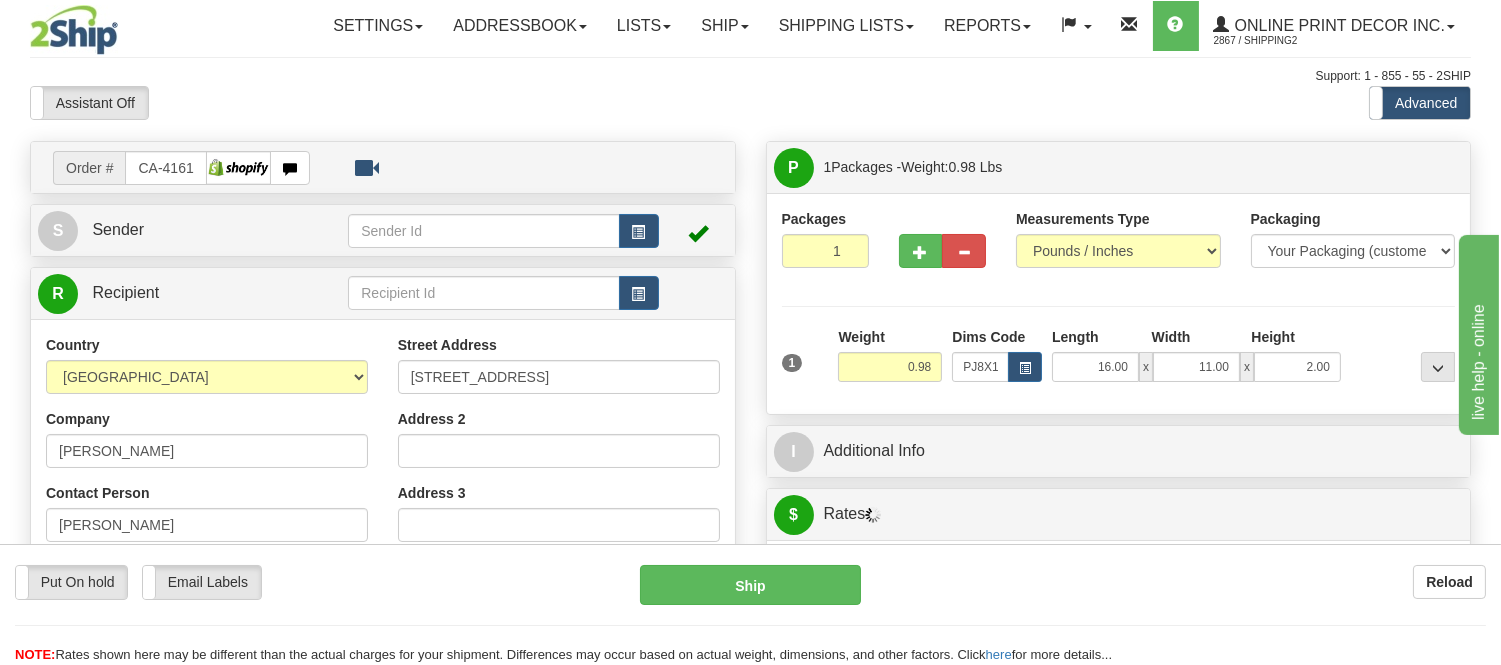 drag, startPoint x: 1496, startPoint y: 193, endPoint x: 1503, endPoint y: 266, distance: 73.33485 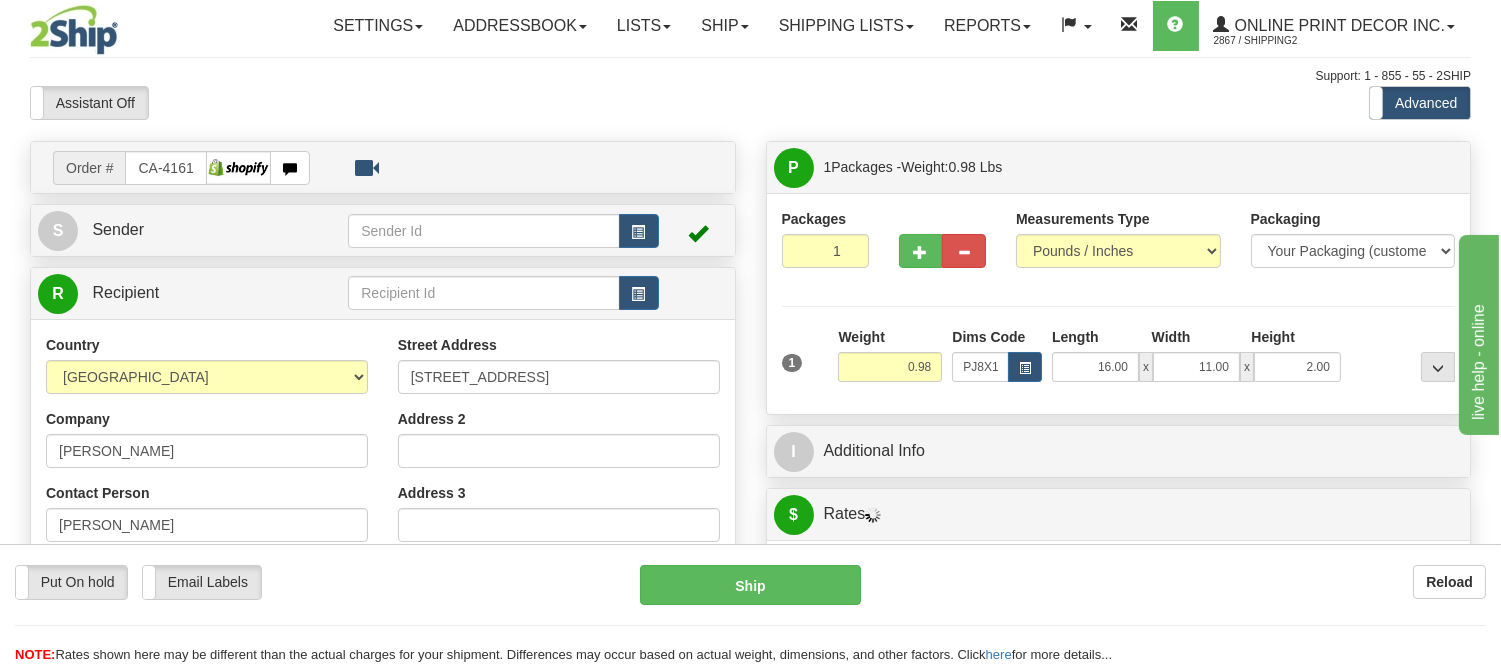click on "Training Course
Close
Toggle navigation
Settings
Shipping Preferences New Senders" at bounding box center [750, 332] 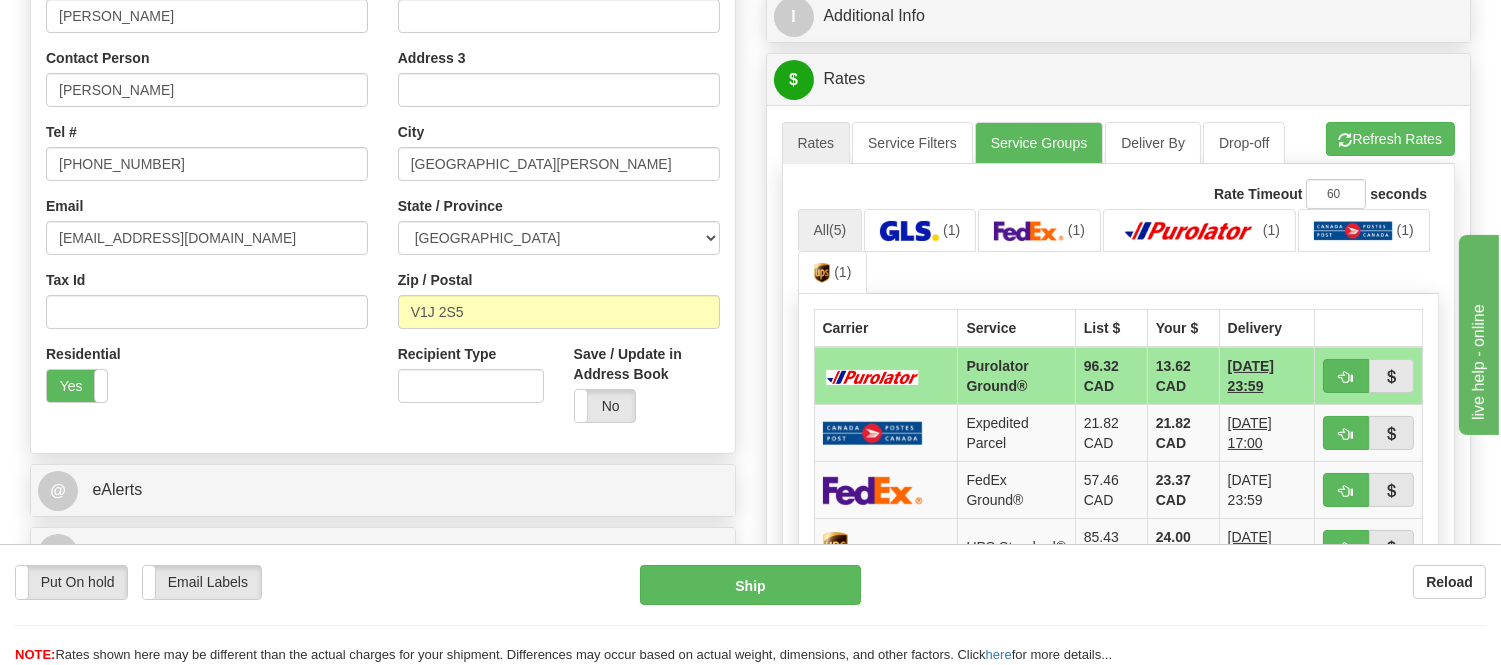 scroll, scrollTop: 483, scrollLeft: 0, axis: vertical 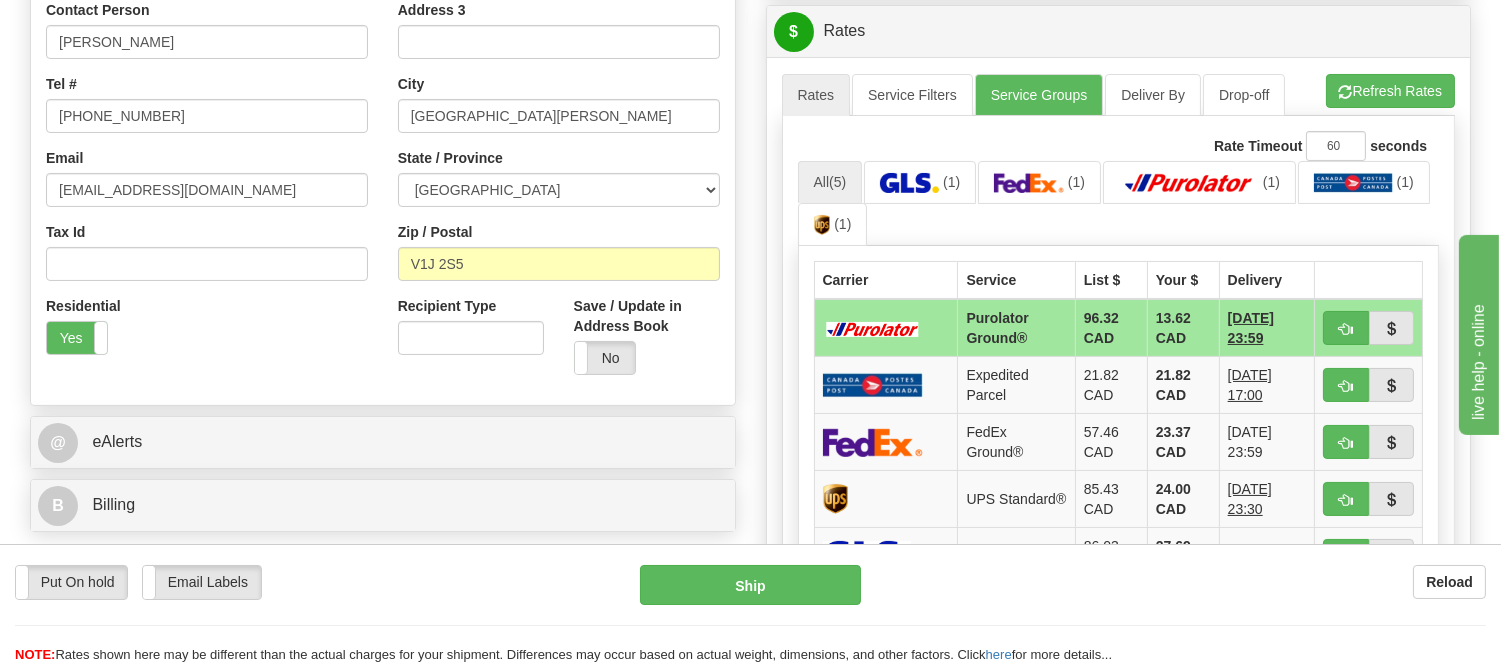 drag, startPoint x: 1516, startPoint y: 170, endPoint x: 104, endPoint y: 39, distance: 1418.0638 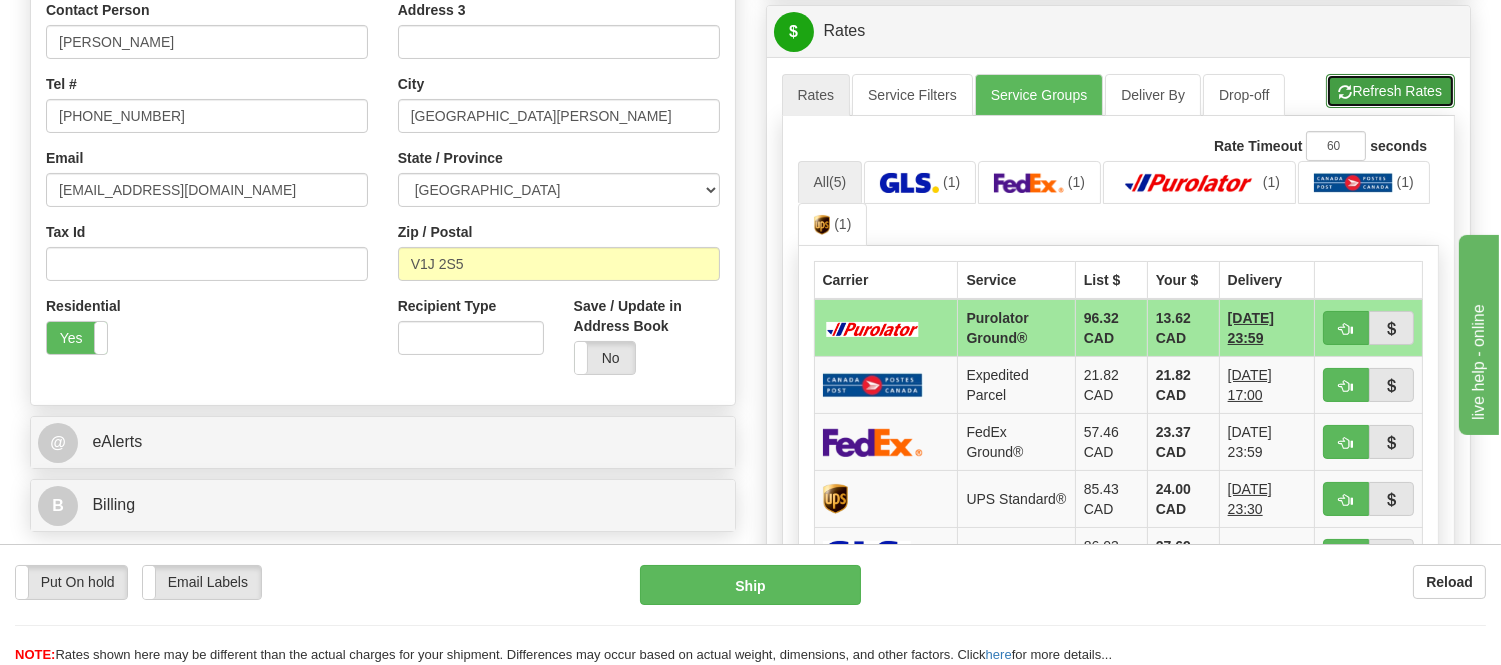 click on "Refresh Rates" at bounding box center (1390, 91) 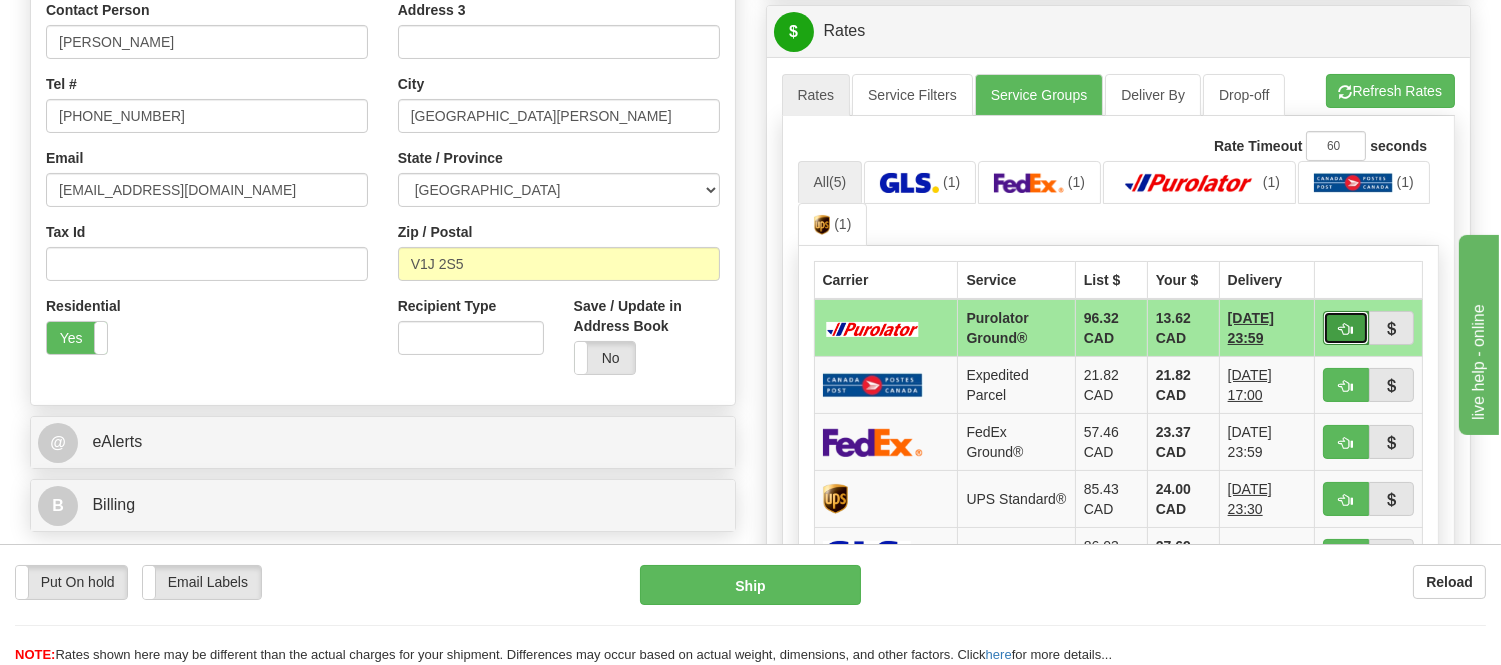 click at bounding box center [1346, 329] 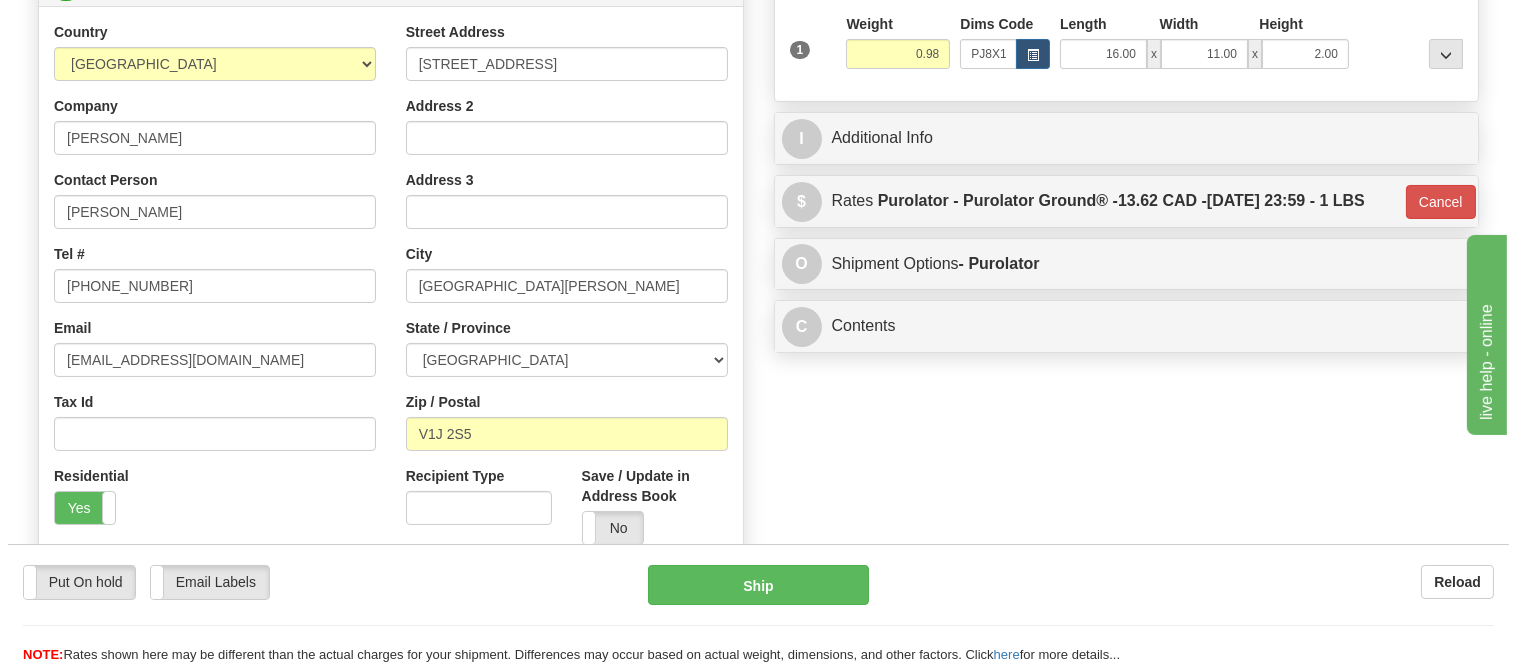 scroll, scrollTop: 261, scrollLeft: 0, axis: vertical 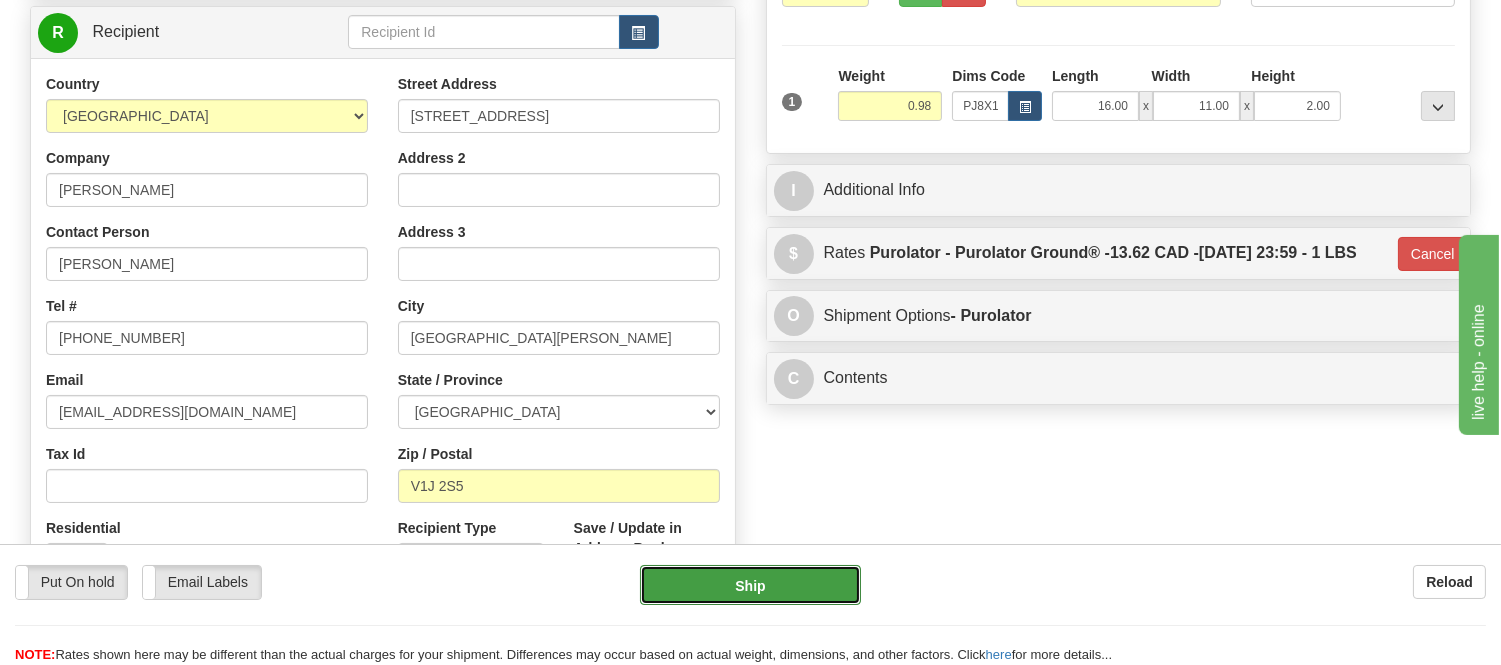 click on "Ship" at bounding box center (750, 585) 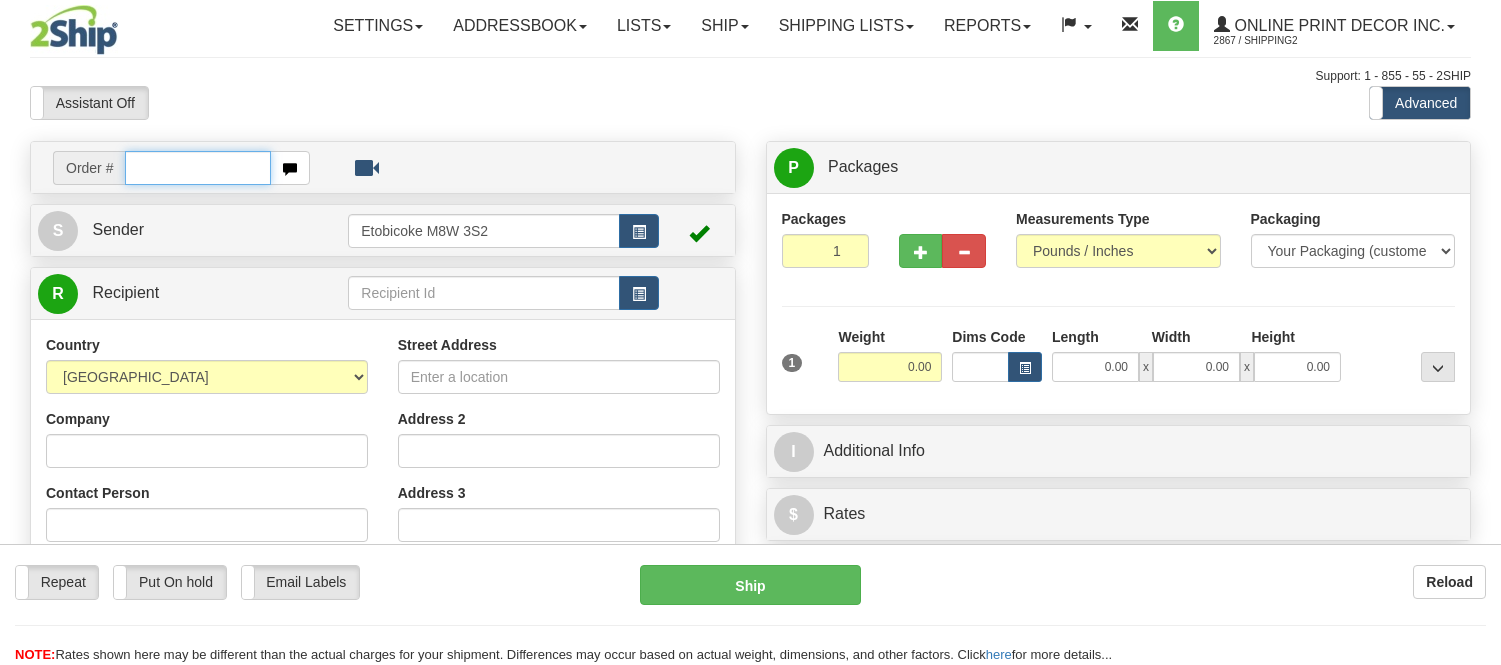scroll, scrollTop: 0, scrollLeft: 0, axis: both 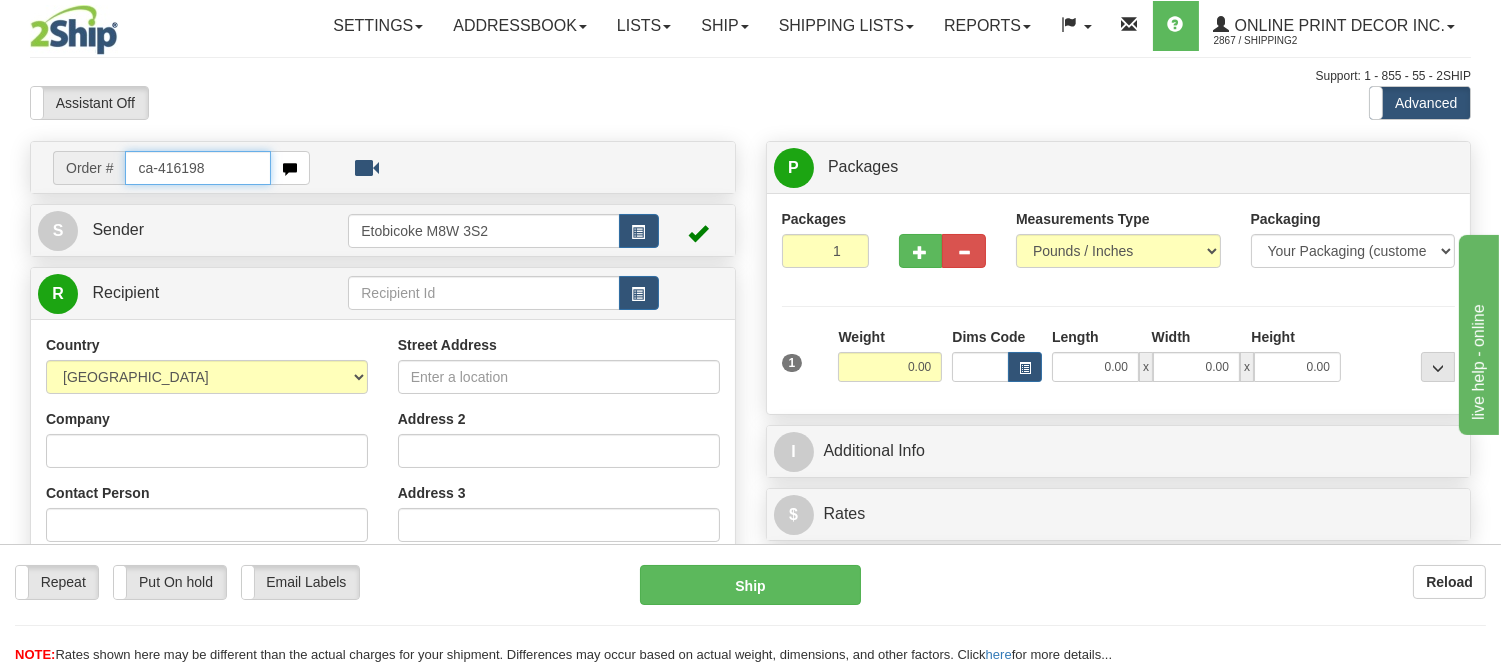 type on "ca-416198" 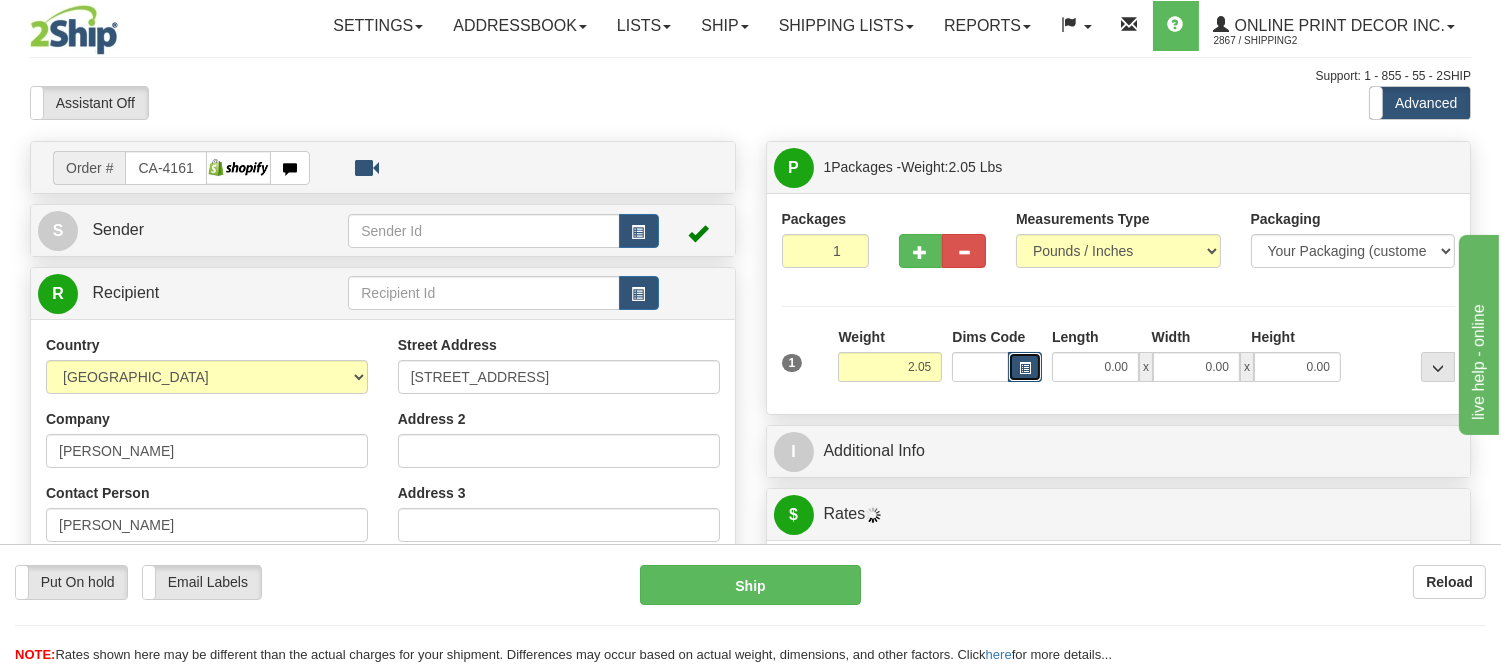 click at bounding box center (1025, 367) 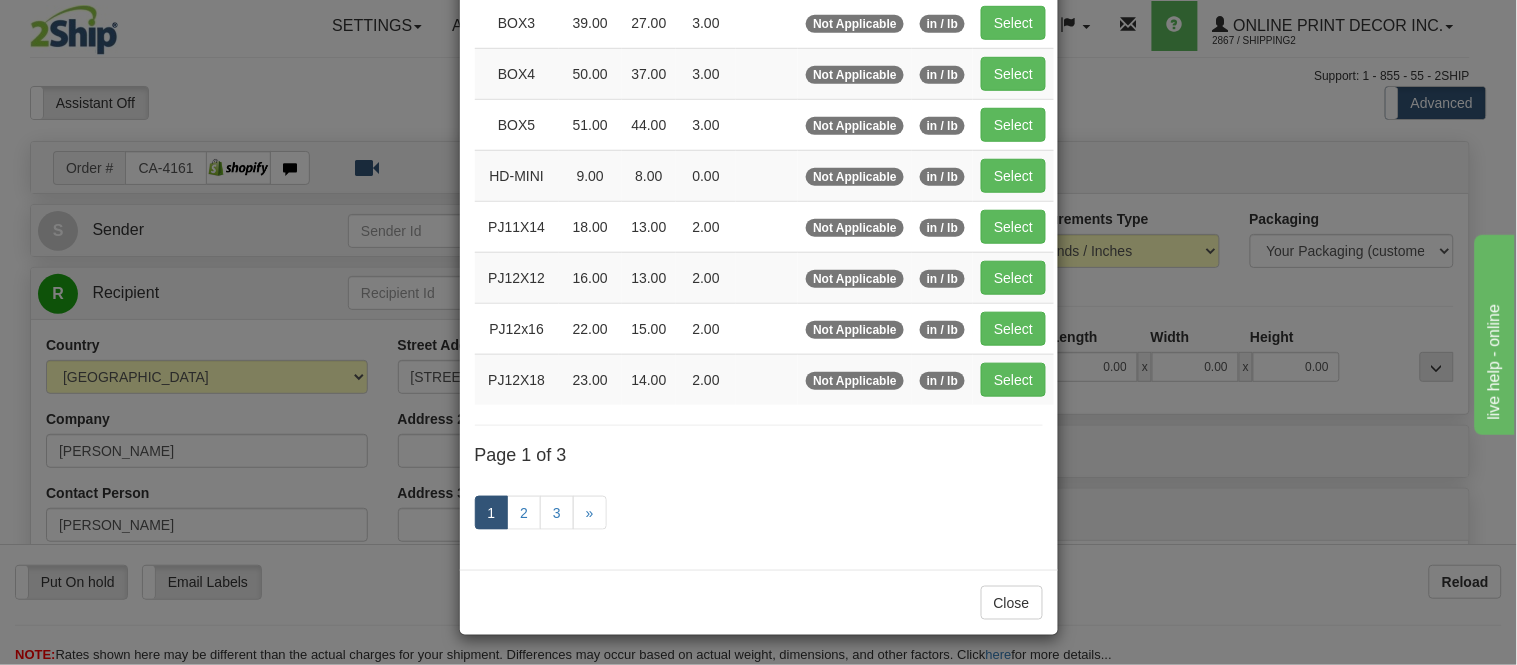 scroll, scrollTop: 333, scrollLeft: 0, axis: vertical 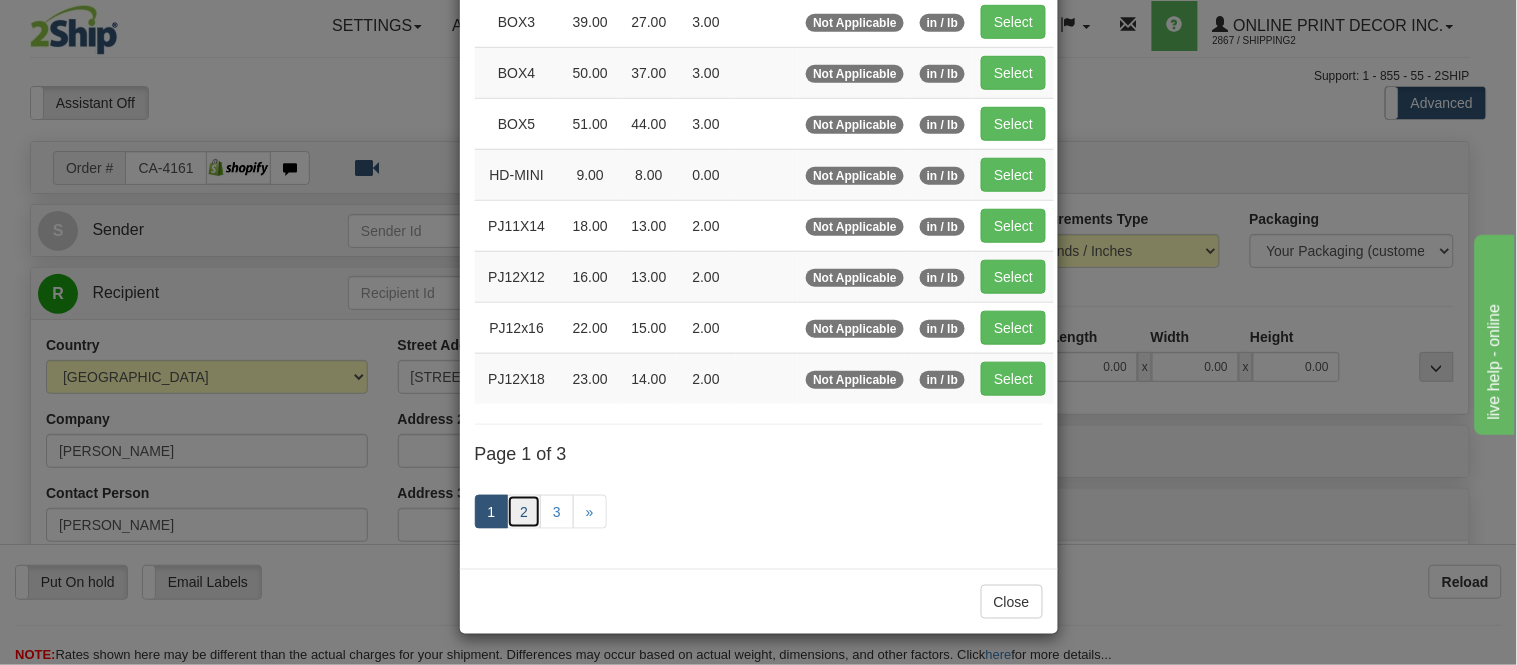click on "2" at bounding box center [524, 512] 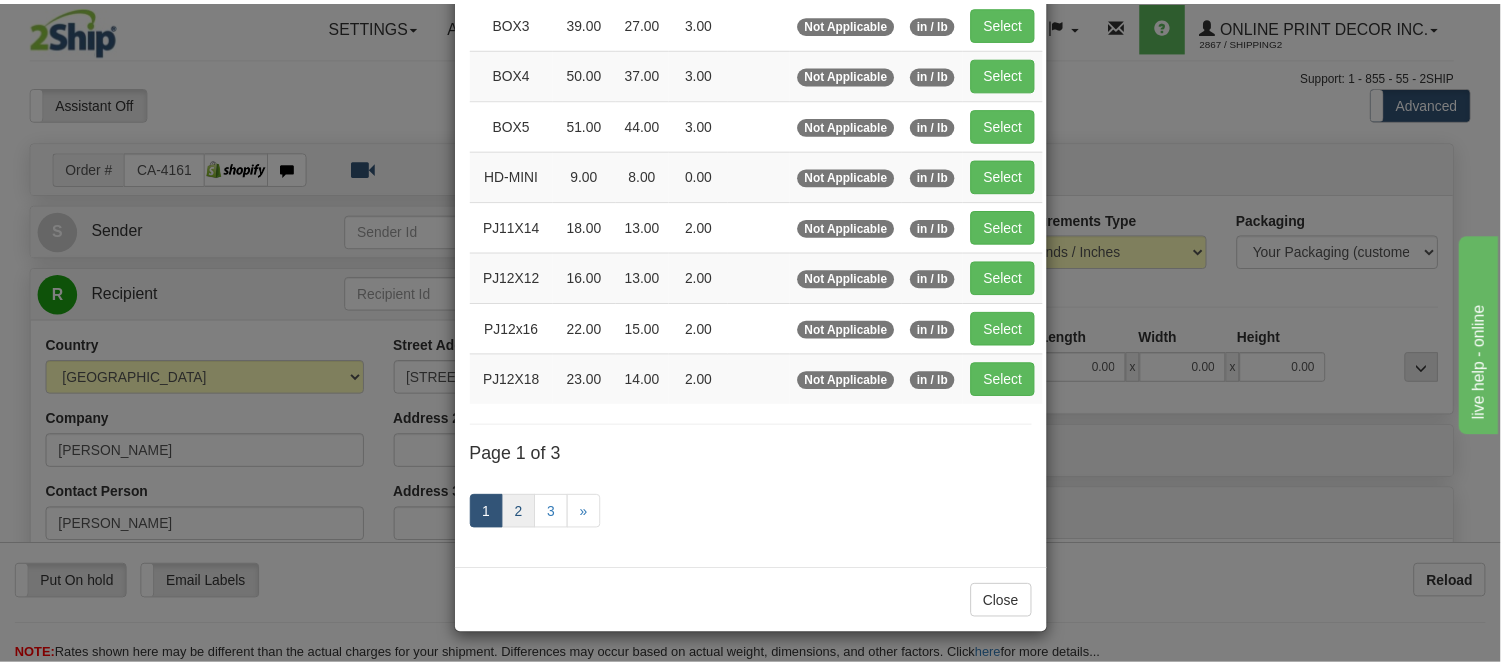 scroll, scrollTop: 325, scrollLeft: 0, axis: vertical 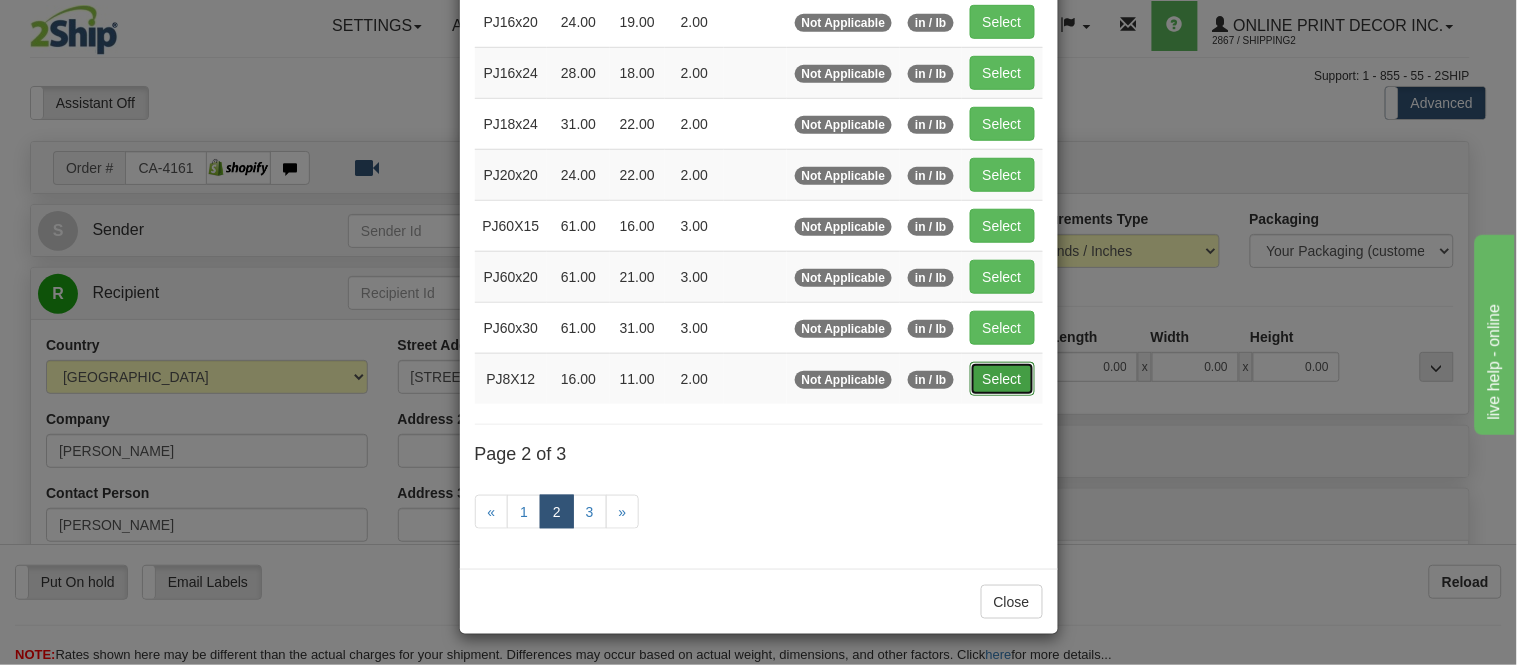 click on "Select" at bounding box center [1002, 379] 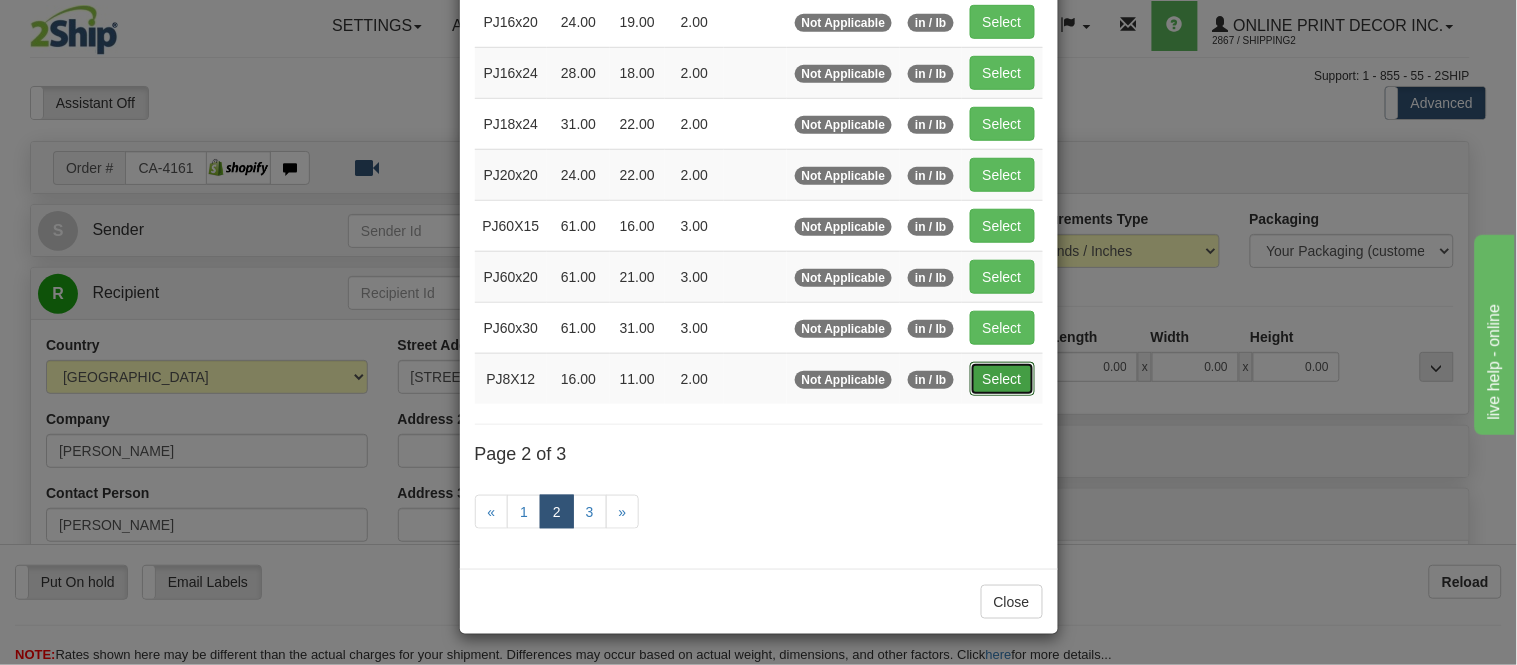 type on "16.00" 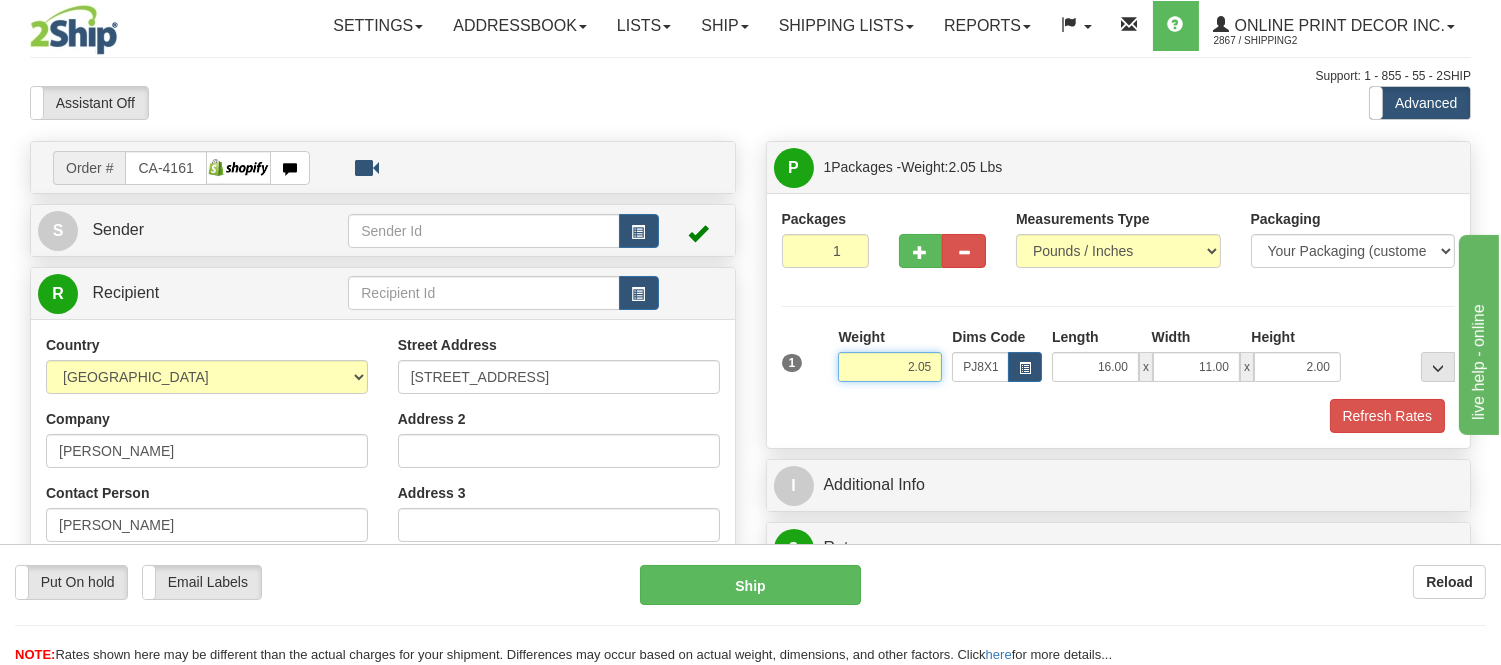 drag, startPoint x: 931, startPoint y: 363, endPoint x: 834, endPoint y: 394, distance: 101.8332 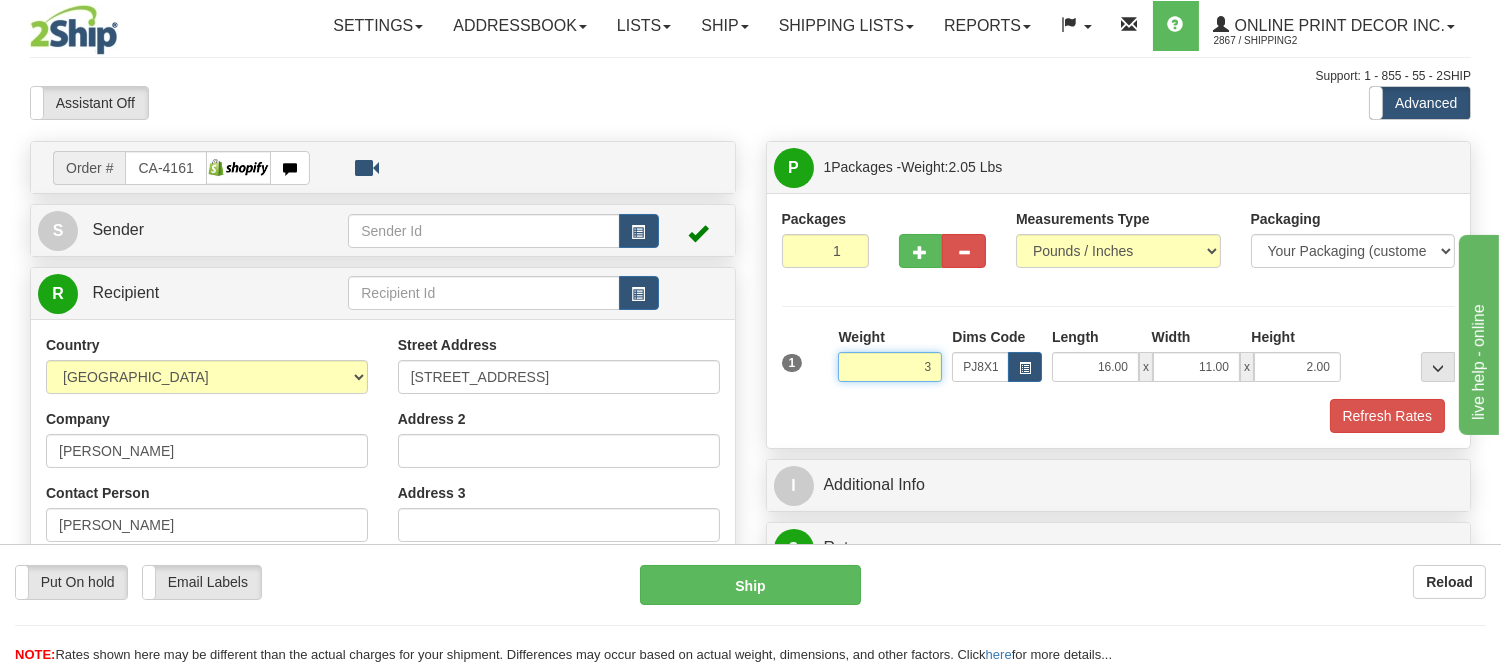 click on "Delete" at bounding box center [0, 0] 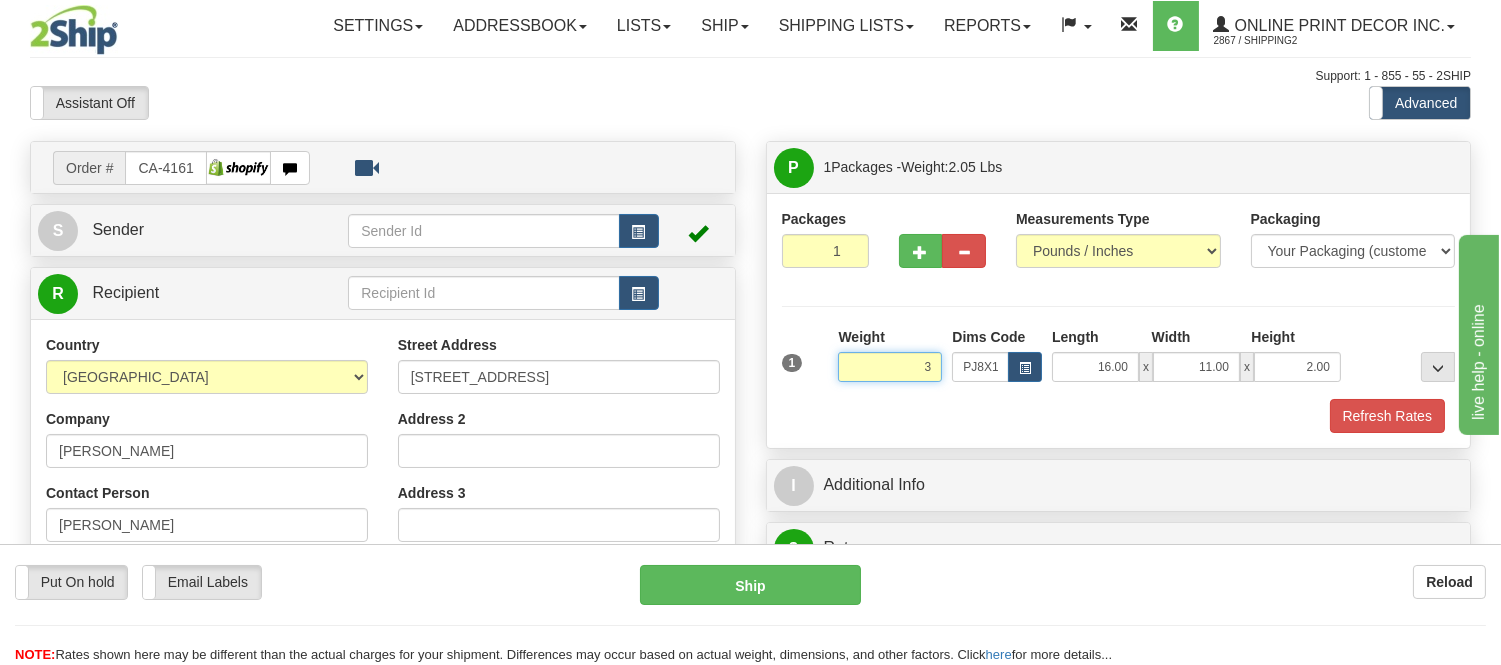 type on "3.00" 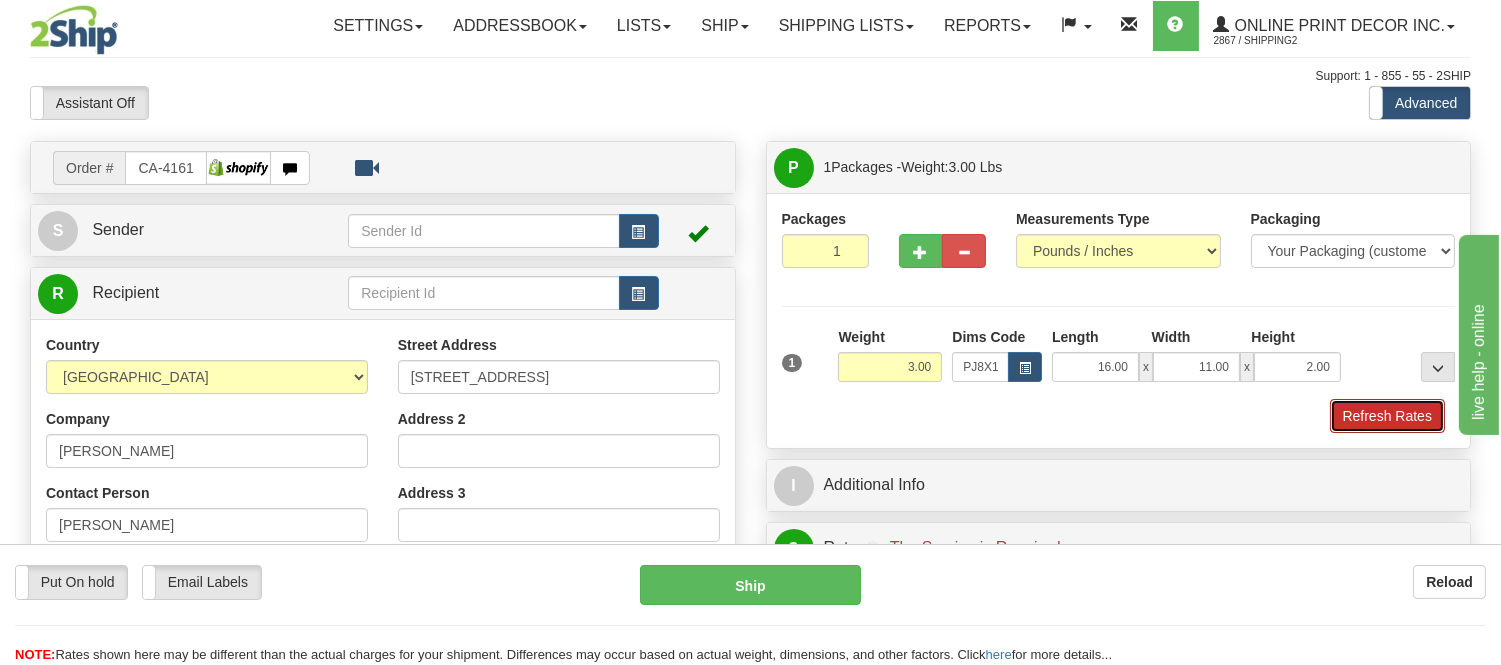 click on "Refresh Rates" at bounding box center (1387, 416) 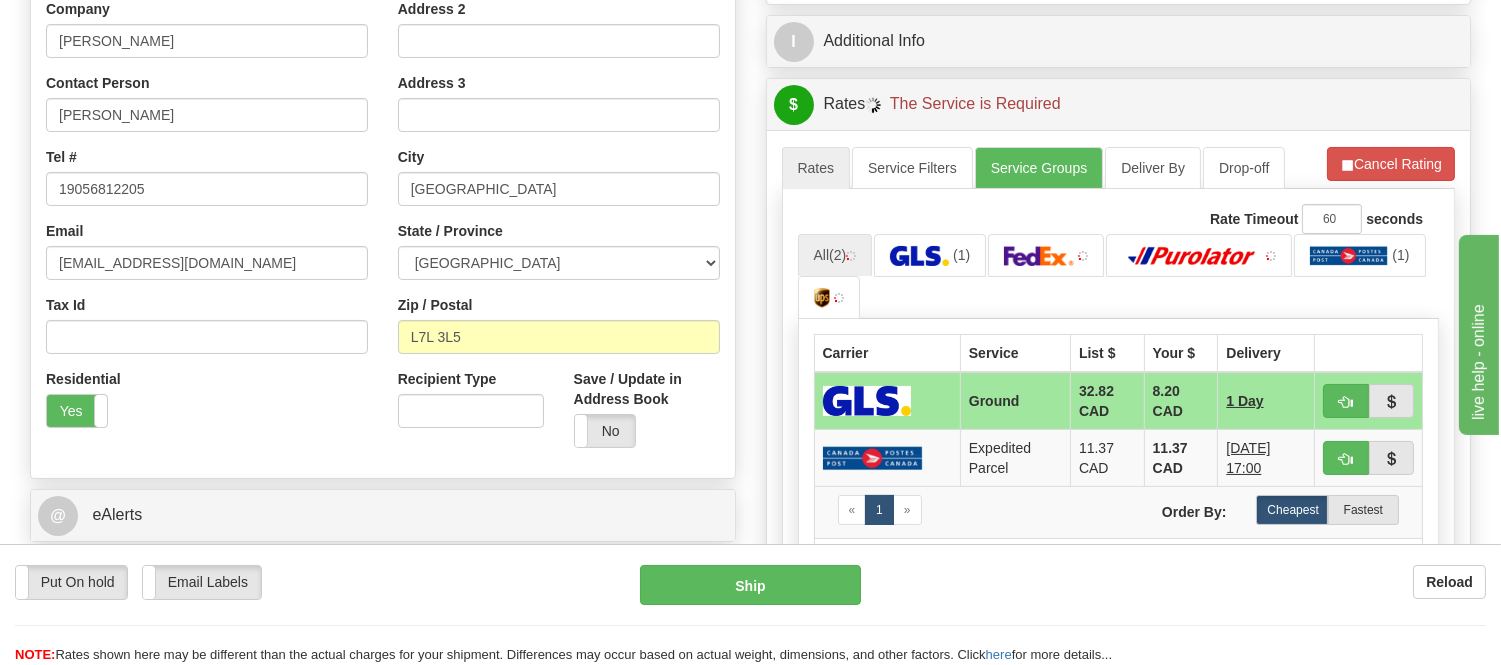scroll, scrollTop: 444, scrollLeft: 0, axis: vertical 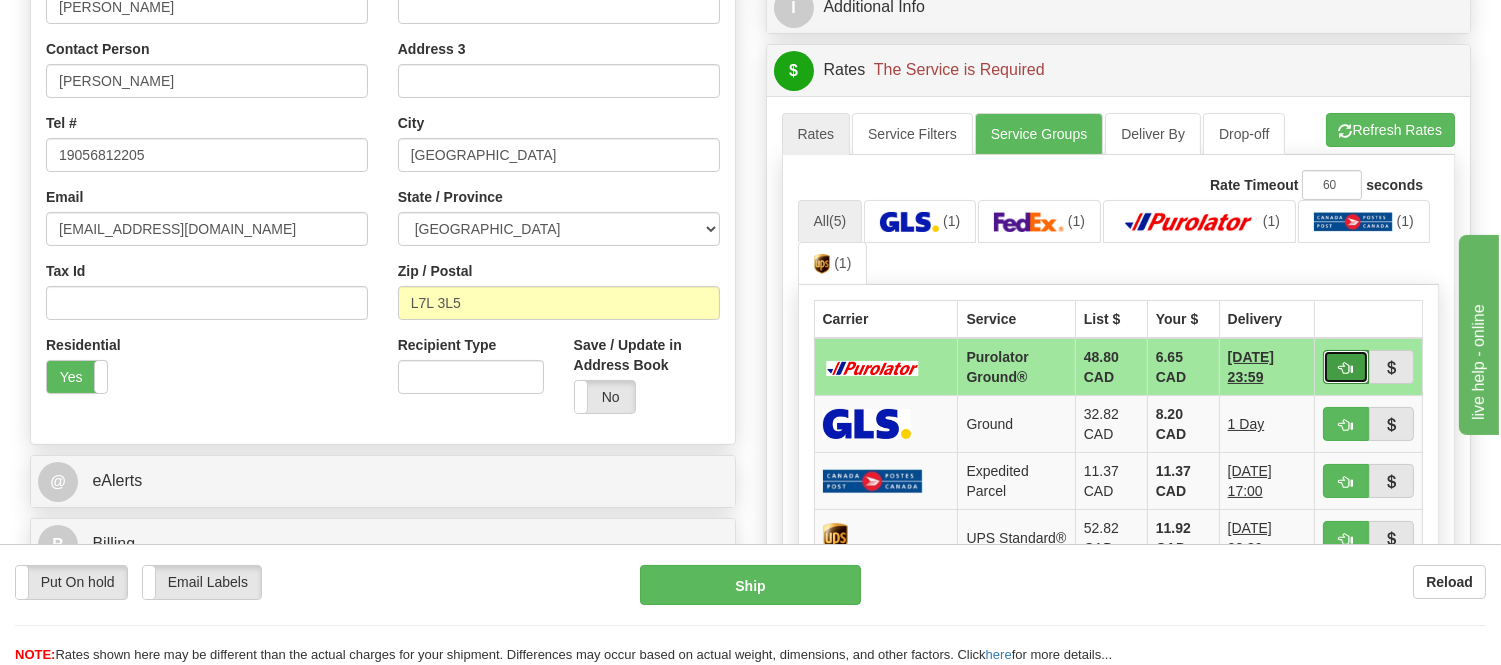 click at bounding box center [1346, 368] 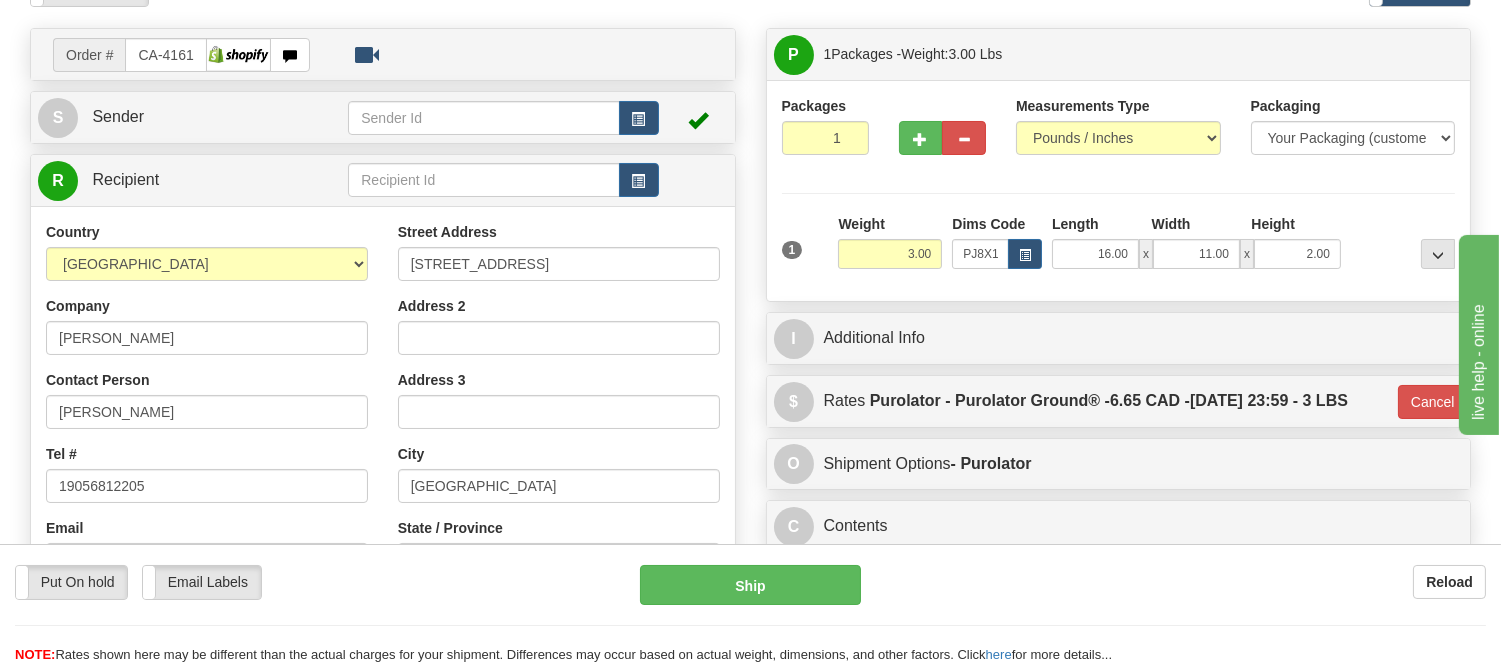 scroll, scrollTop: 111, scrollLeft: 0, axis: vertical 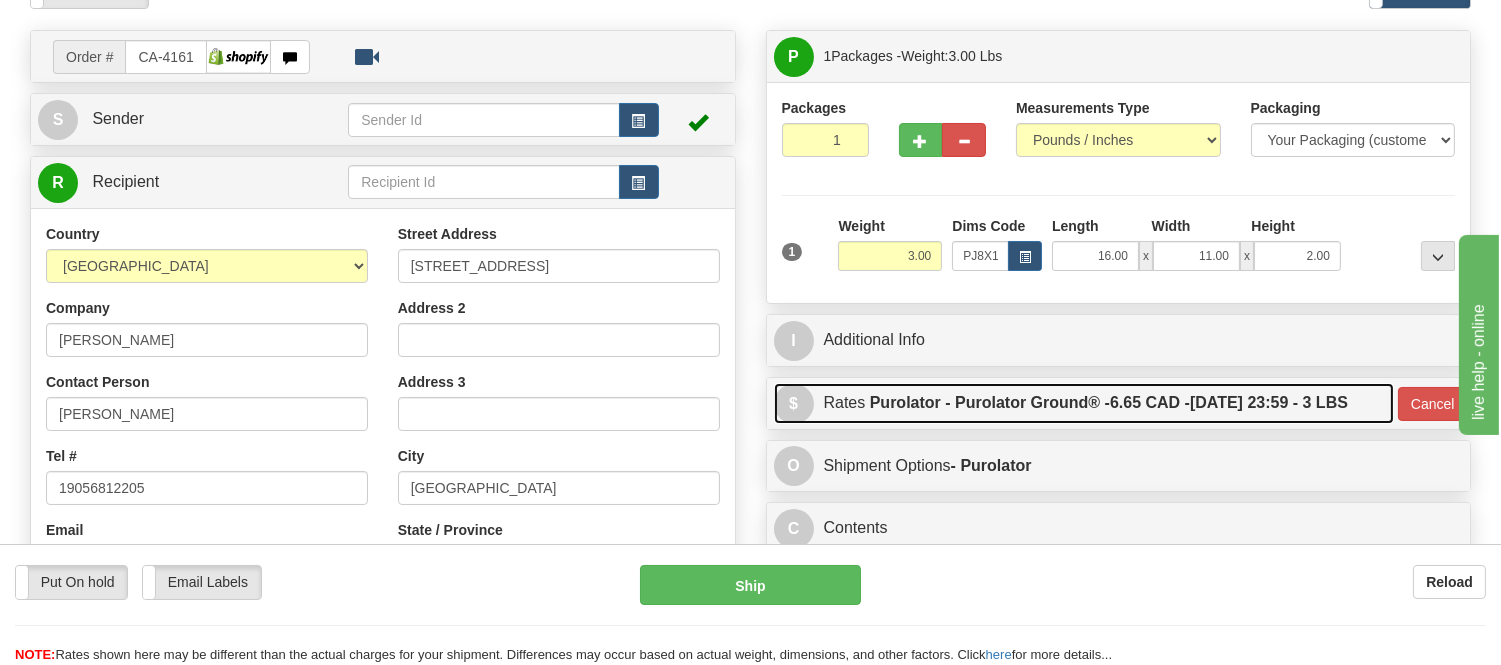 click on "6.65 CAD -" at bounding box center (1150, 402) 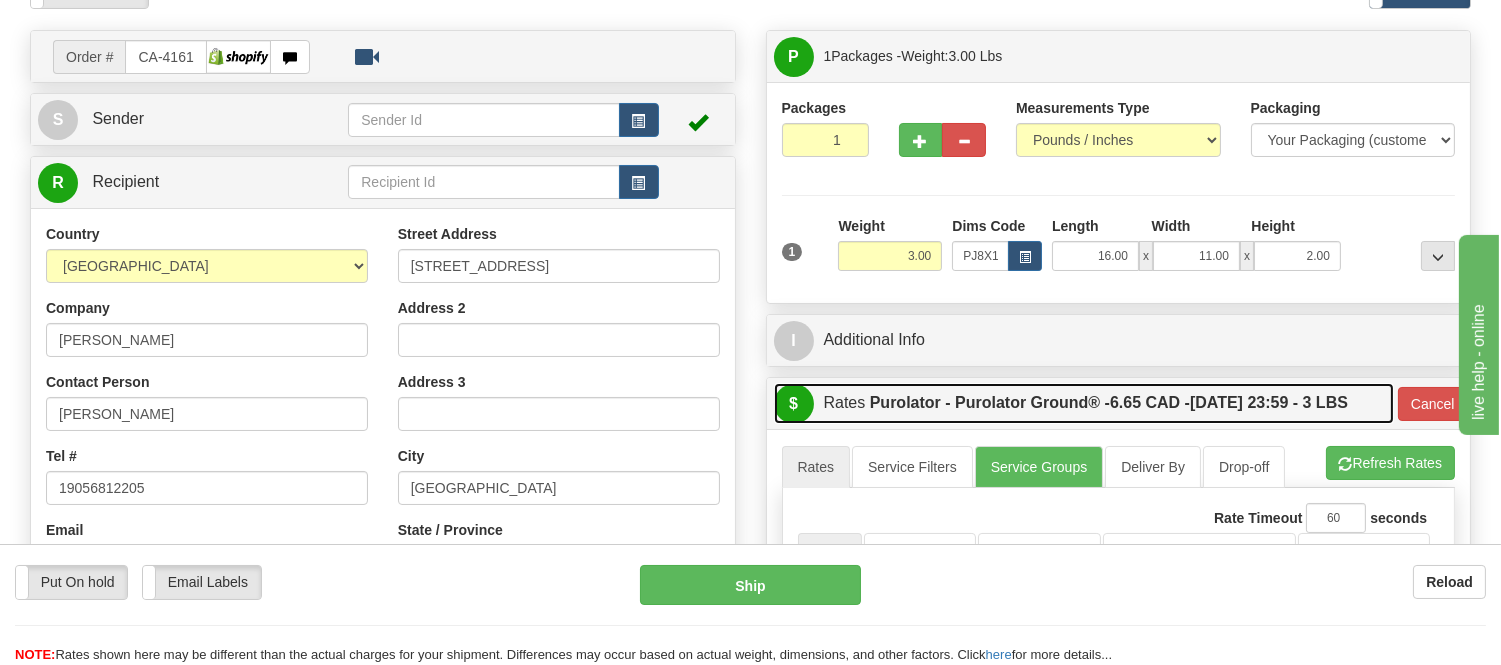 click on "Purolator - Purolator Ground® -  6.65 CAD -  07/11/2025 23:59 - 3 LBS" at bounding box center (1109, 403) 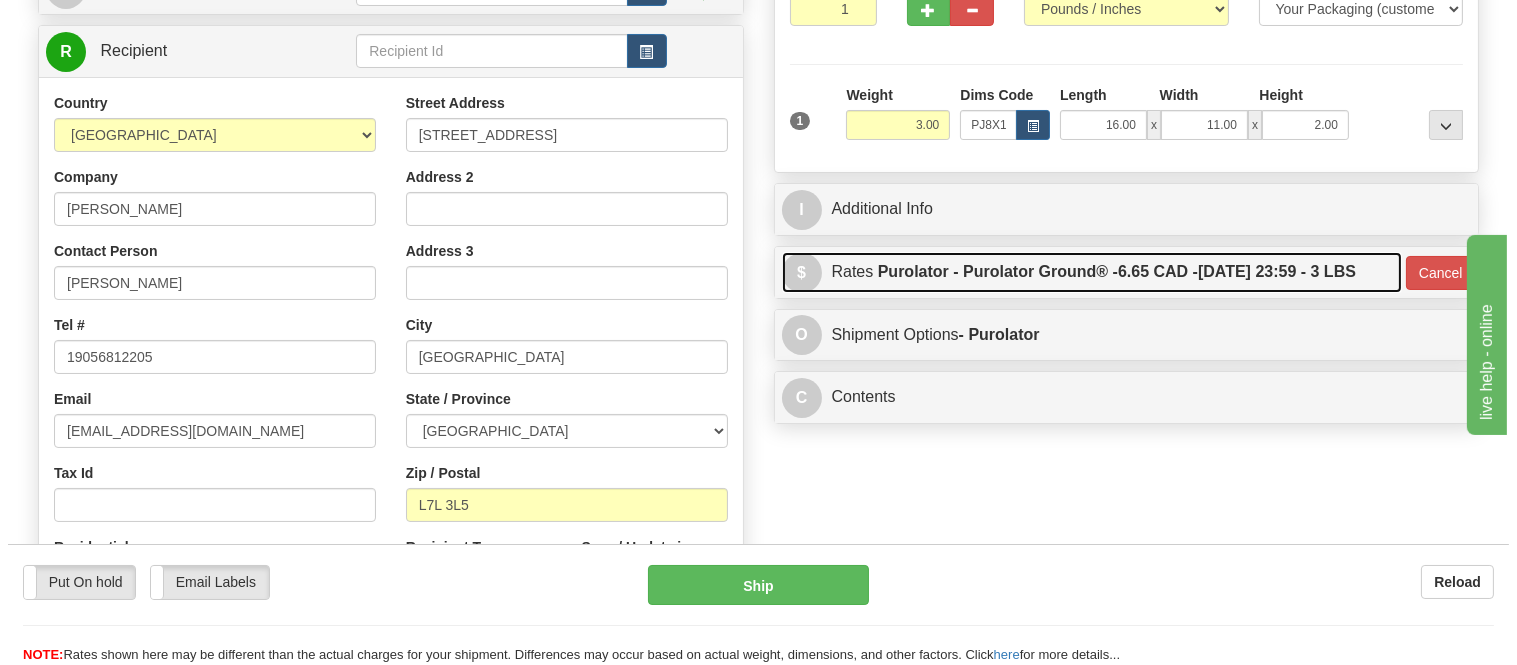 scroll, scrollTop: 444, scrollLeft: 0, axis: vertical 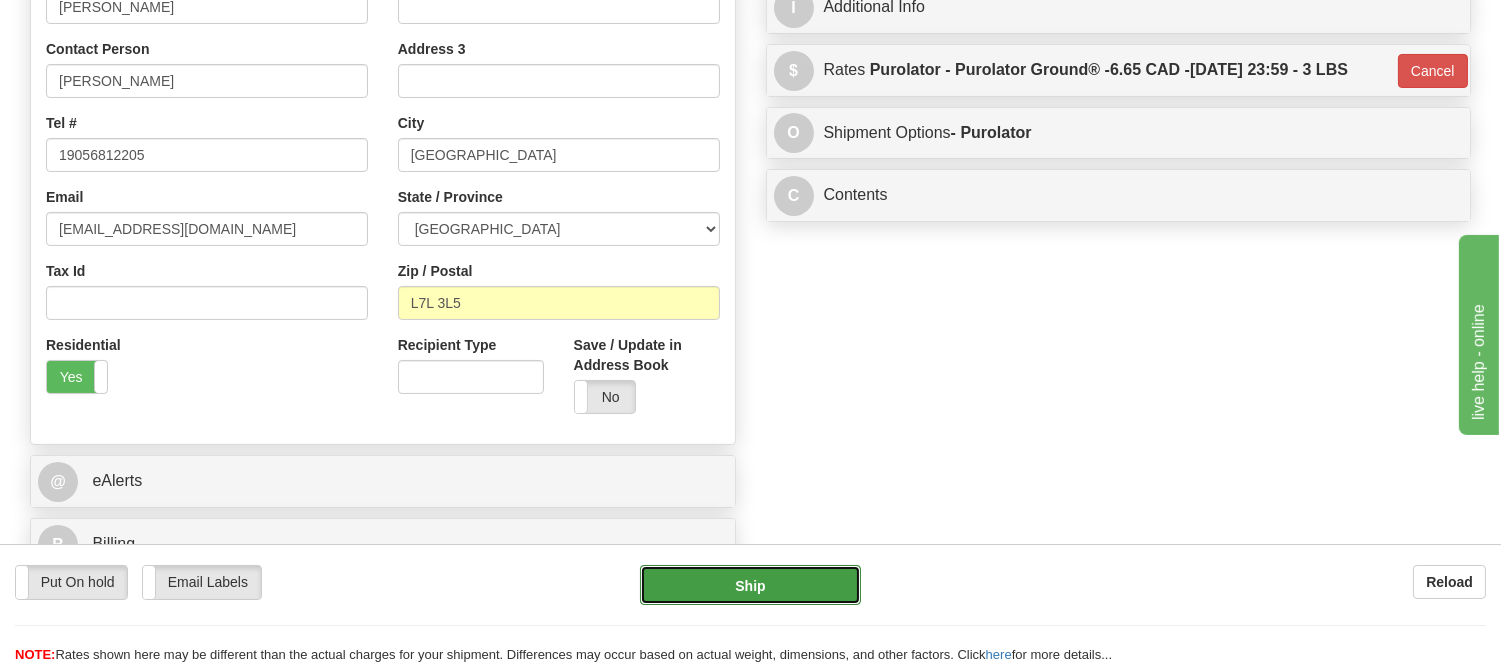 click on "Ship" at bounding box center (750, 585) 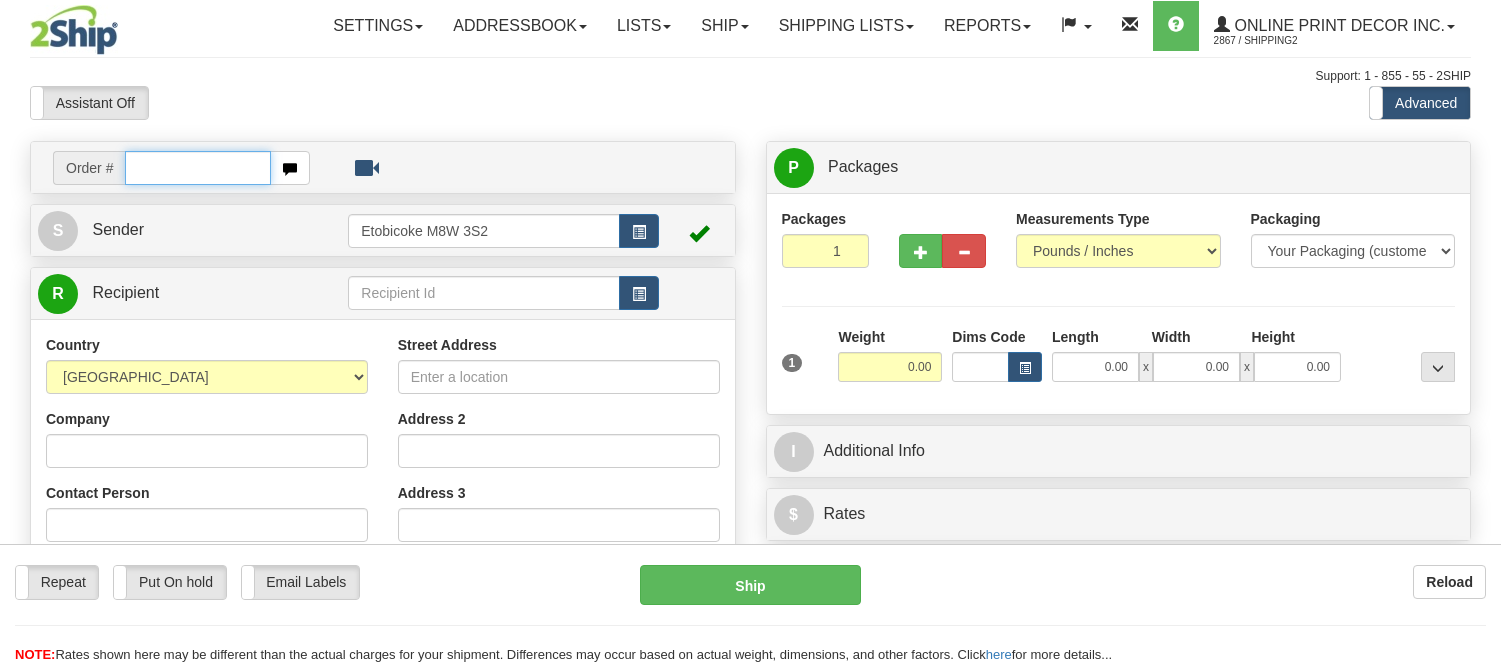 scroll, scrollTop: 0, scrollLeft: 0, axis: both 